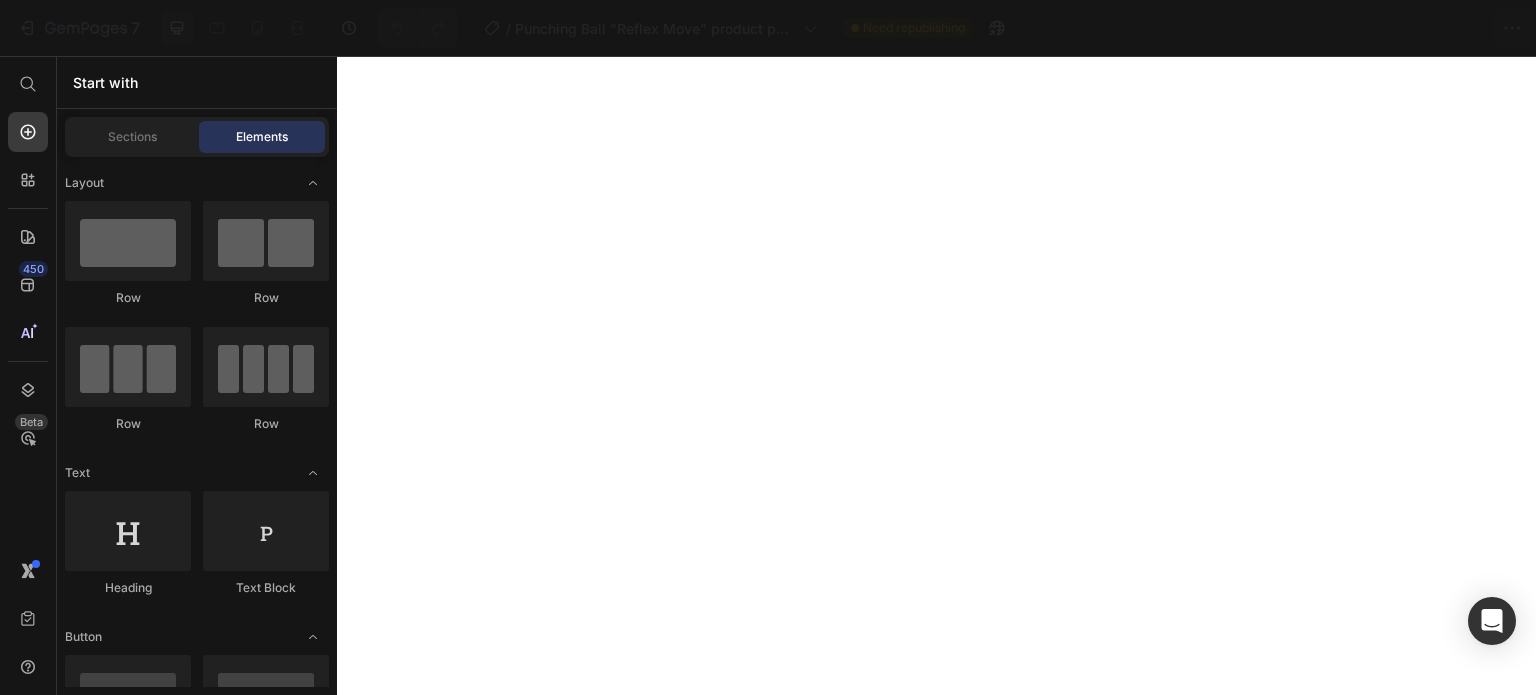scroll, scrollTop: 0, scrollLeft: 0, axis: both 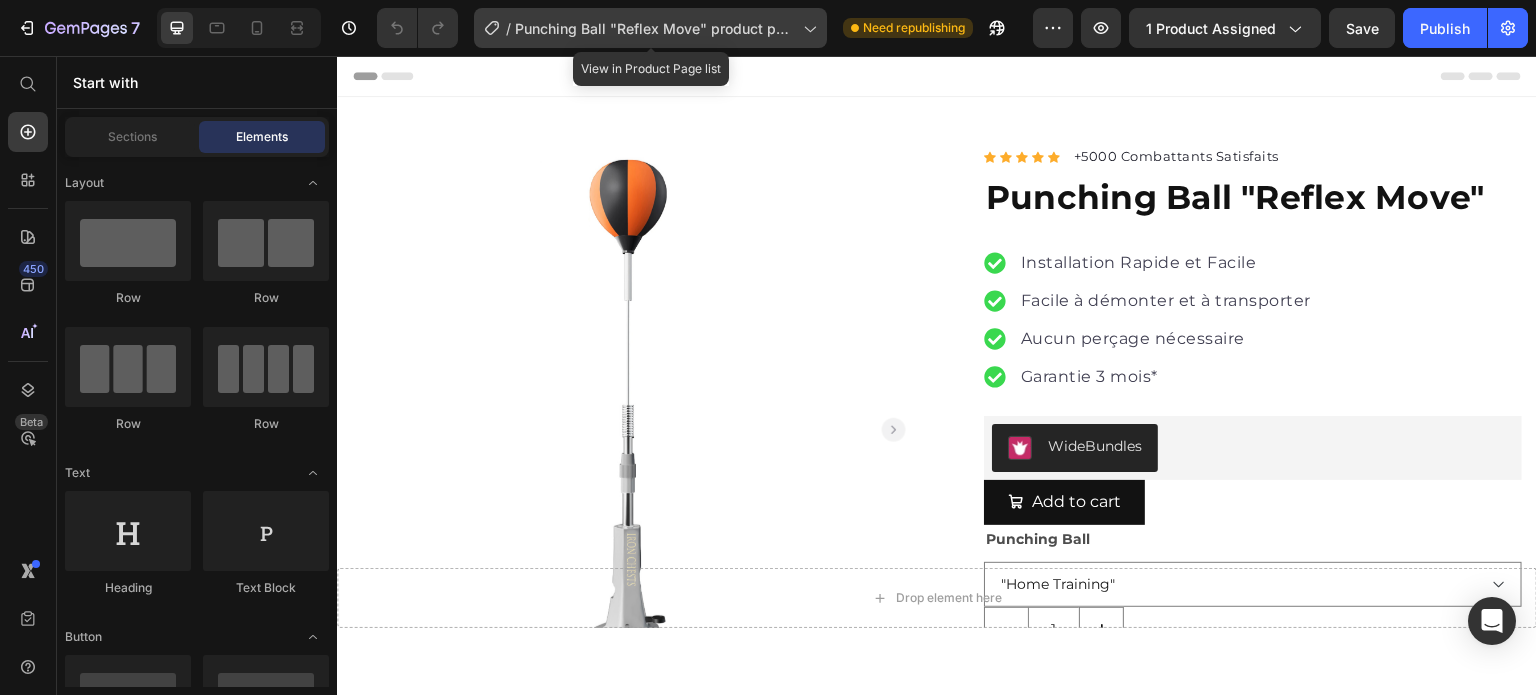 click on "Punching Ball "Reflex Move" product page" at bounding box center [655, 28] 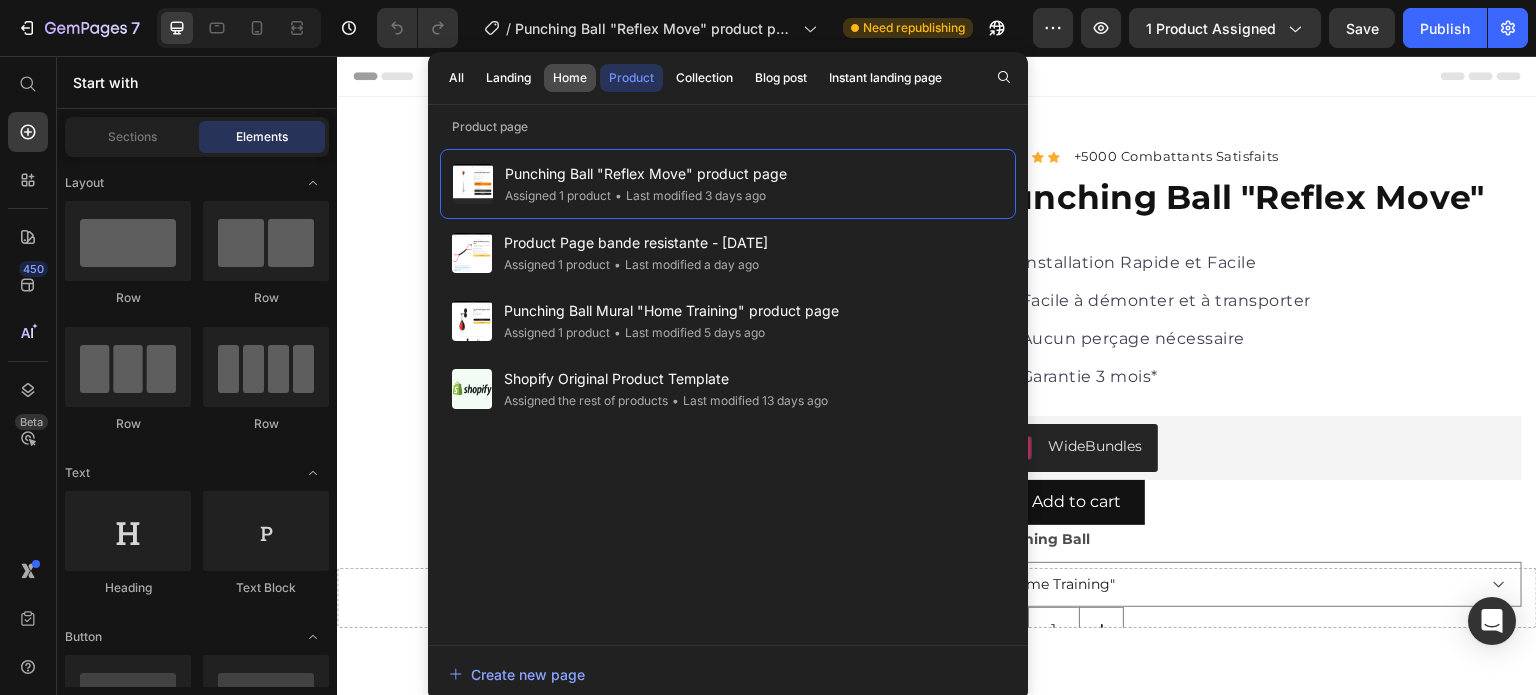 click on "Home" at bounding box center (570, 78) 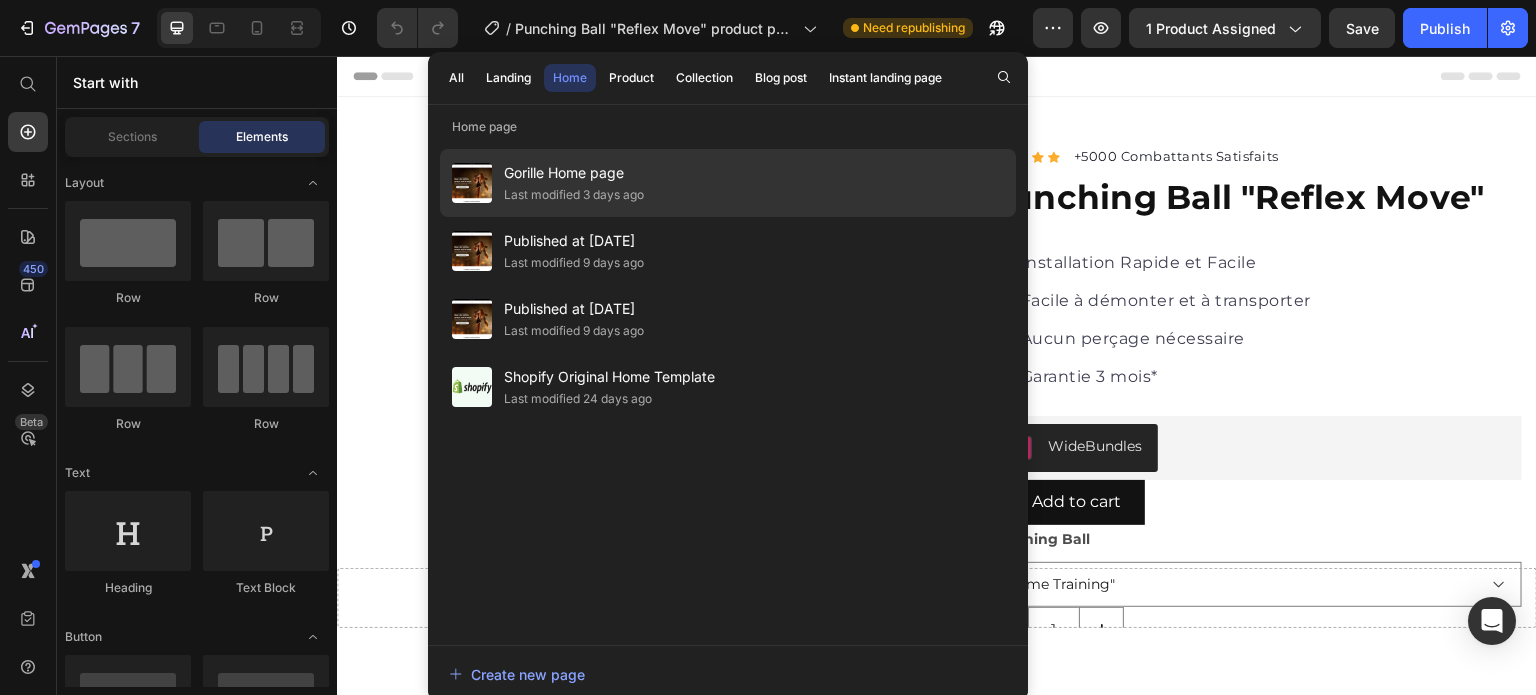 click on "Gorille Home page" at bounding box center (574, 173) 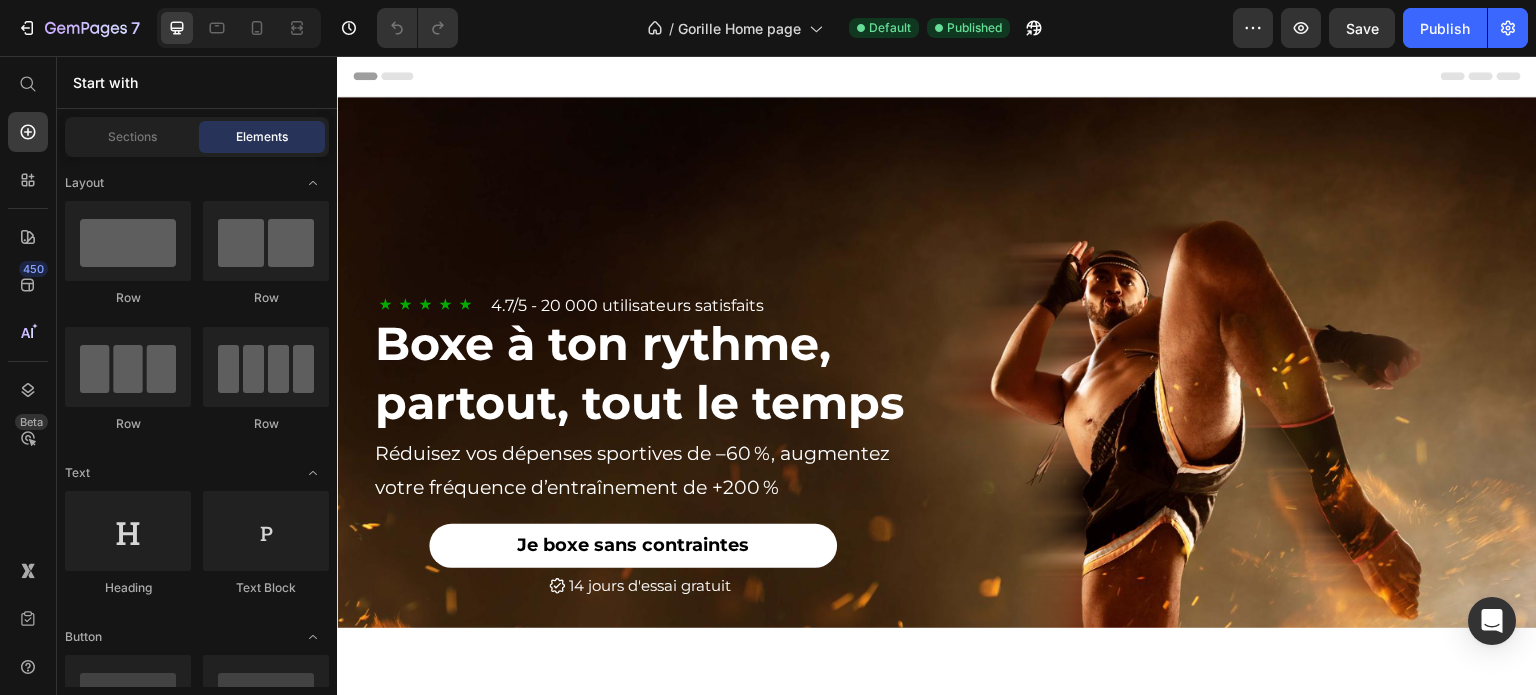 scroll, scrollTop: 1000, scrollLeft: 0, axis: vertical 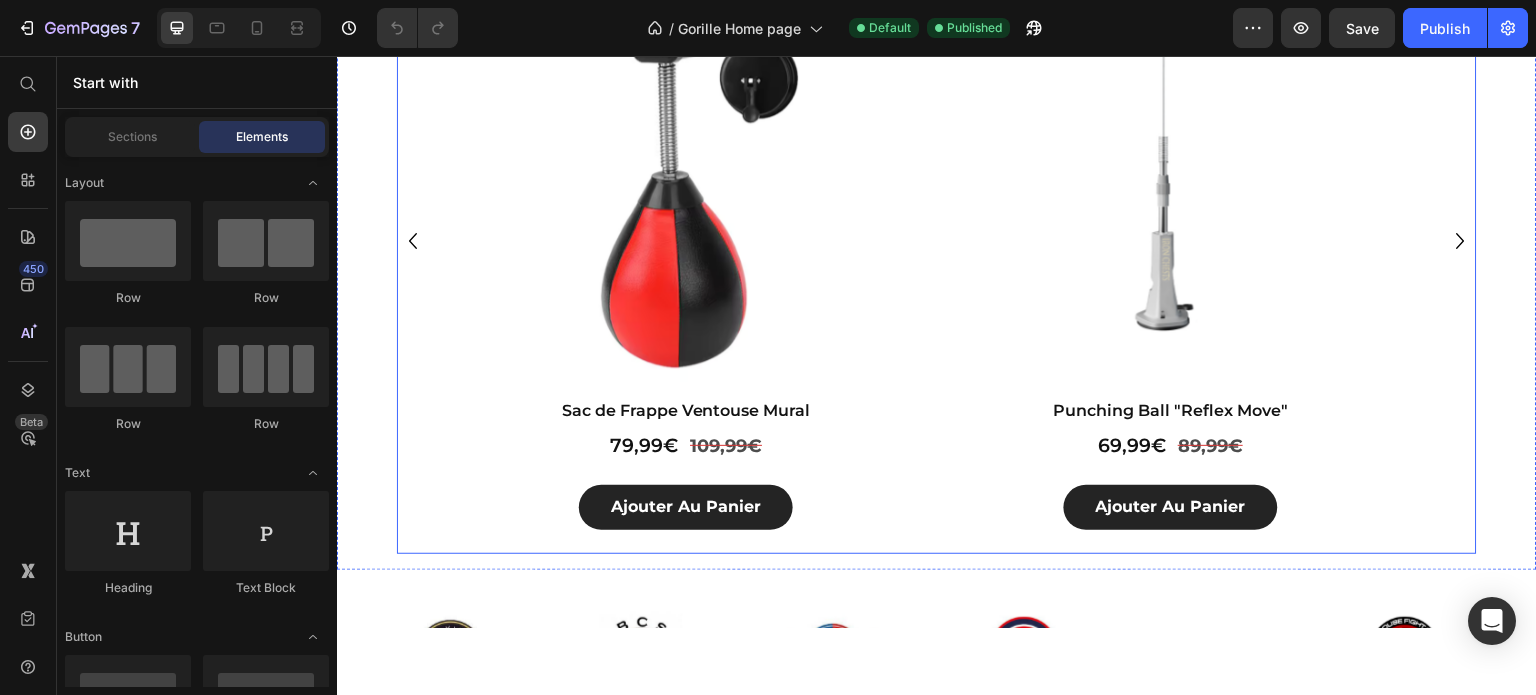 click on "Product Images Sac de Frappe Ventouse Mural Product Title 79,99€ Product Price 109,99€ Product Price Row ajouter au panier Add to Cart Product Product Images Punching Ball "Reflex Move" Product Title 69,99€ Product Price 89,99€ Product Price Row ajouter au panier Add to Cart Product
Drop element here" at bounding box center (937, 240) 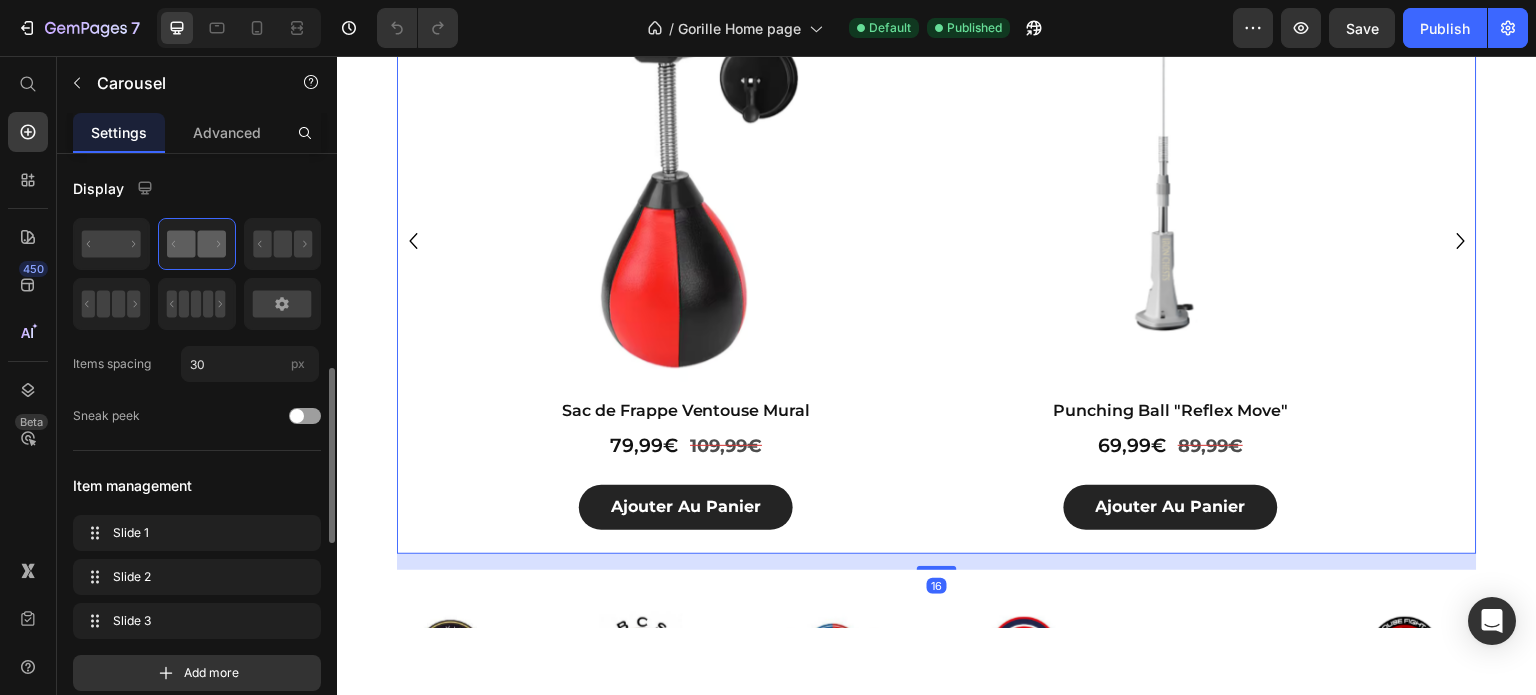 scroll, scrollTop: 166, scrollLeft: 0, axis: vertical 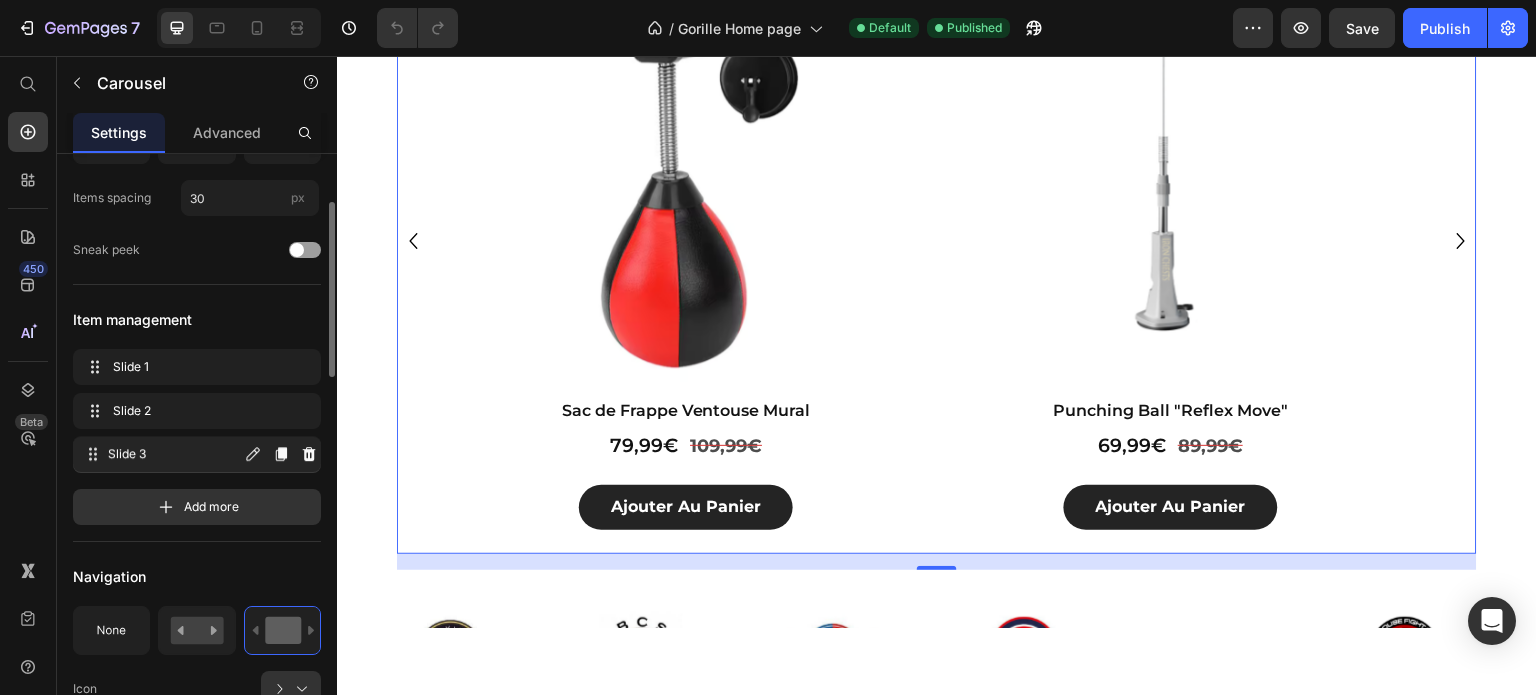 click on "Slide 3" at bounding box center [174, 455] 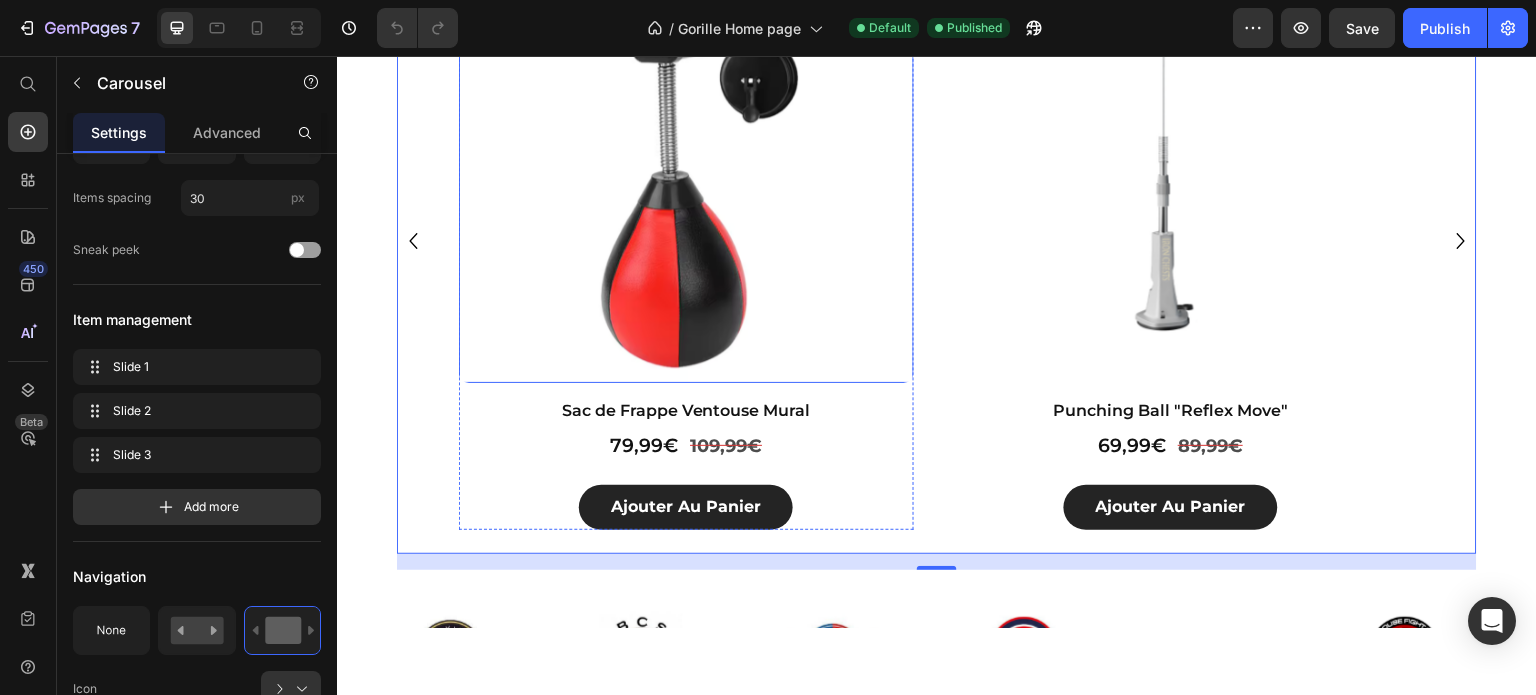 scroll, scrollTop: 833, scrollLeft: 0, axis: vertical 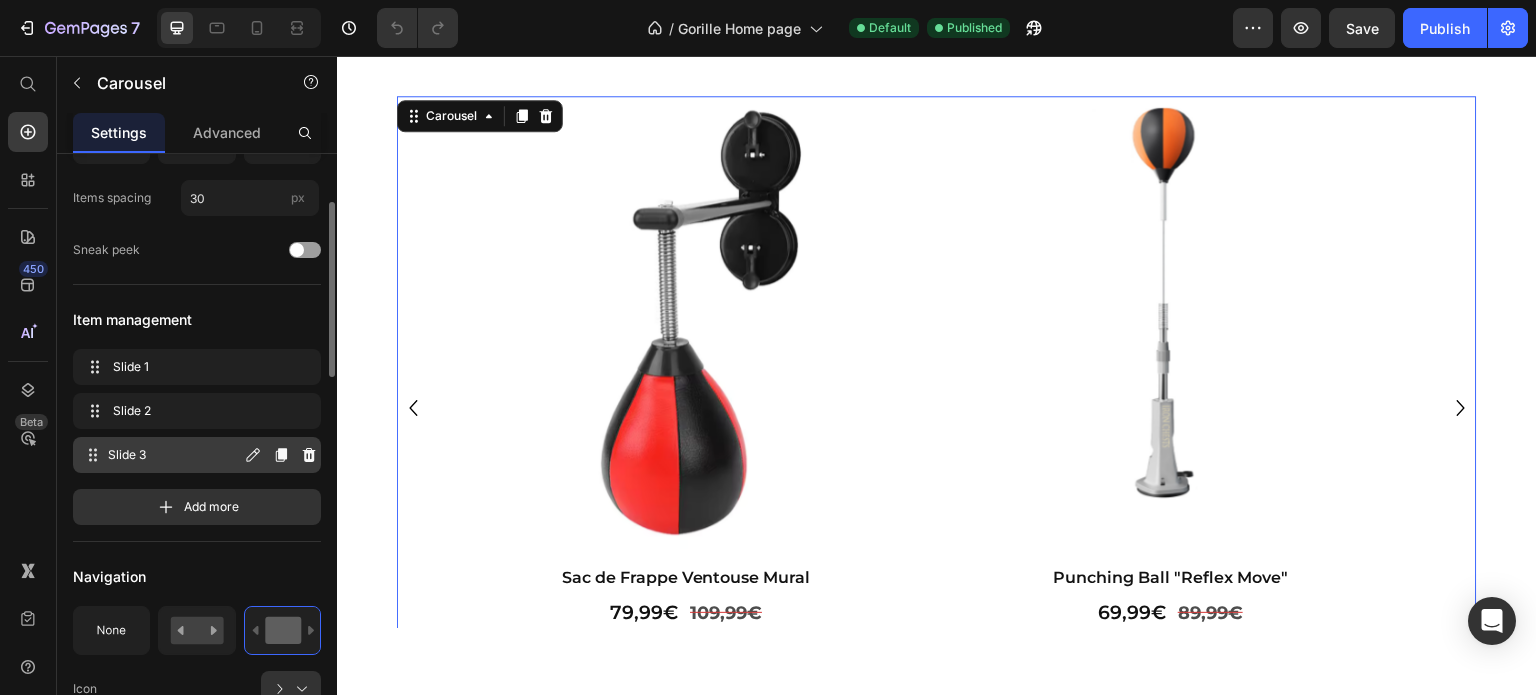 click on "Slide 3" at bounding box center [174, 455] 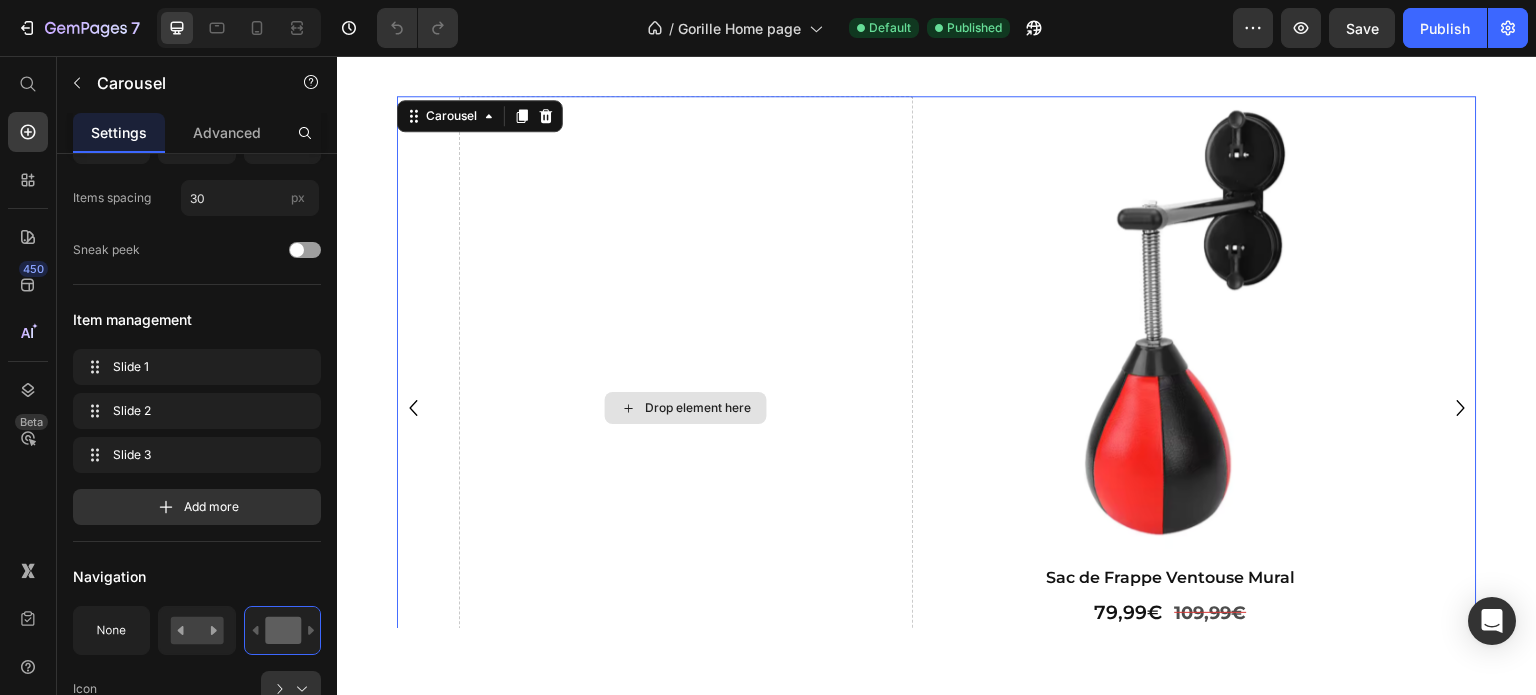 click on "Drop element here" at bounding box center [686, 407] 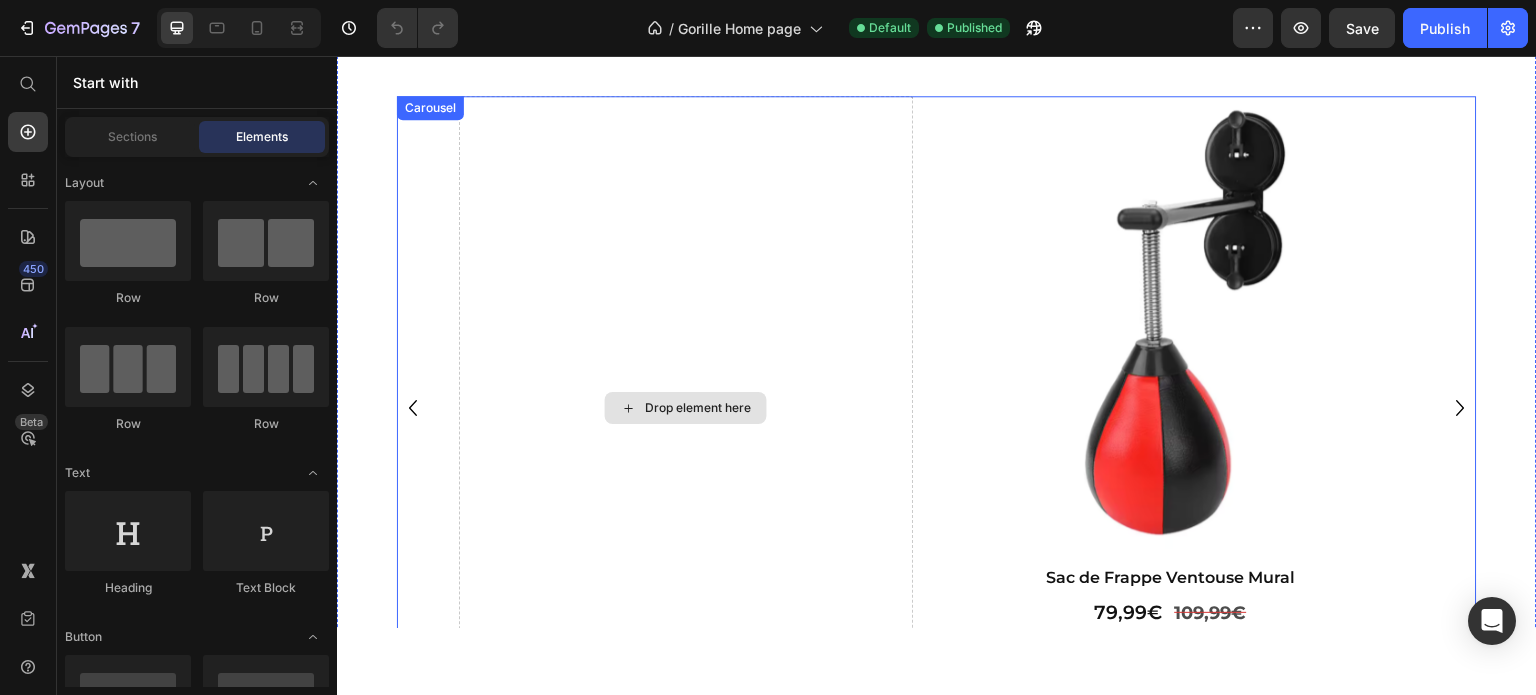 click on "Drop element here" at bounding box center [698, 407] 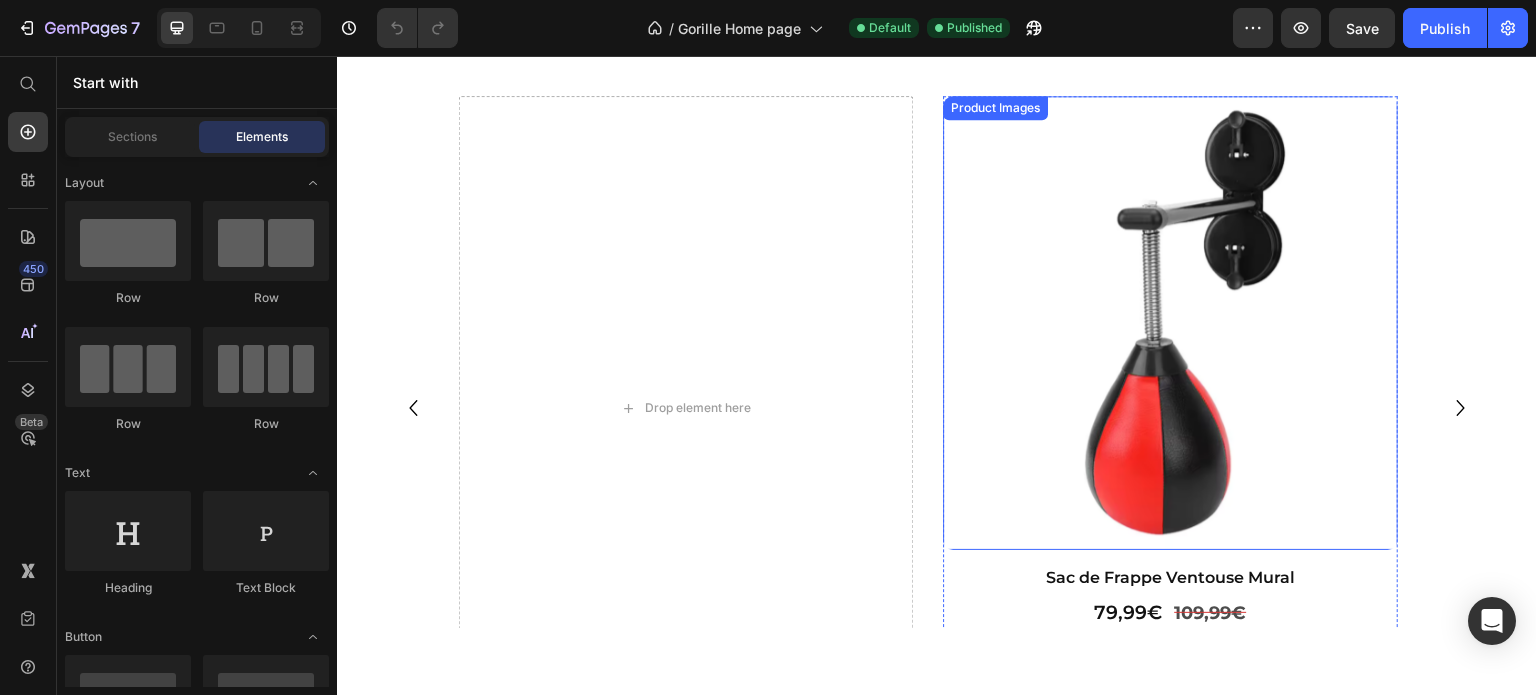 scroll, scrollTop: 666, scrollLeft: 0, axis: vertical 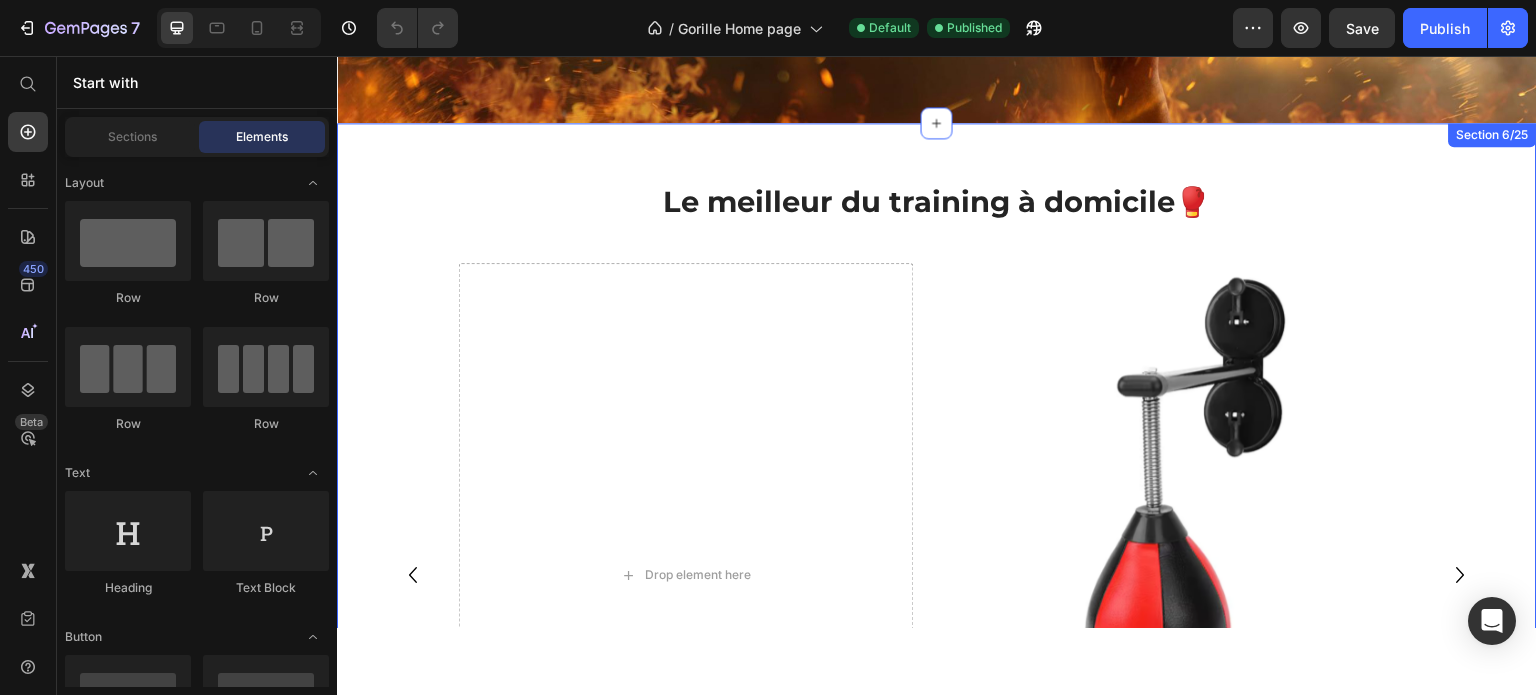 click on "Le meilleur du training à domicile🥊​ Heading Row
Product Images Sac de Frappe Ventouse Mural Product Title 79,99€ Product Price 109,99€ Product Price Row ajouter au panier Add to Cart Product Product Images Punching Ball "Reflex Move" Product Title 69,99€ Product Price 89,99€ Product Price Row ajouter au panier Add to Cart Product
Drop element here
Carousel Section 6/25" at bounding box center [937, 512] 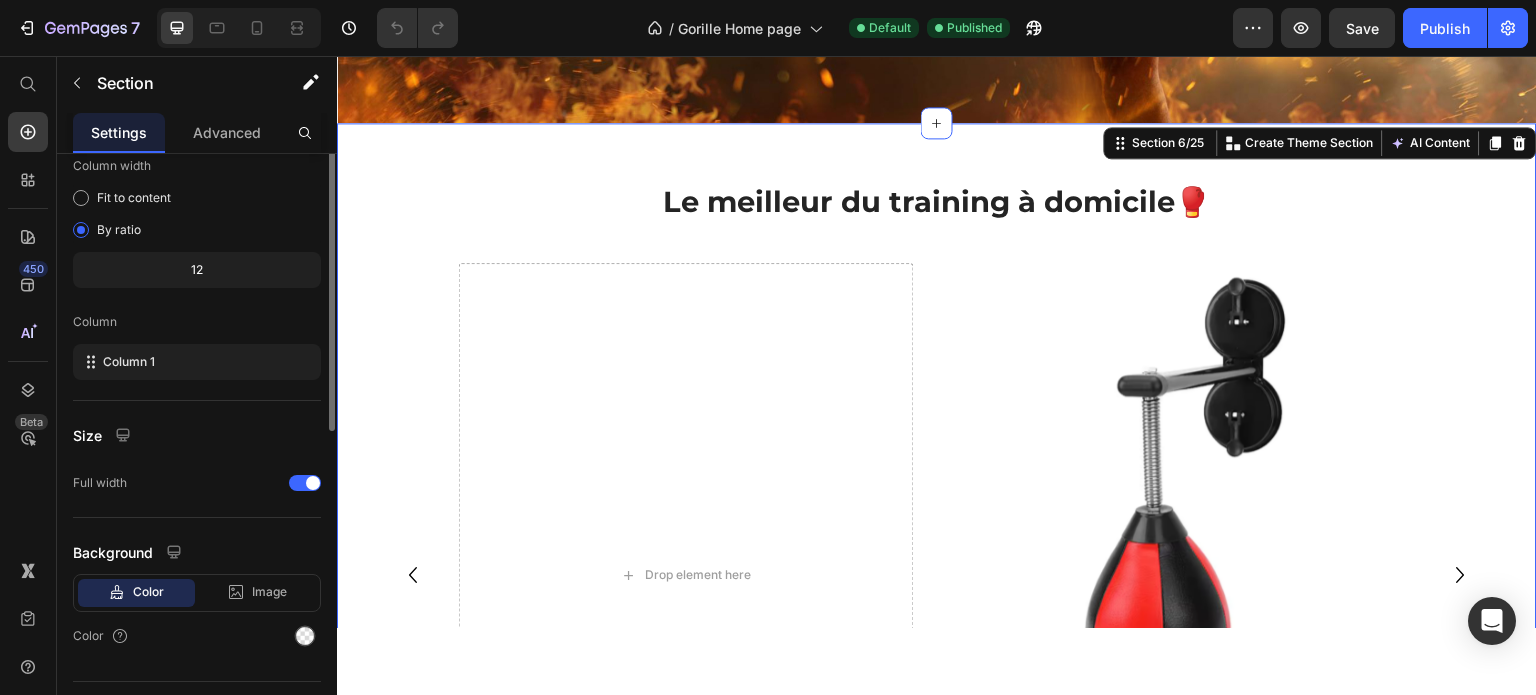 scroll, scrollTop: 0, scrollLeft: 0, axis: both 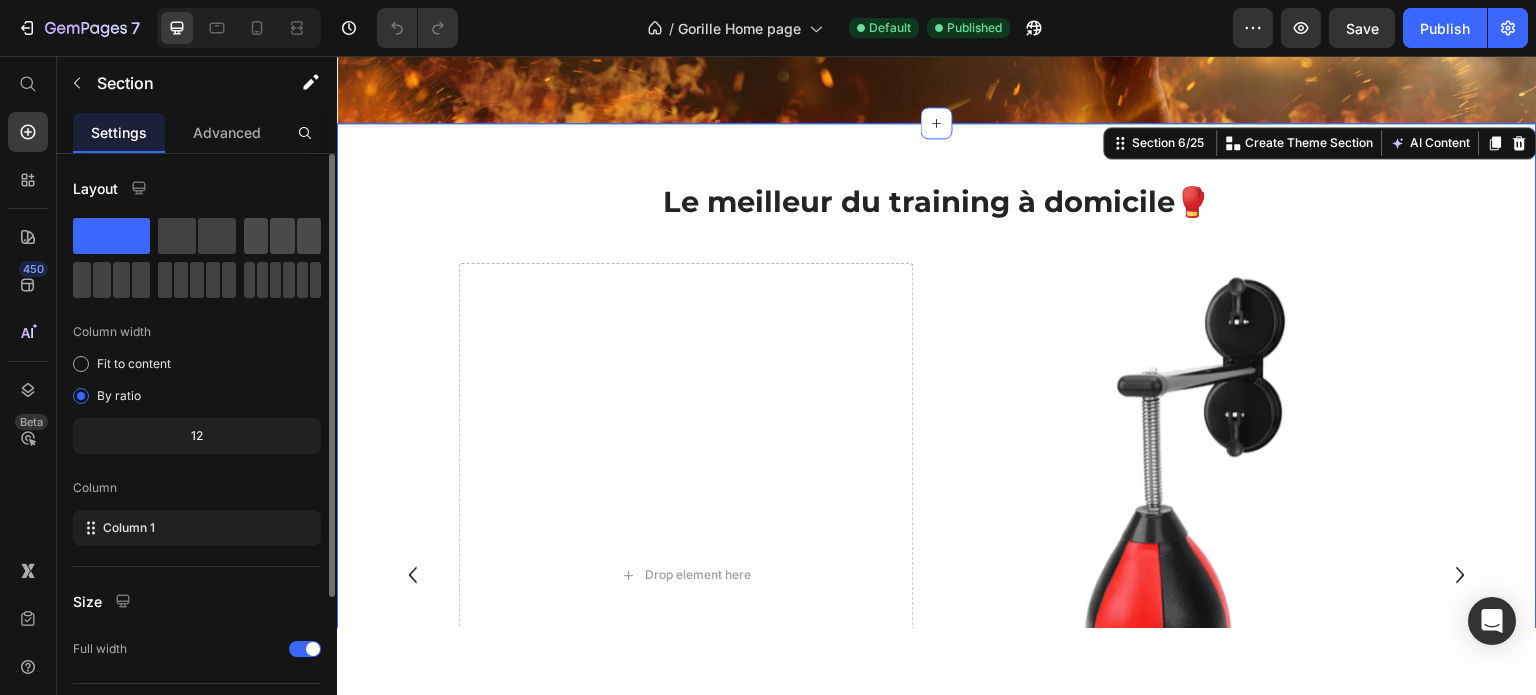 click 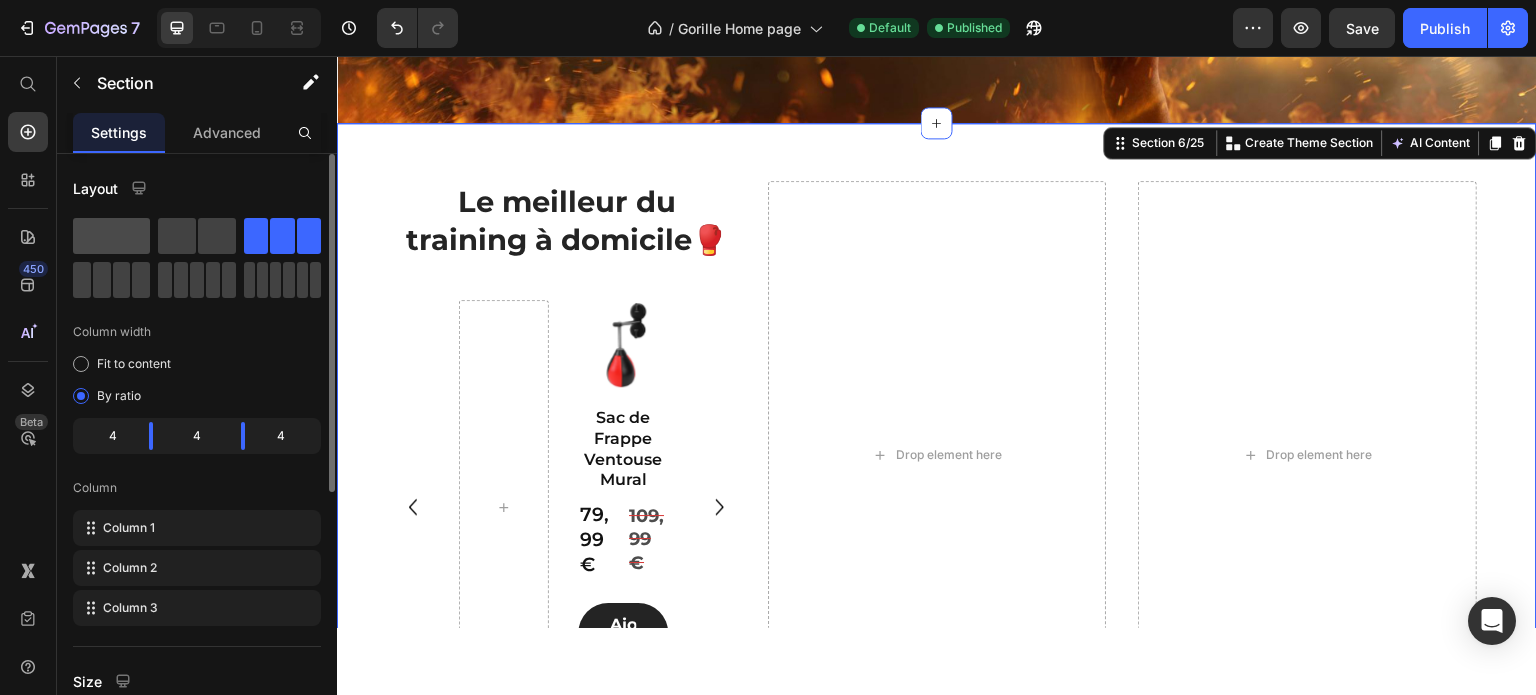 click 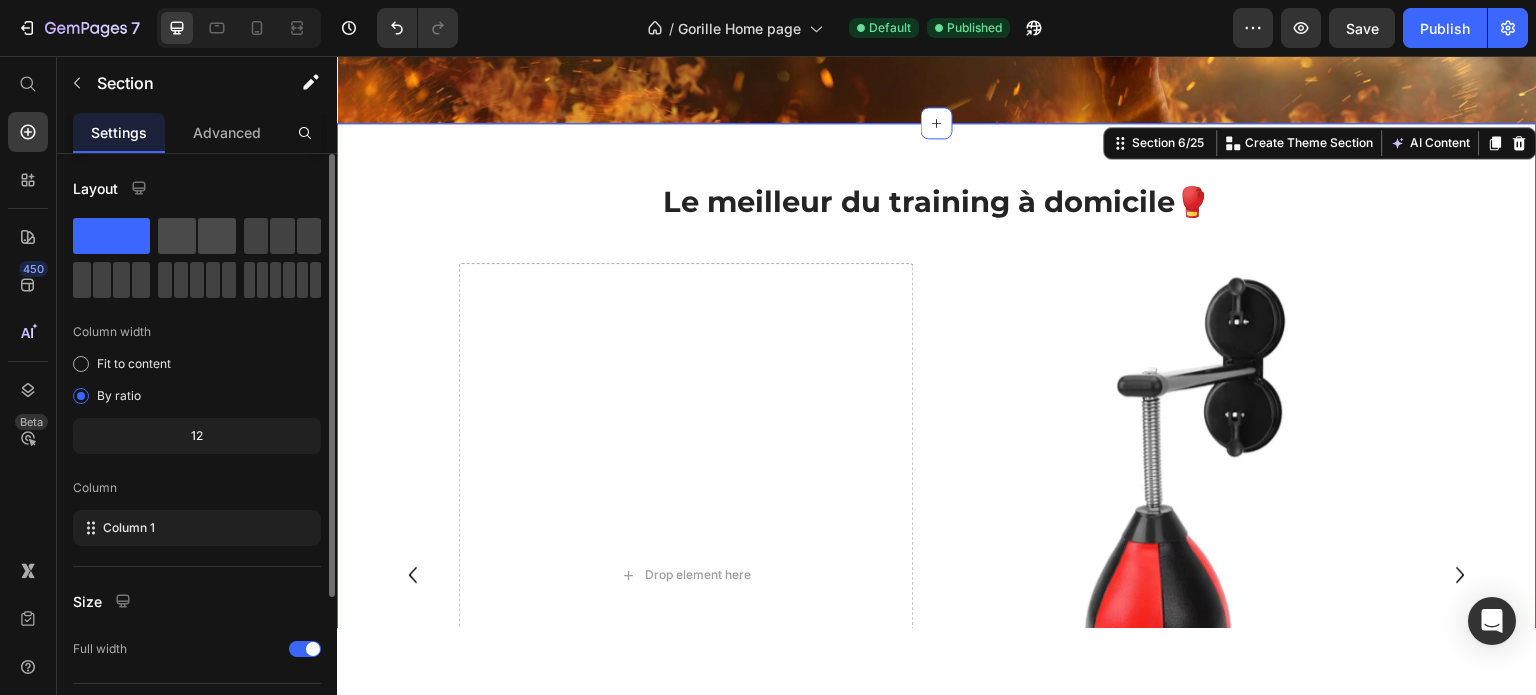 click 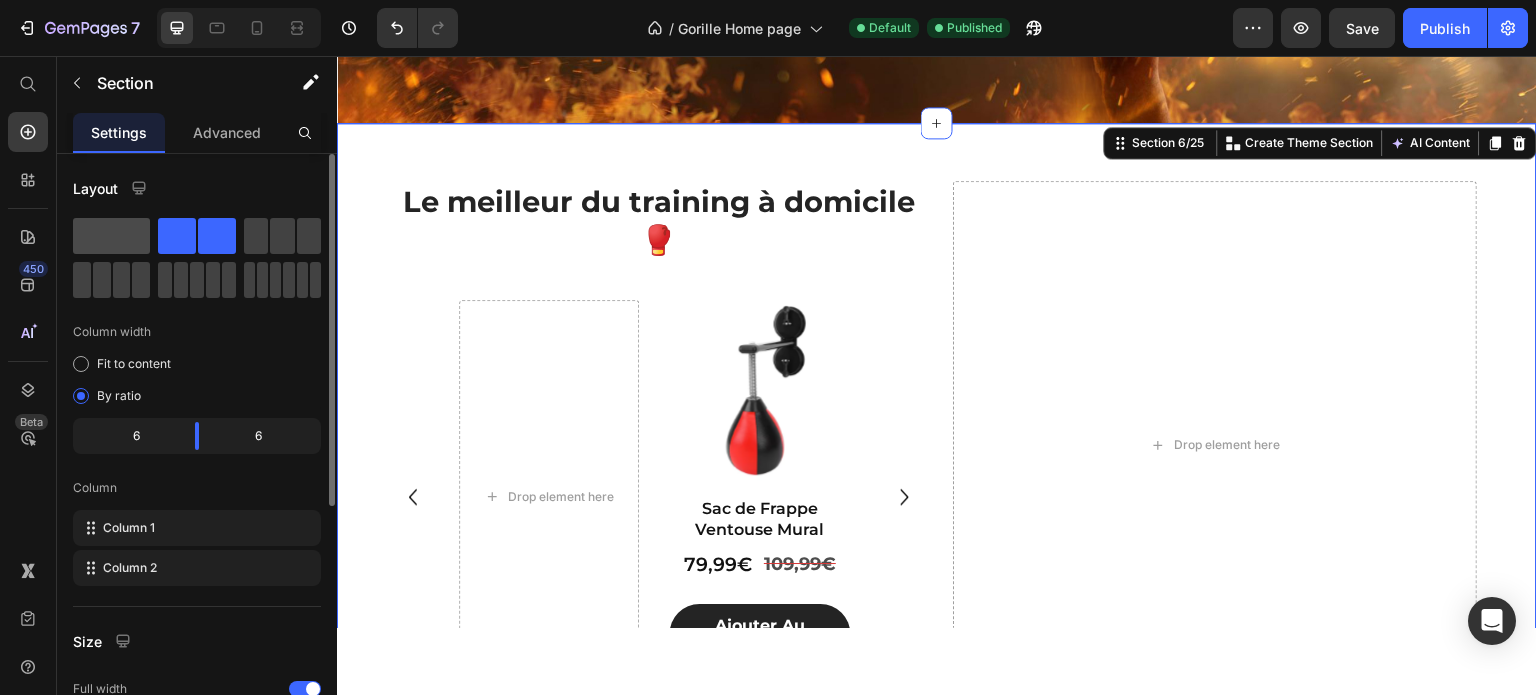 click 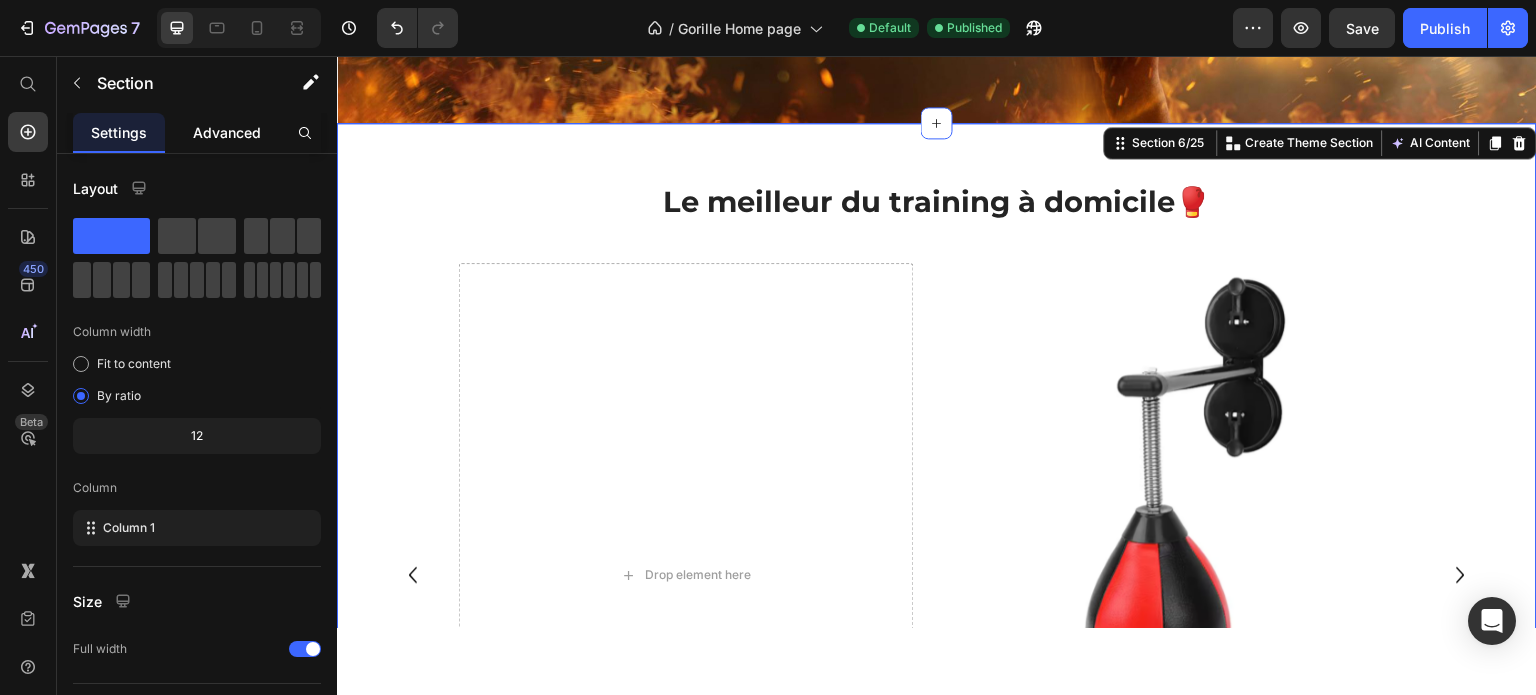 click on "Advanced" at bounding box center [227, 132] 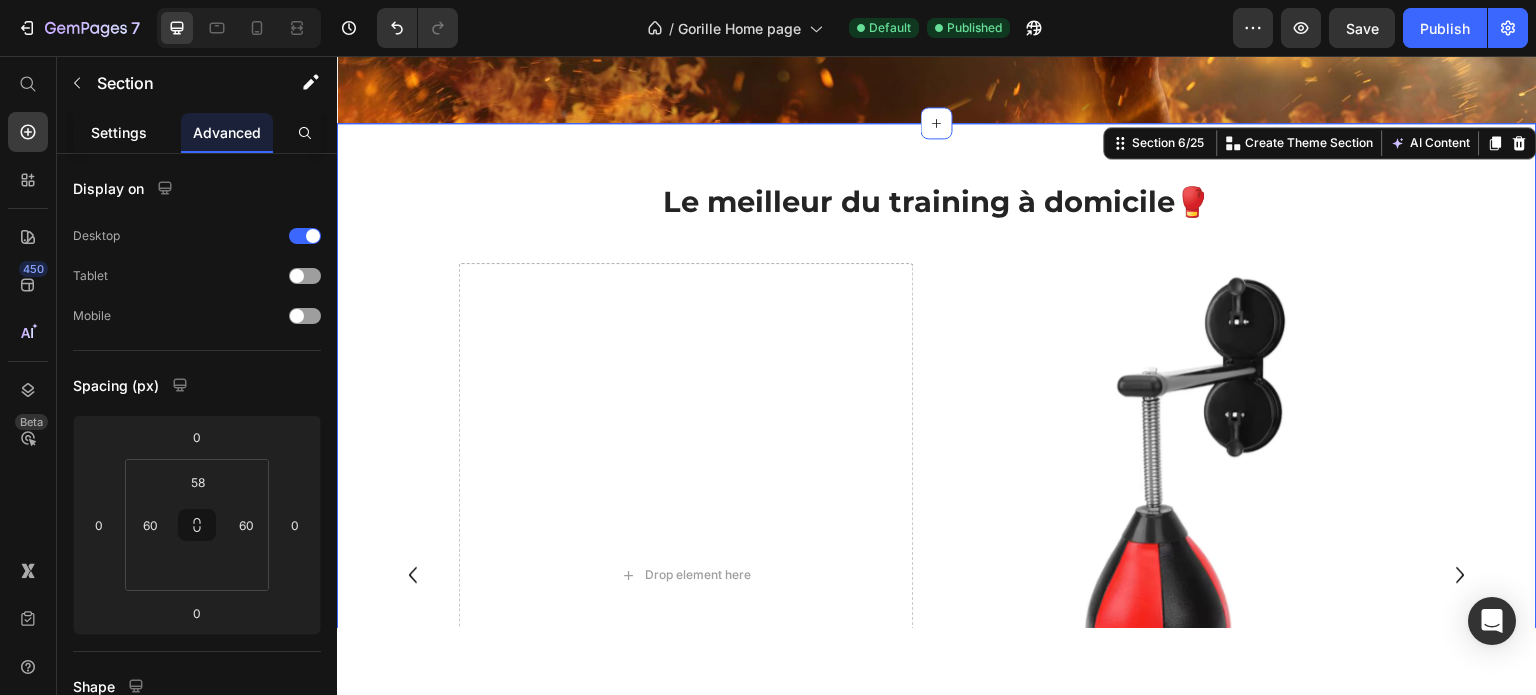 click on "Settings" at bounding box center (119, 132) 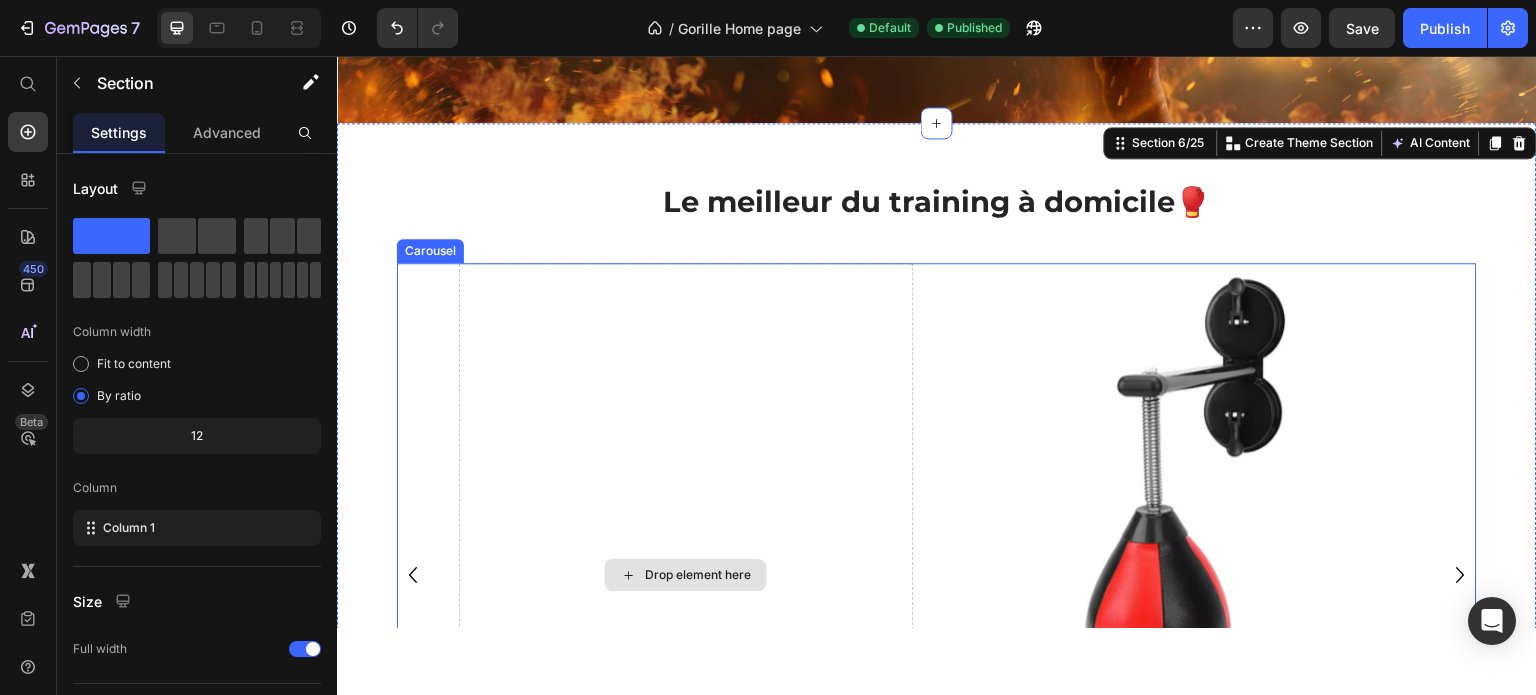 scroll, scrollTop: 833, scrollLeft: 0, axis: vertical 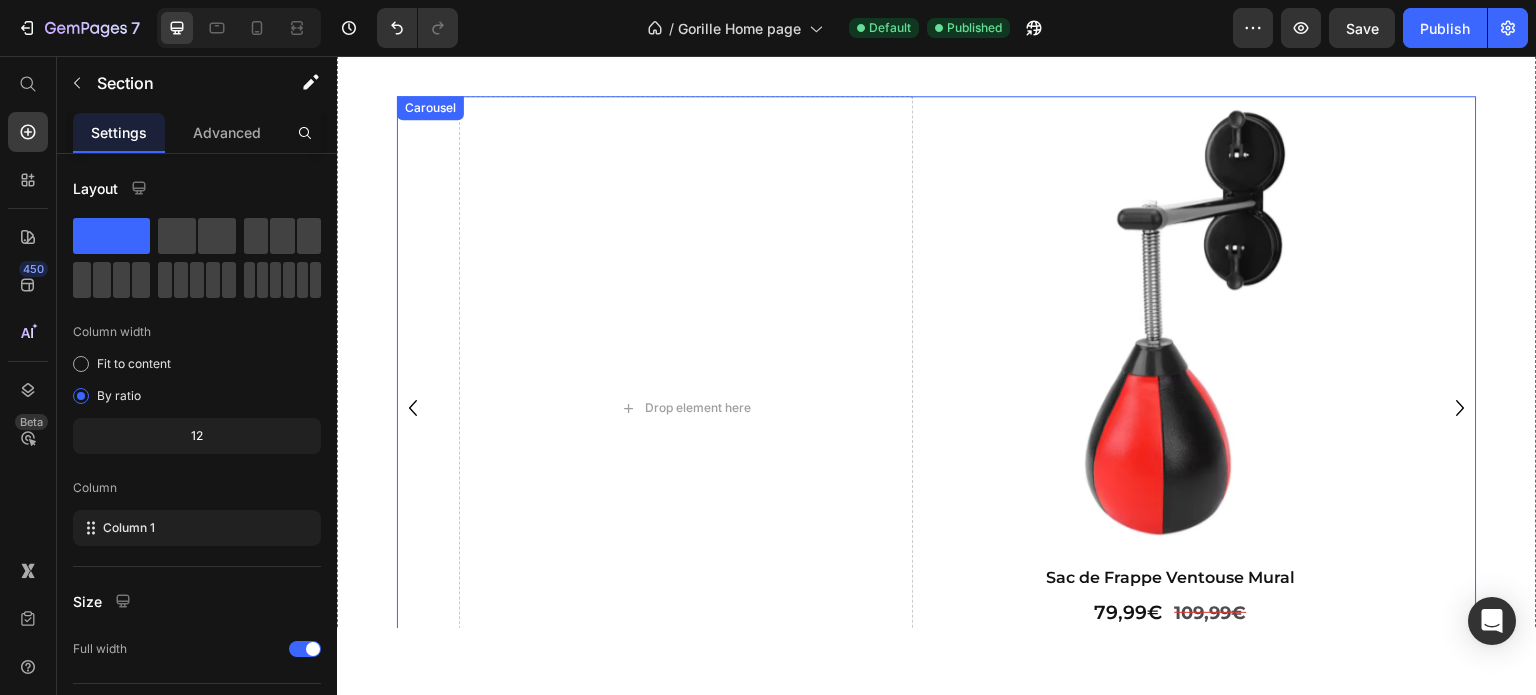 click 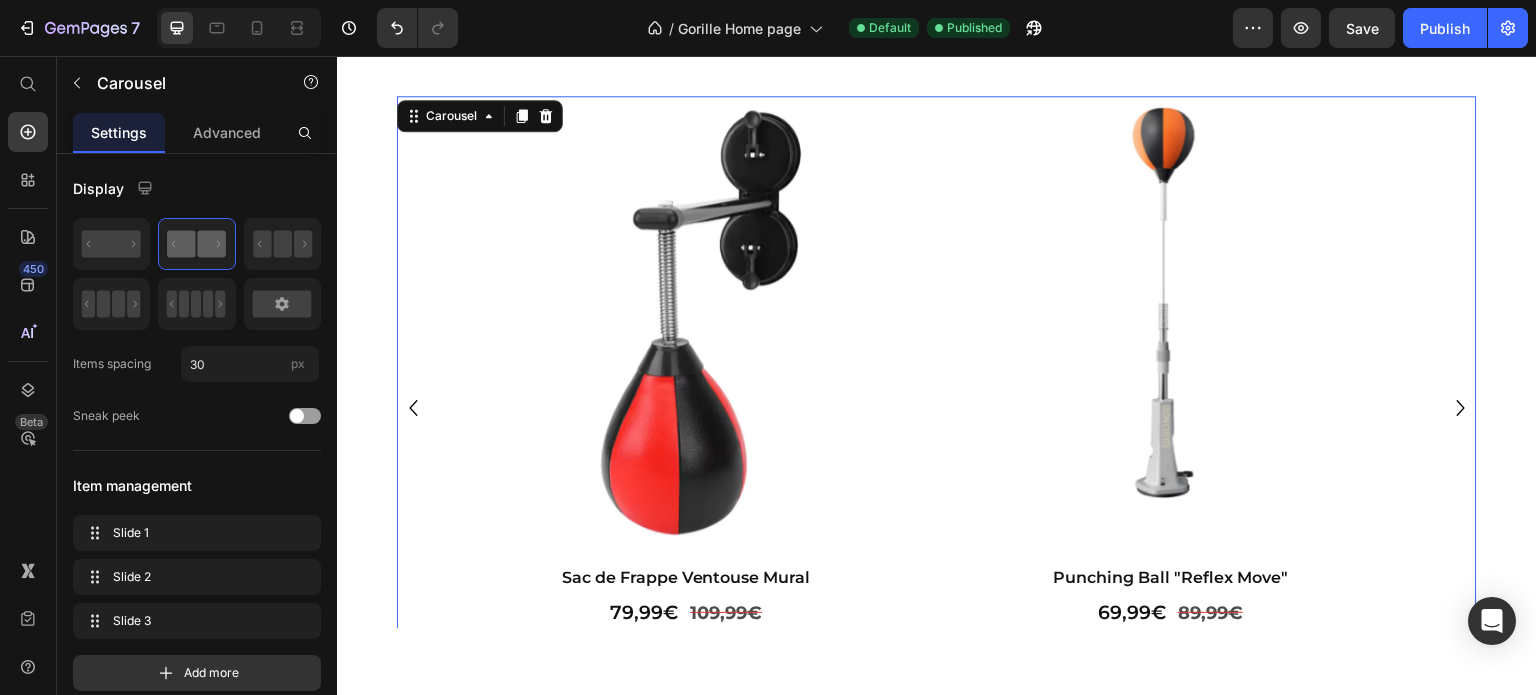 click 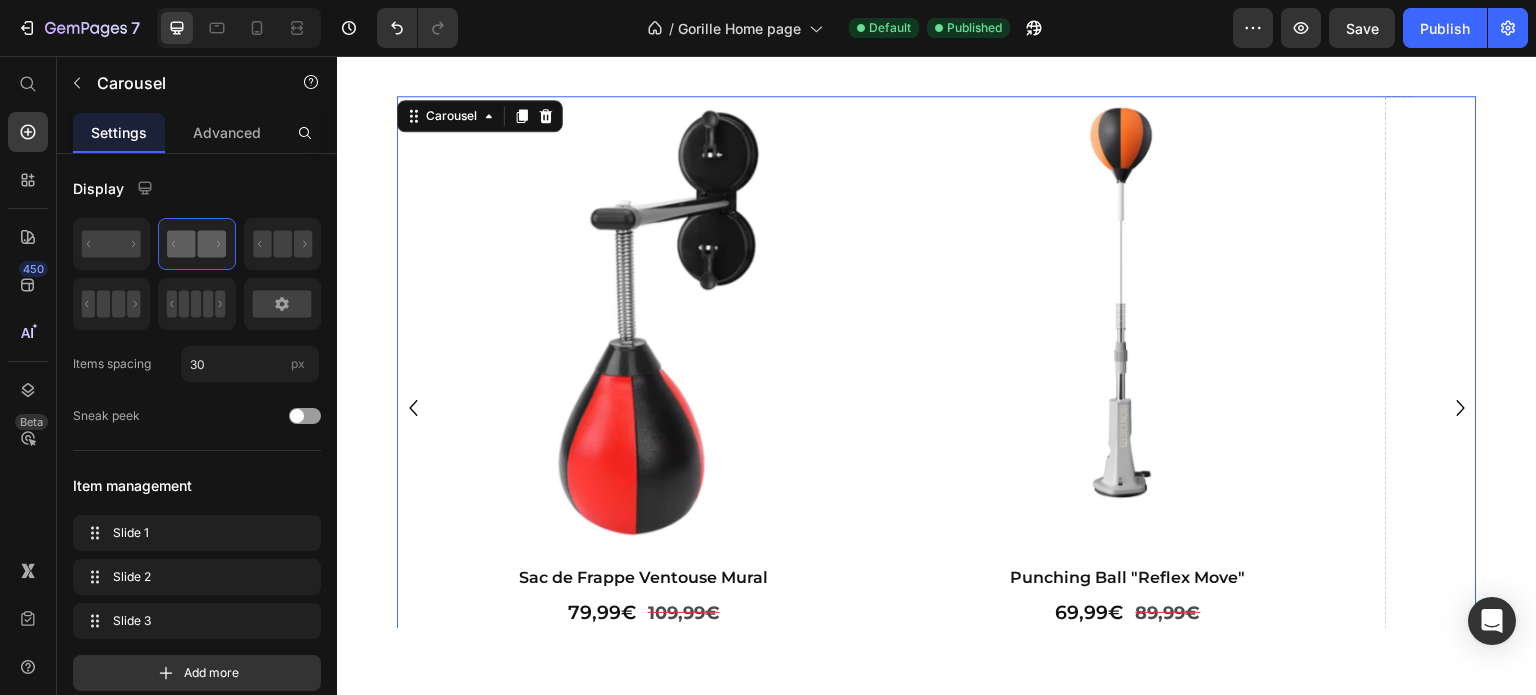 click 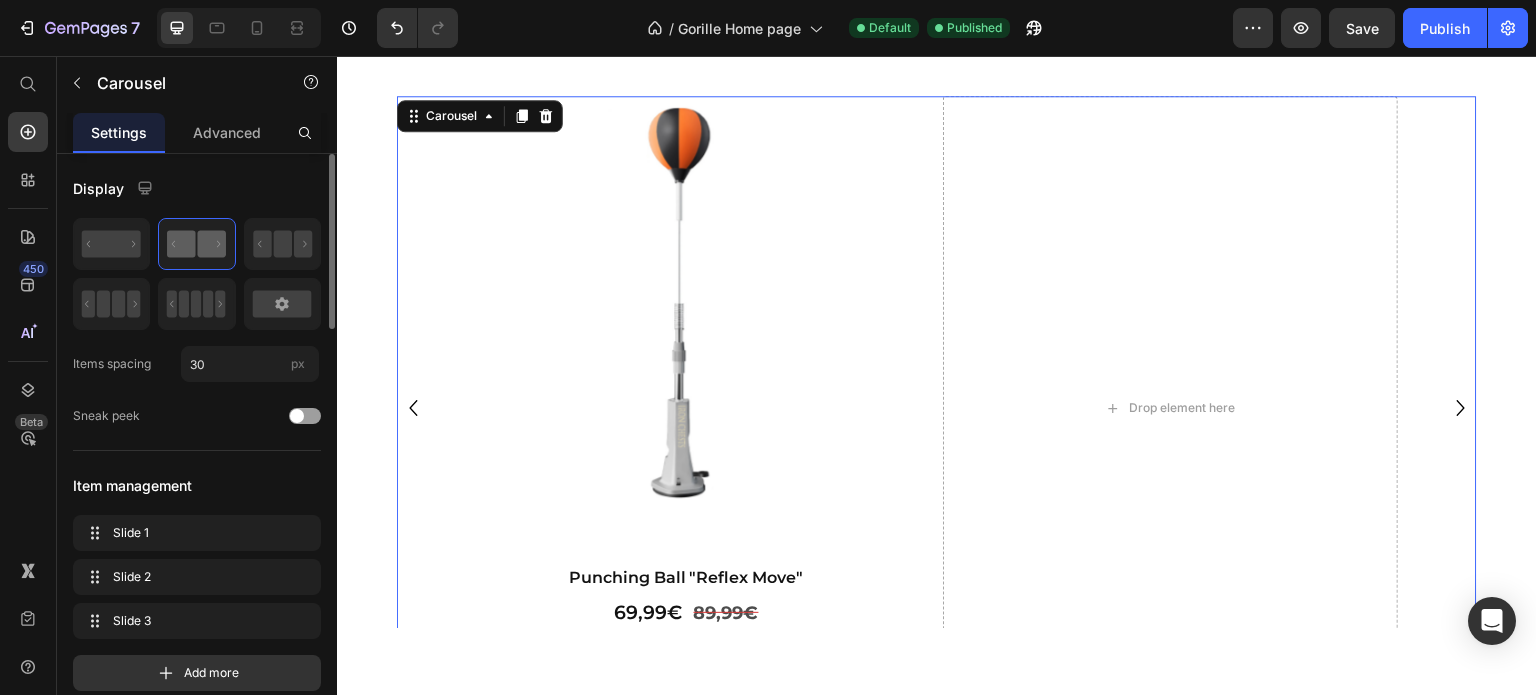 scroll, scrollTop: 166, scrollLeft: 0, axis: vertical 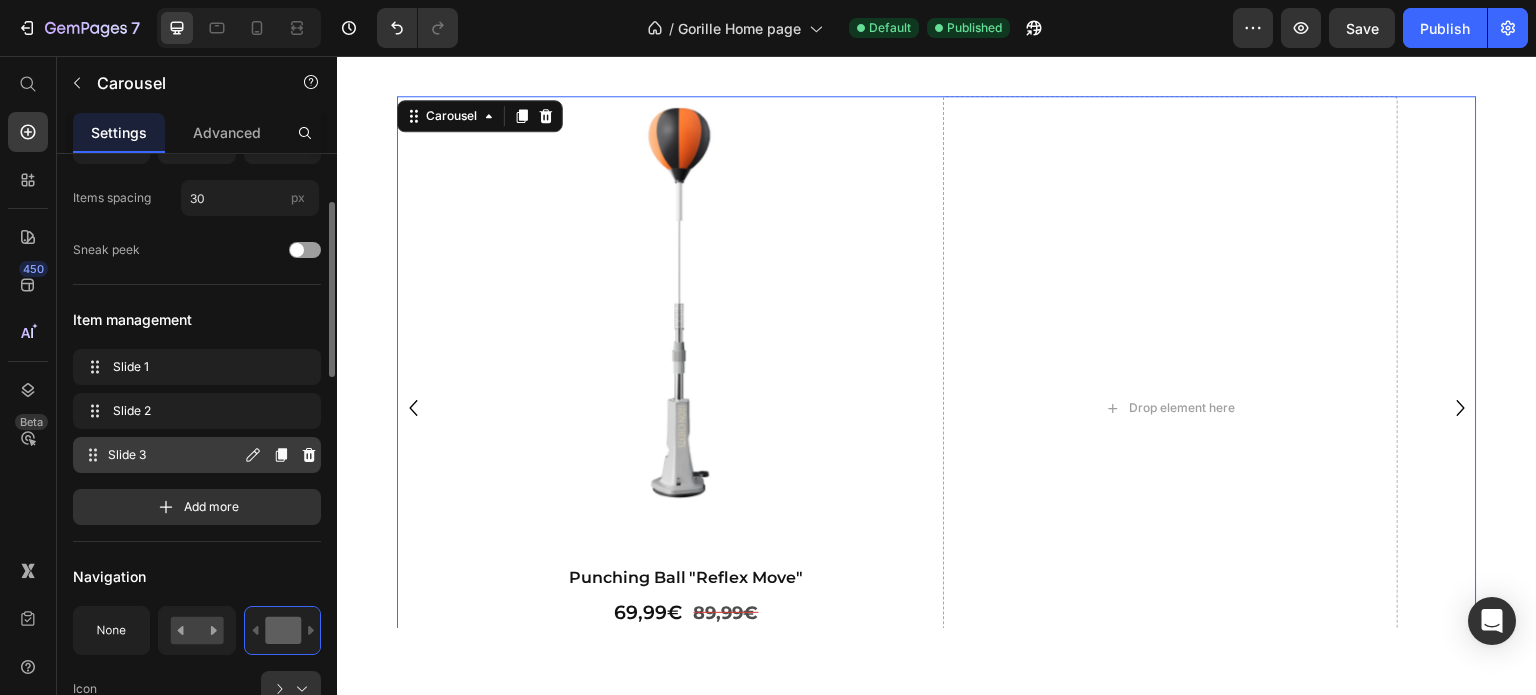 click on "Slide 3" at bounding box center (174, 455) 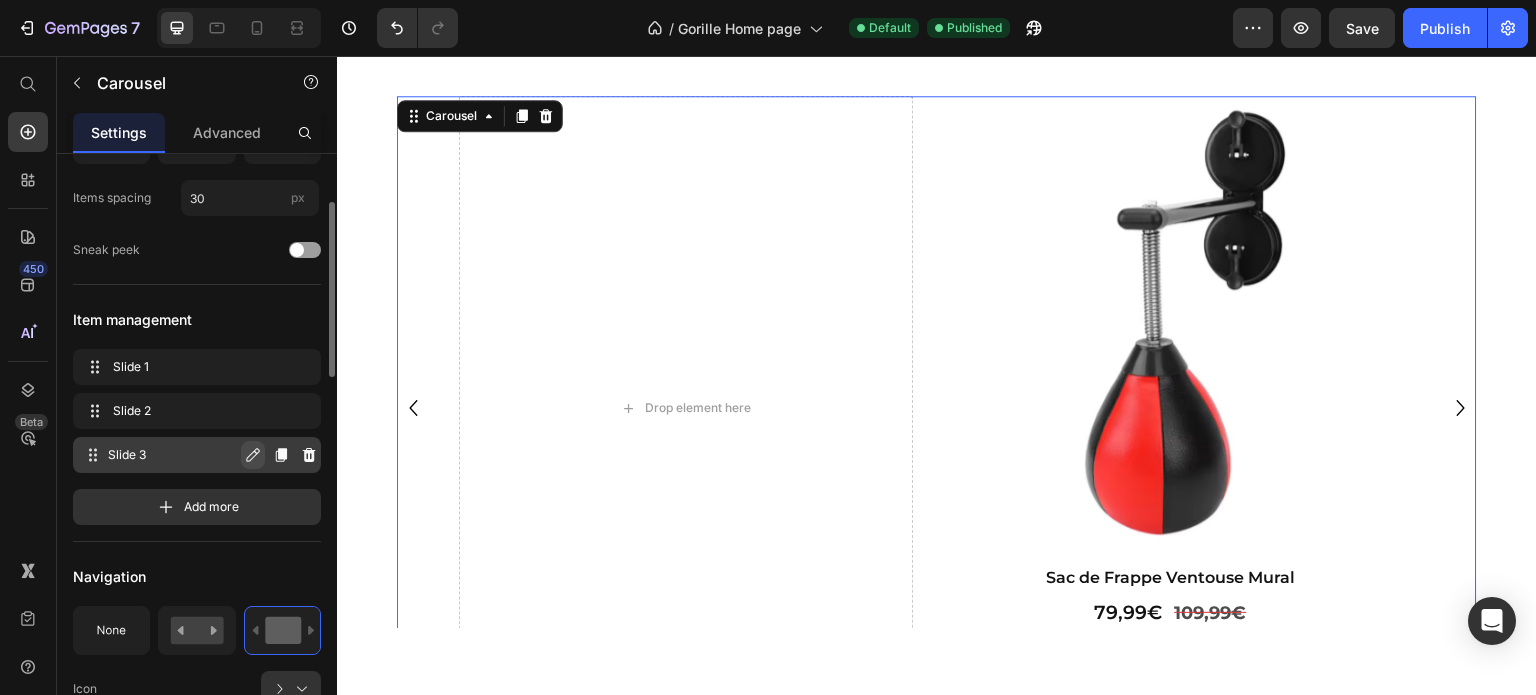 click 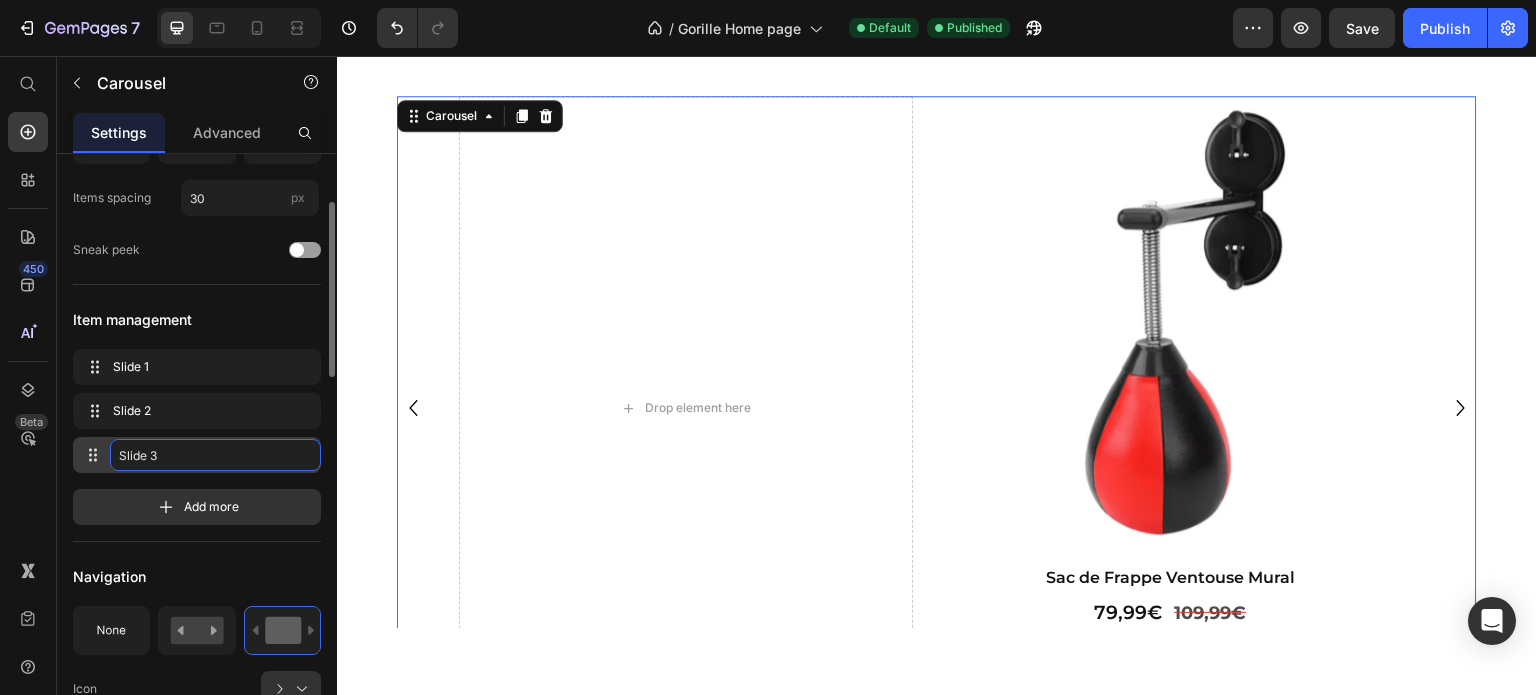 click on "Slide 3" 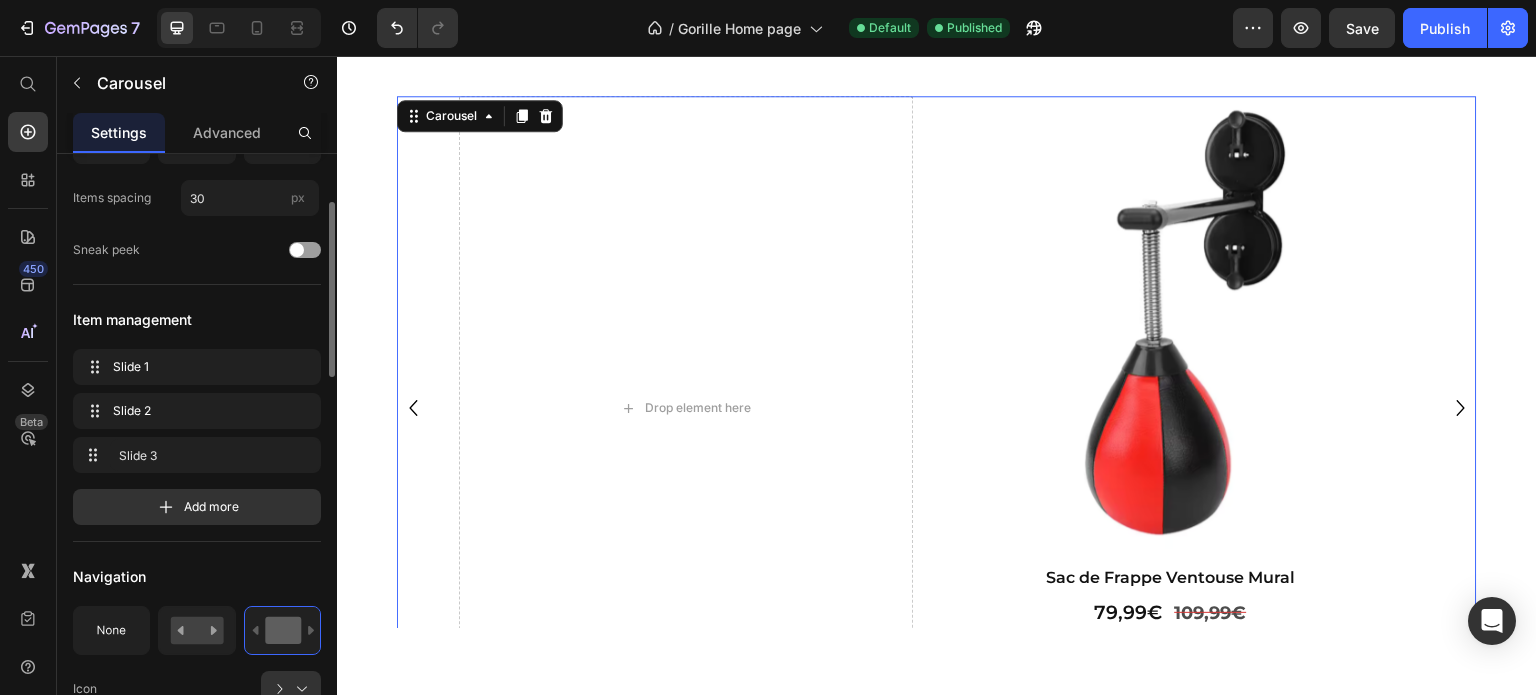 click on "Slide 1 Slide 1 Slide 2 Slide 2 Slide 3 Slide 3 Add more" 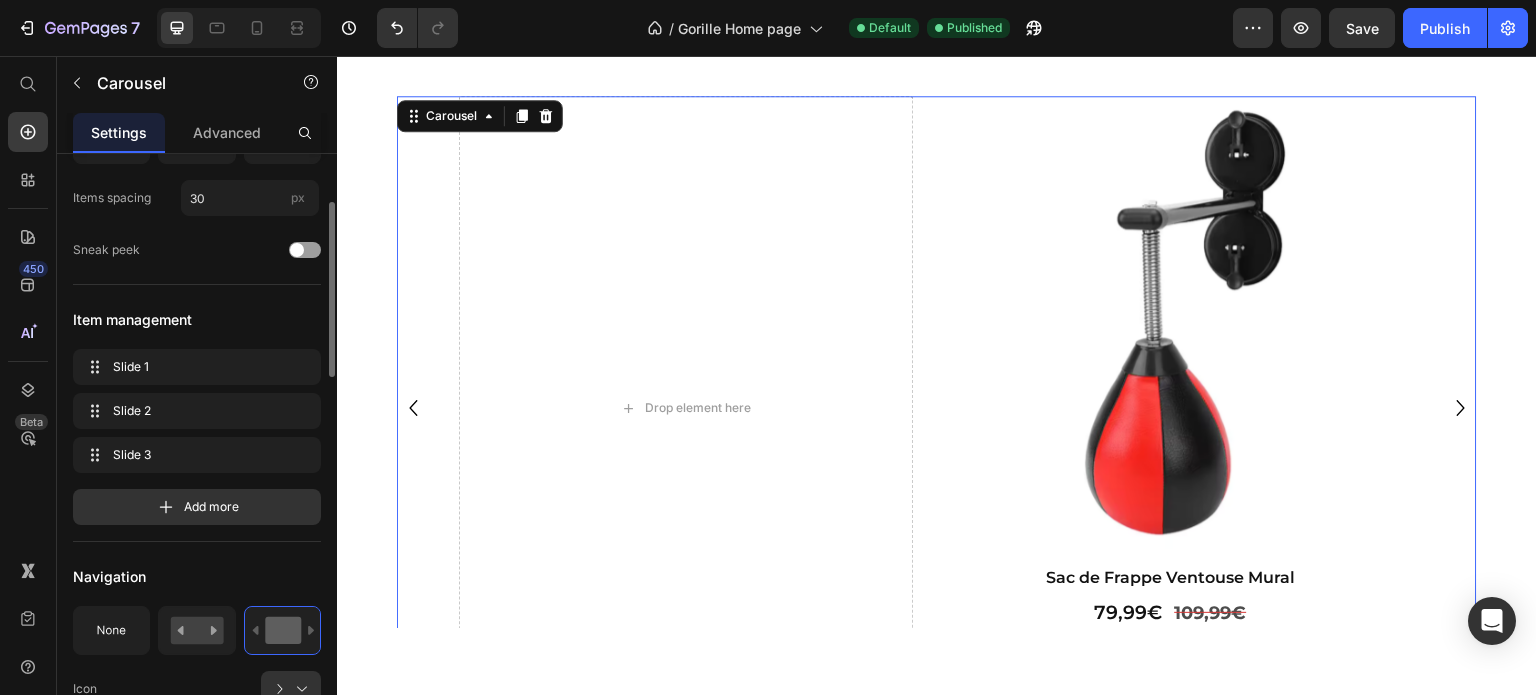 click on "Display Items spacing 30 px Sneak peek Item management Slide 1 Slide 1 Slide 2 Slide 2 Slide 3 Slide 3 Add more Navigation Icon
Icon size 32 Show more Dots Interaction Direction
Autoplay Drag to scroll Infinity loop Show more Size Width 1324 px % Height Auto px Show more Shape Border Corner Shadow Background  Color  Align  Delete element" at bounding box center (197, 1006) 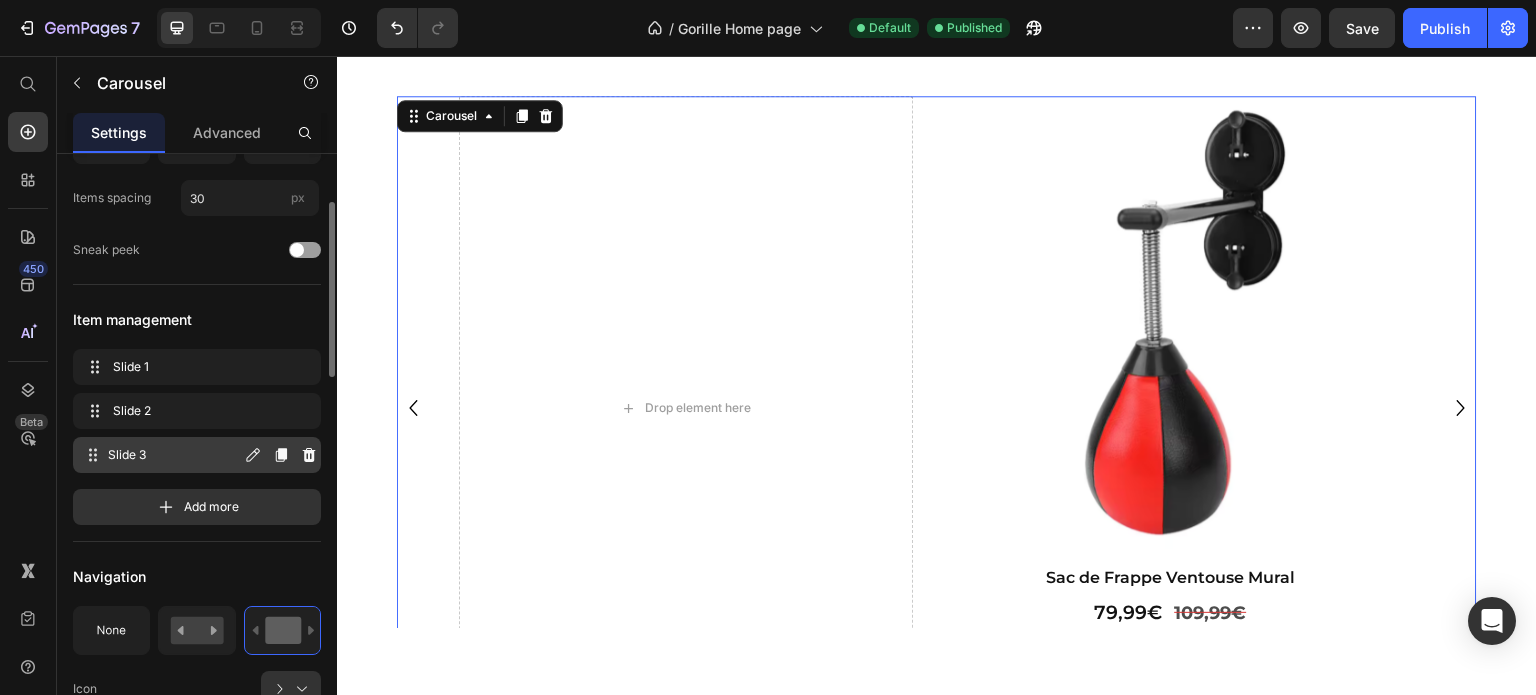 click on "Slide 3" at bounding box center (174, 455) 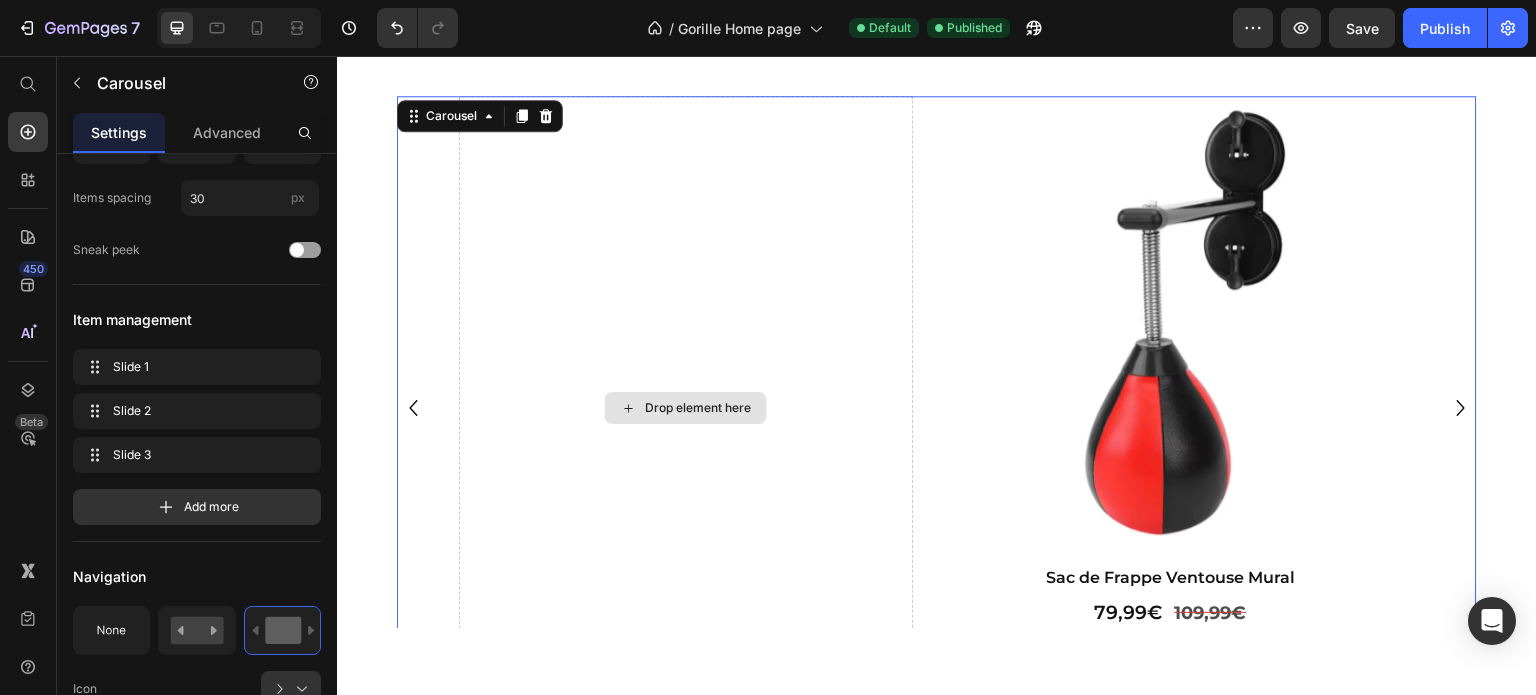 click on "Drop element here" at bounding box center (686, 407) 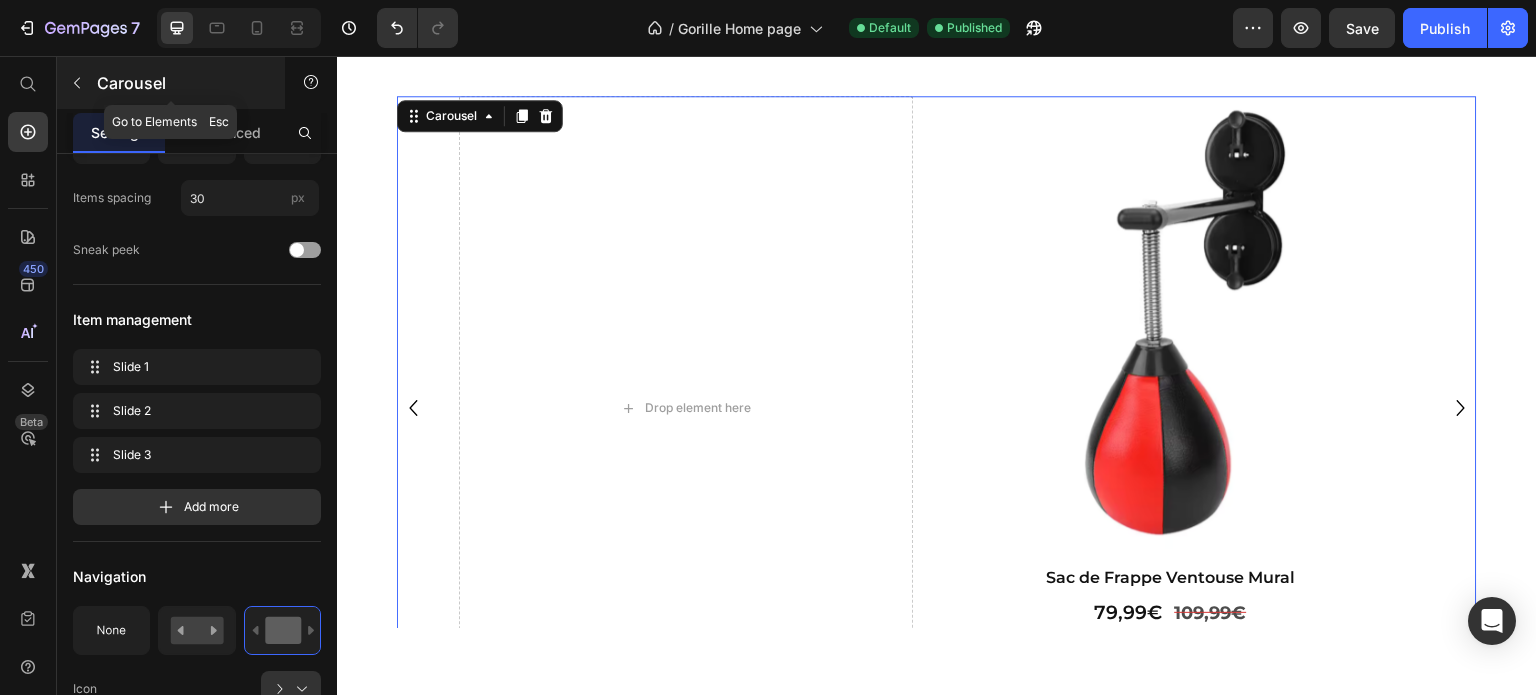 click on "Carousel" at bounding box center [182, 83] 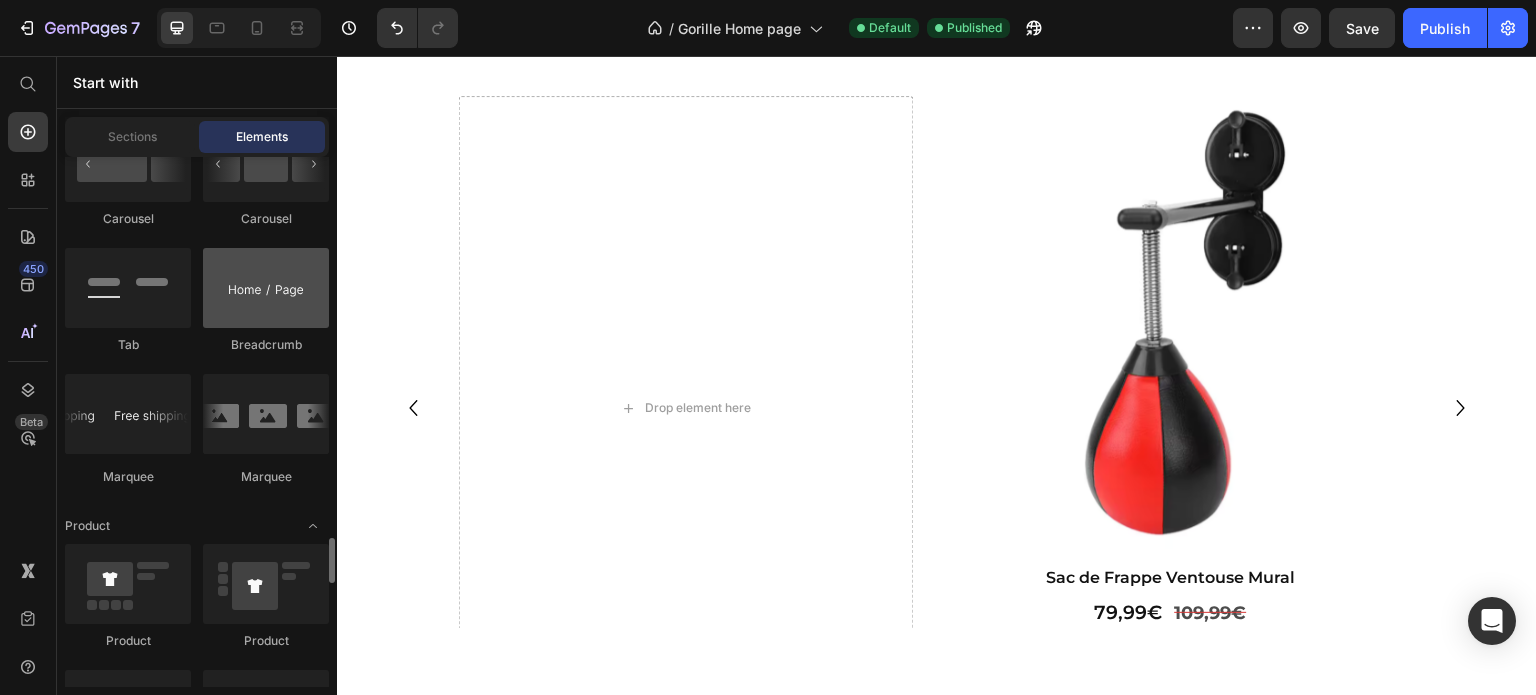 scroll, scrollTop: 2496, scrollLeft: 0, axis: vertical 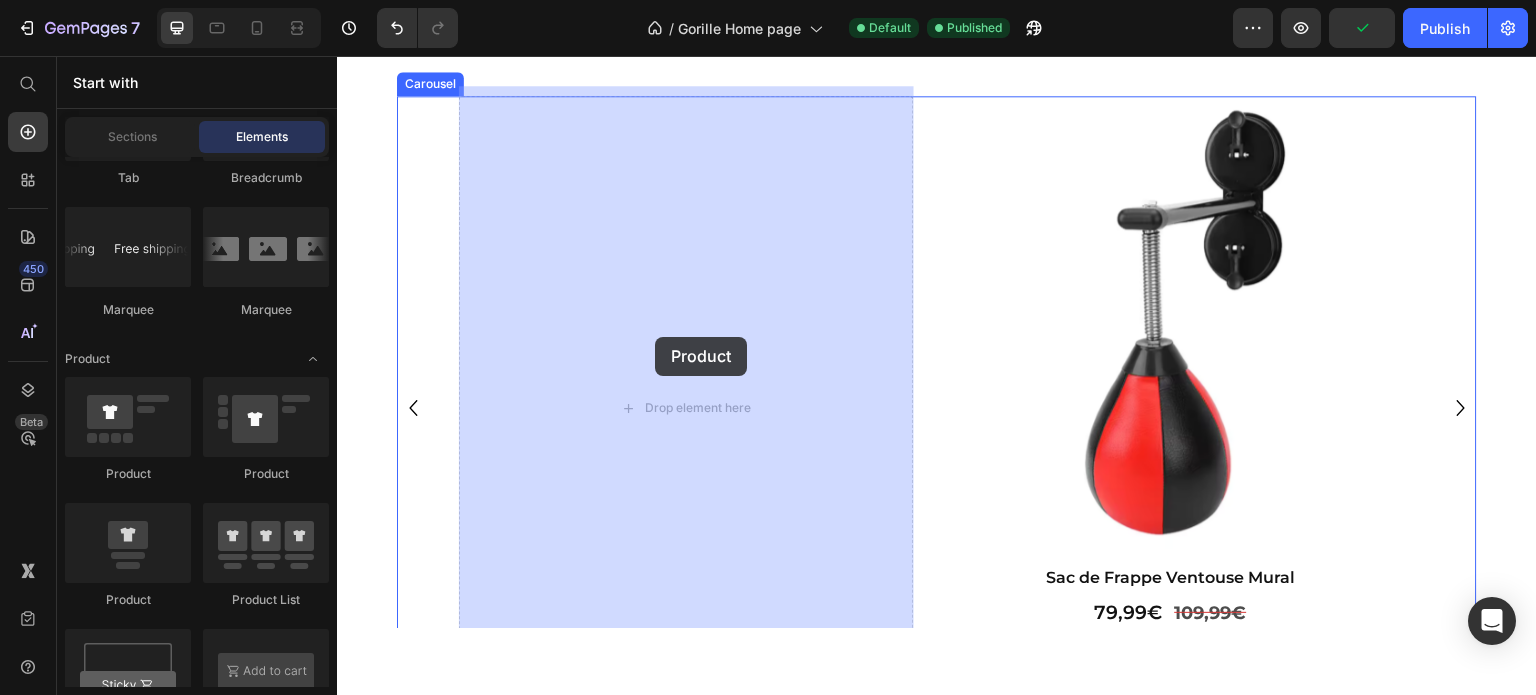 drag, startPoint x: 467, startPoint y: 492, endPoint x: 619, endPoint y: 346, distance: 210.76053 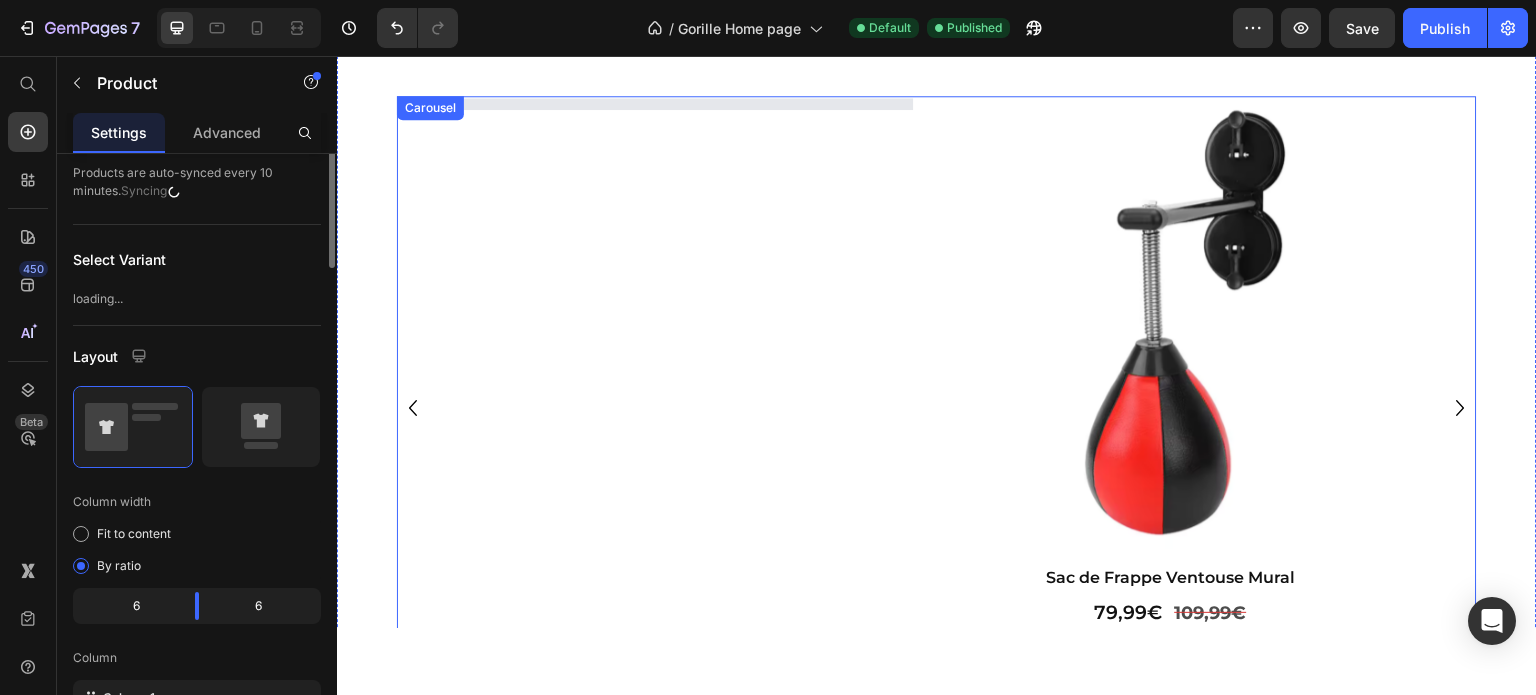 scroll, scrollTop: 0, scrollLeft: 0, axis: both 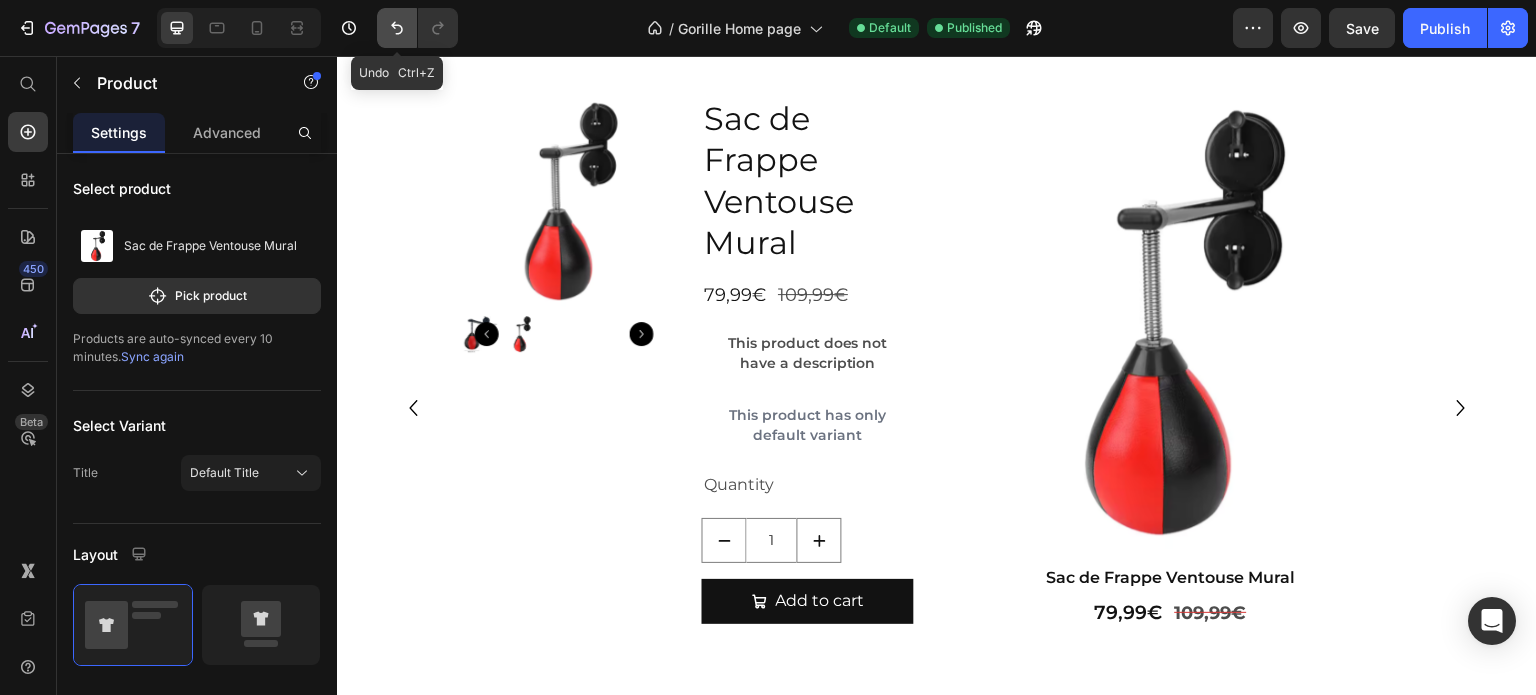click 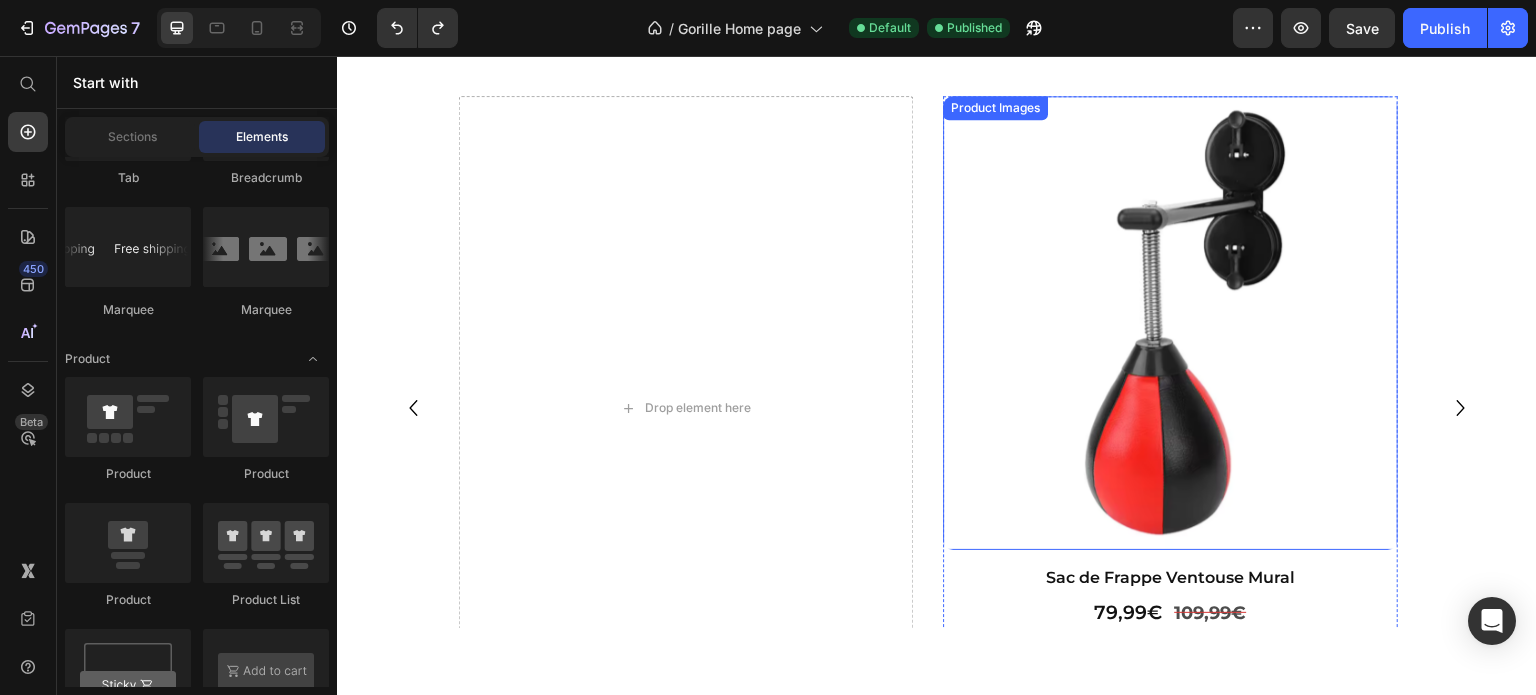 click at bounding box center [1171, 322] 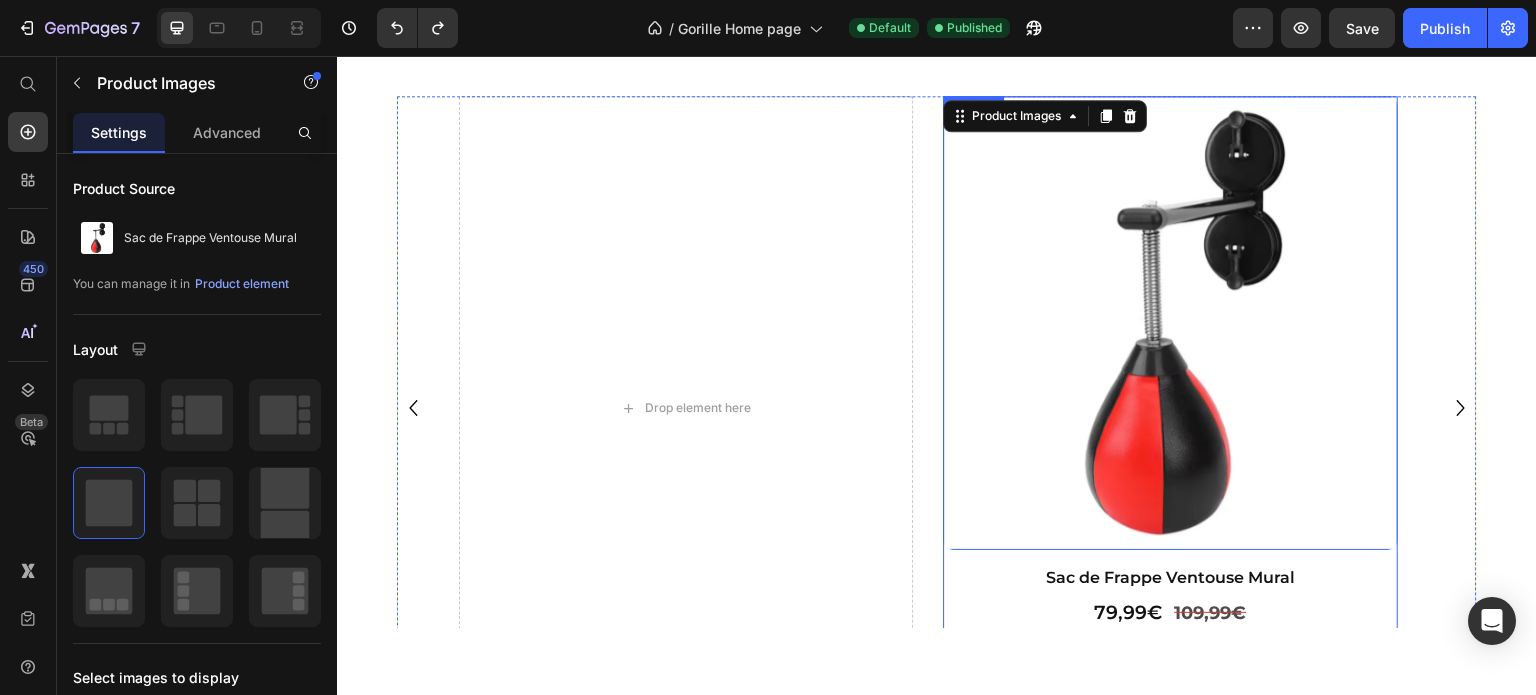 click on "Sac de Frappe Ventouse Mural Product Title 79,99€ Product Price 109,99€ Product Price Row ajouter au panier Add to Cart" at bounding box center (1171, 630) 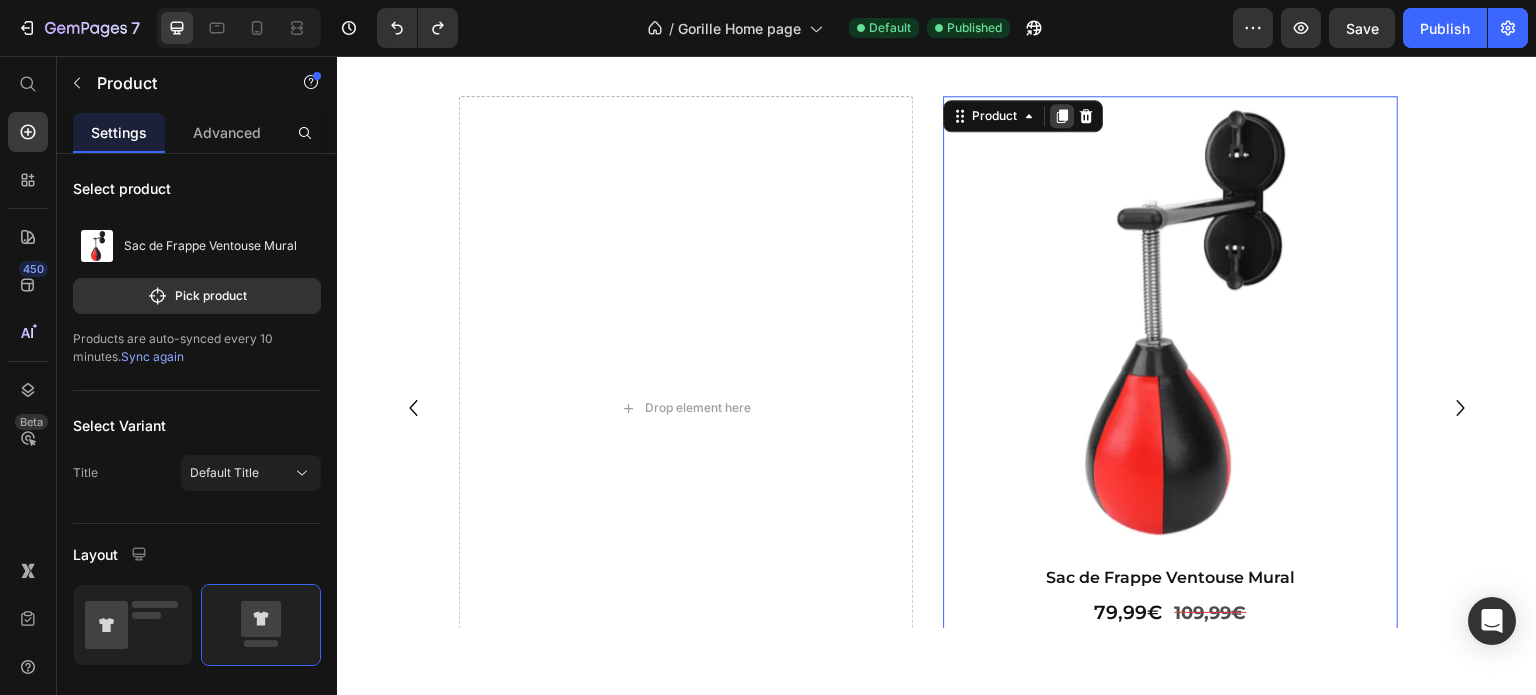 click 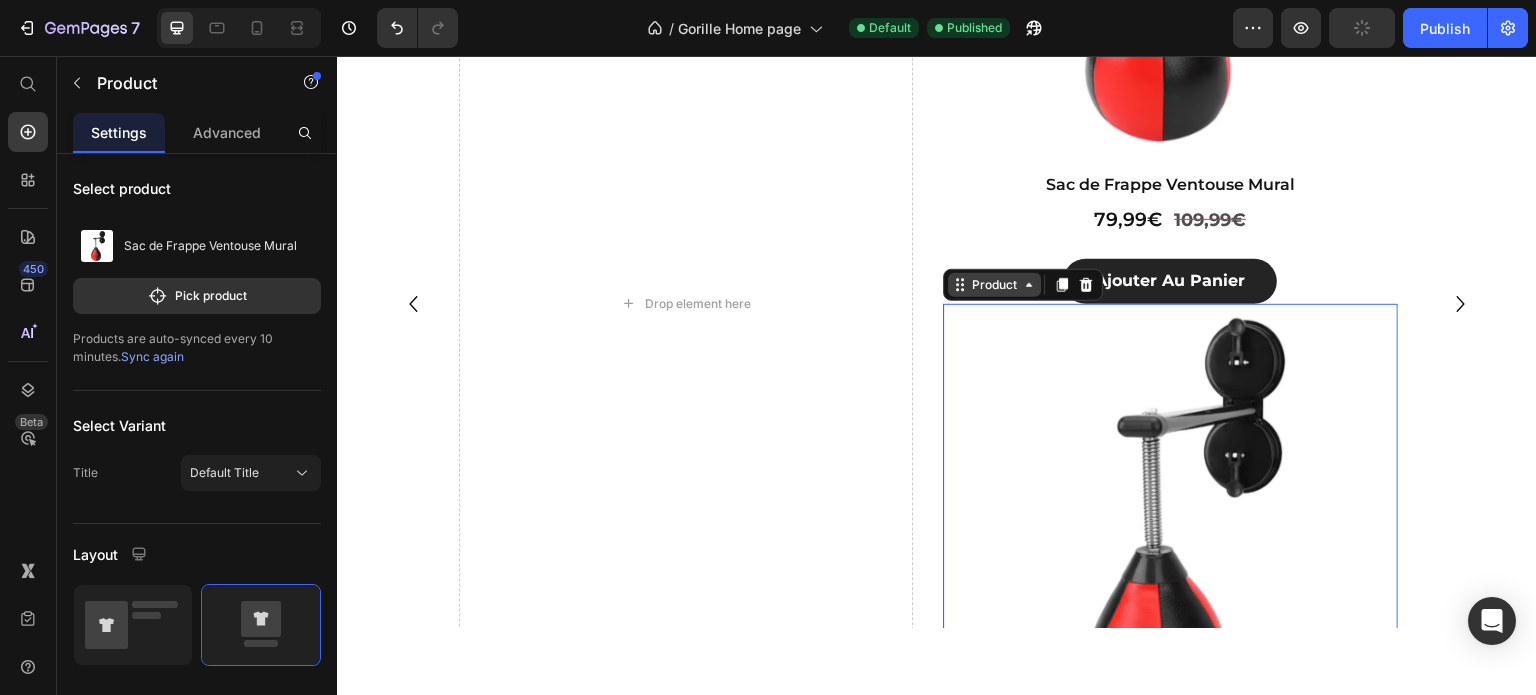 scroll, scrollTop: 1060, scrollLeft: 0, axis: vertical 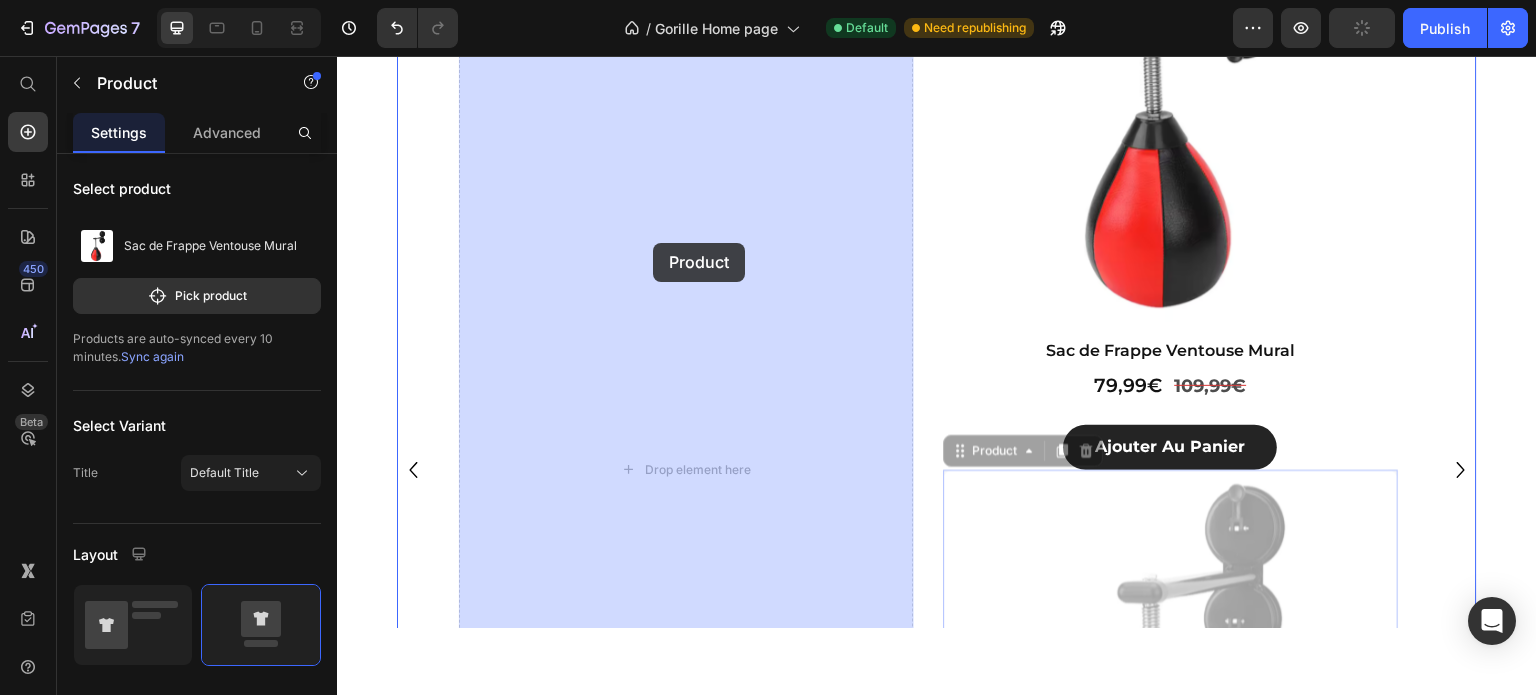 drag, startPoint x: 1004, startPoint y: 437, endPoint x: 653, endPoint y: 242, distance: 401.52957 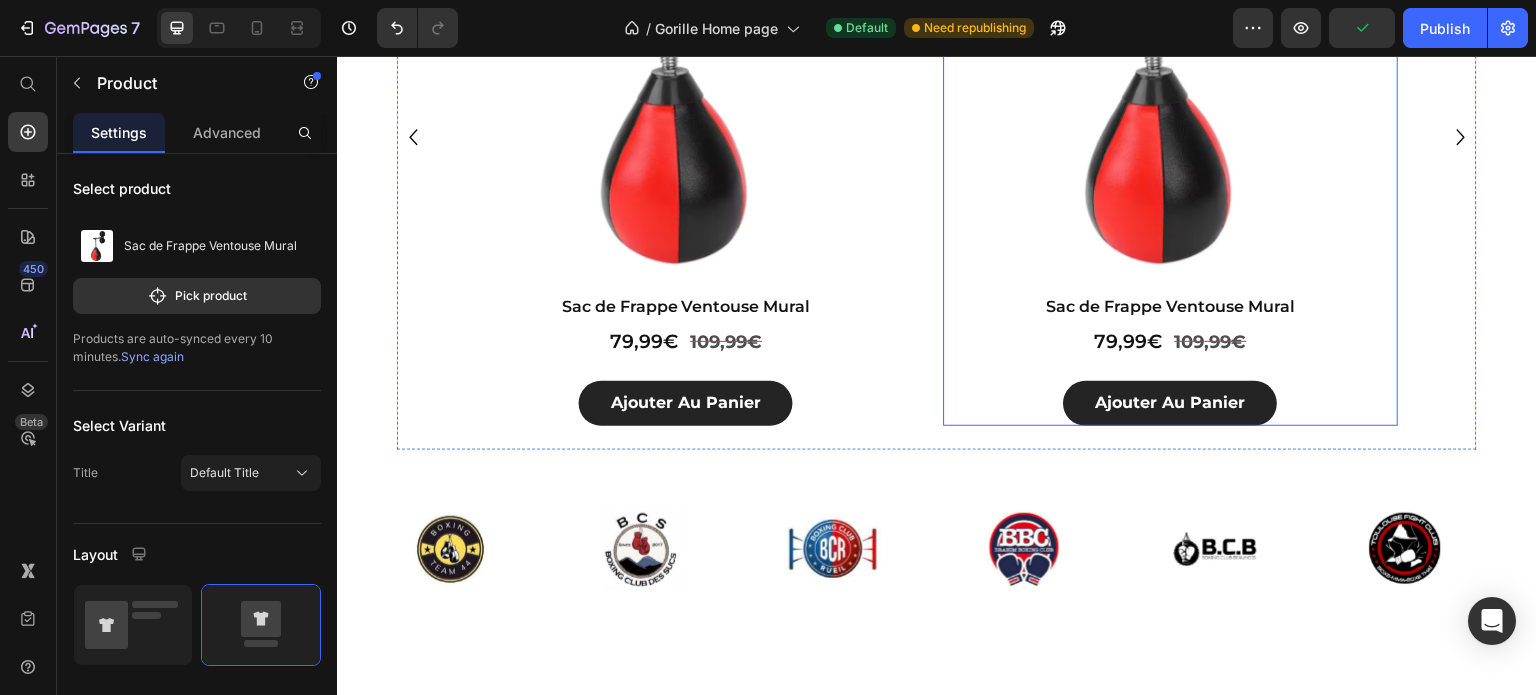 scroll, scrollTop: 937, scrollLeft: 0, axis: vertical 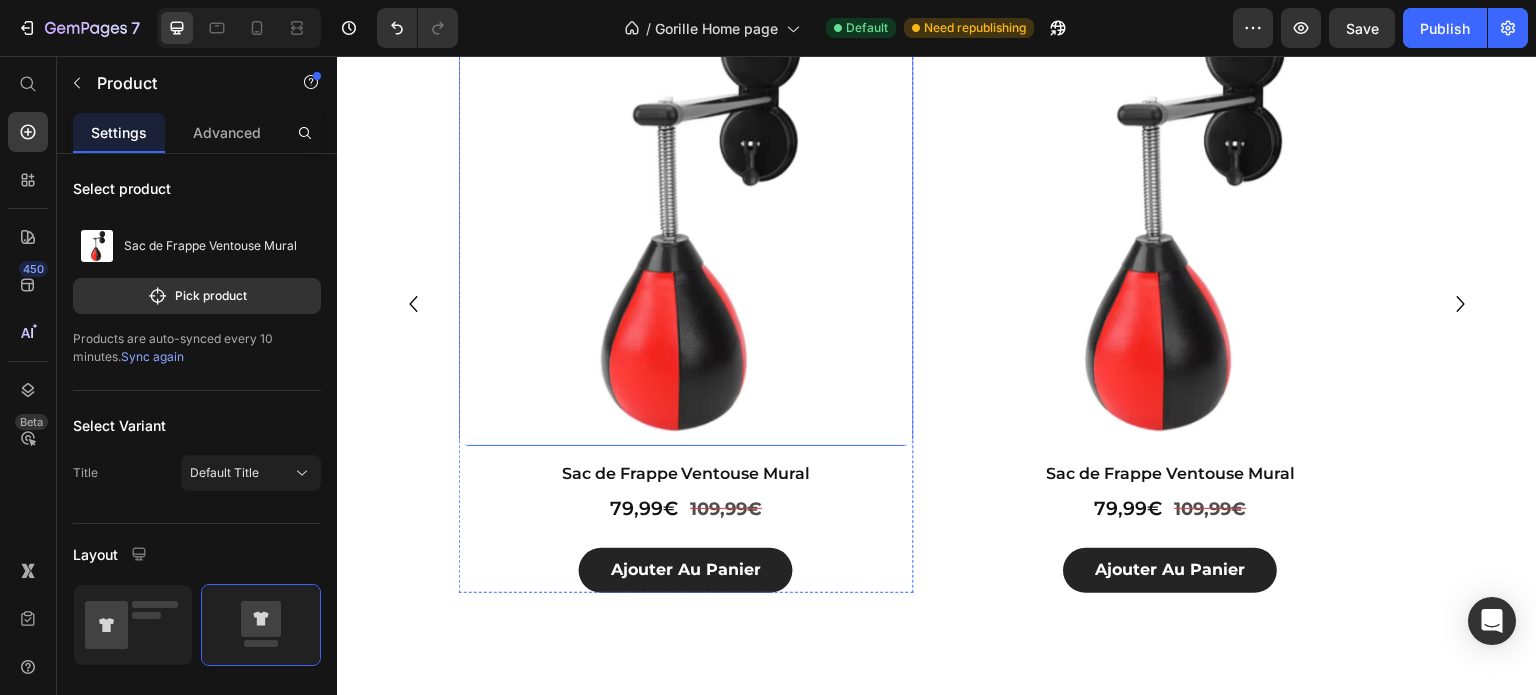 click at bounding box center (686, 218) 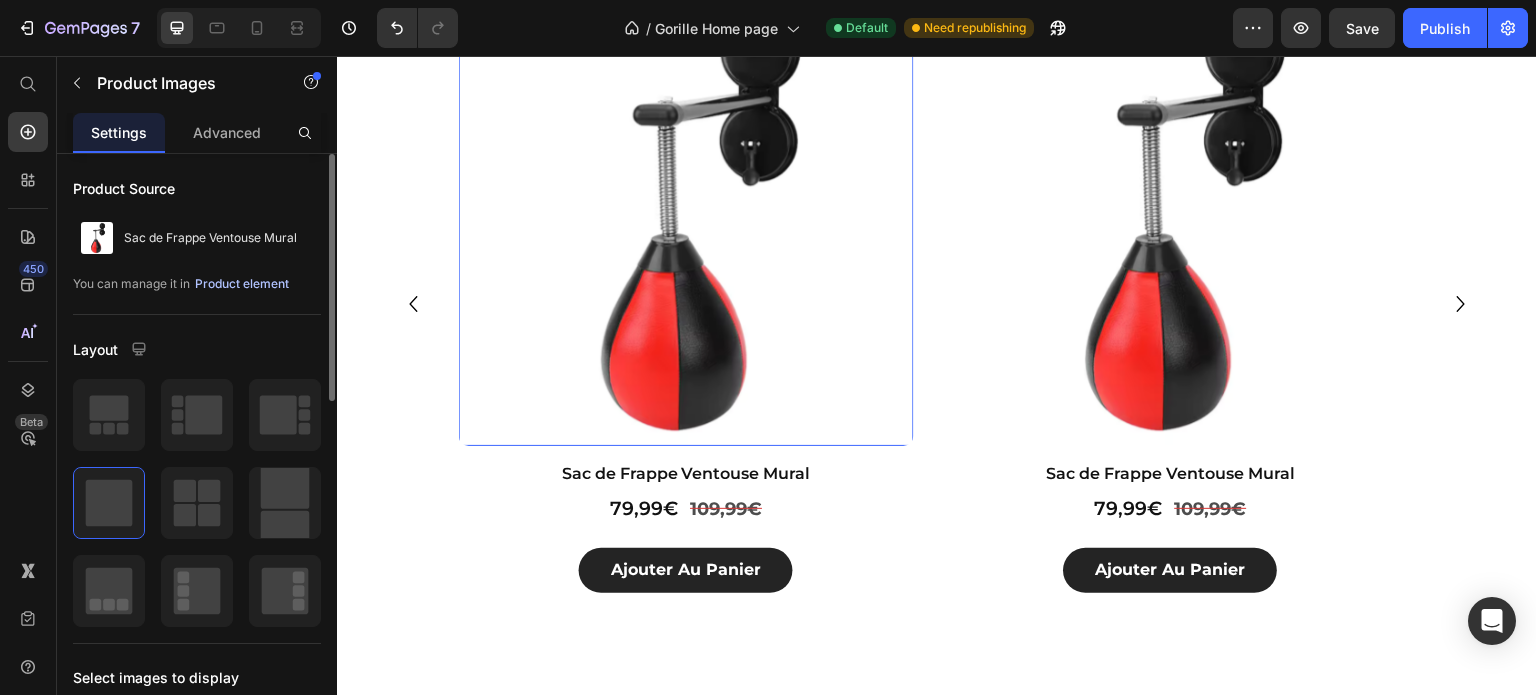 click on "Product element" at bounding box center [242, 284] 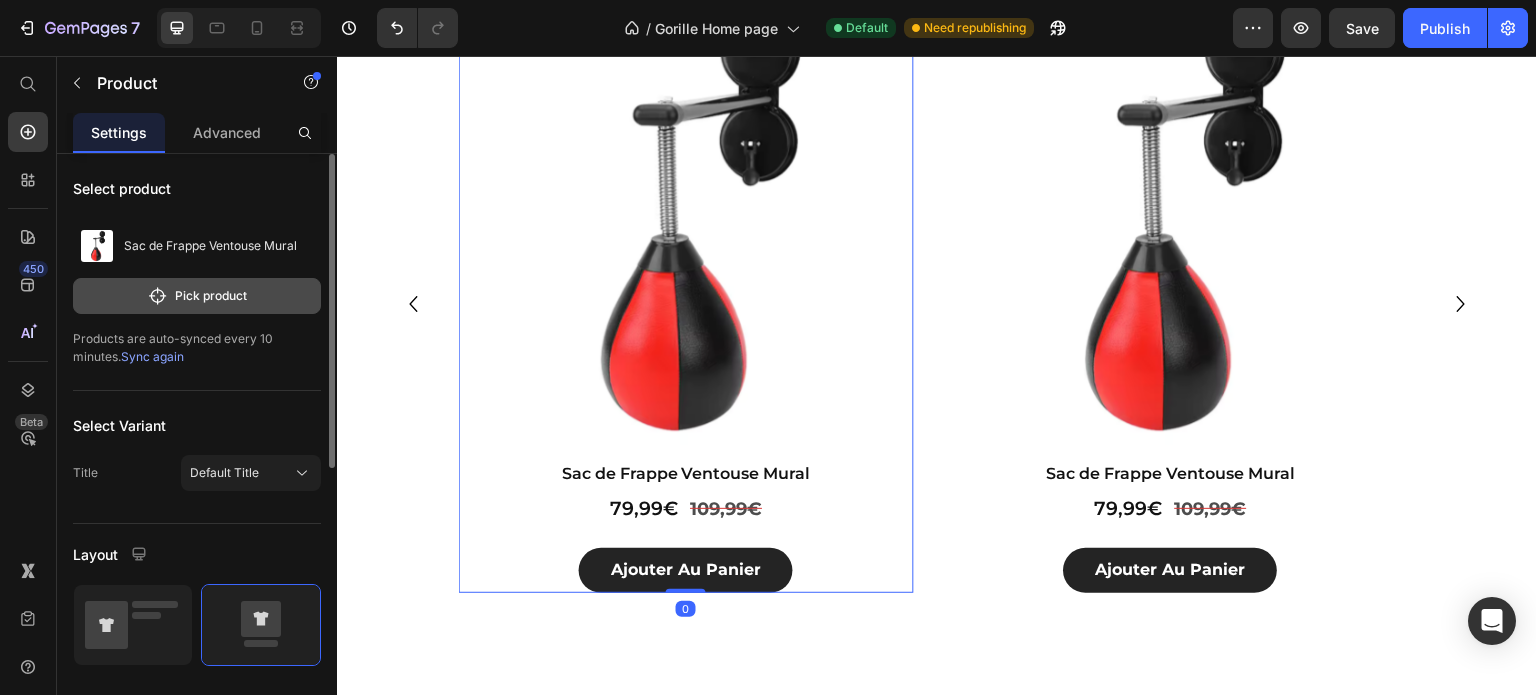 click on "Pick product" at bounding box center [197, 296] 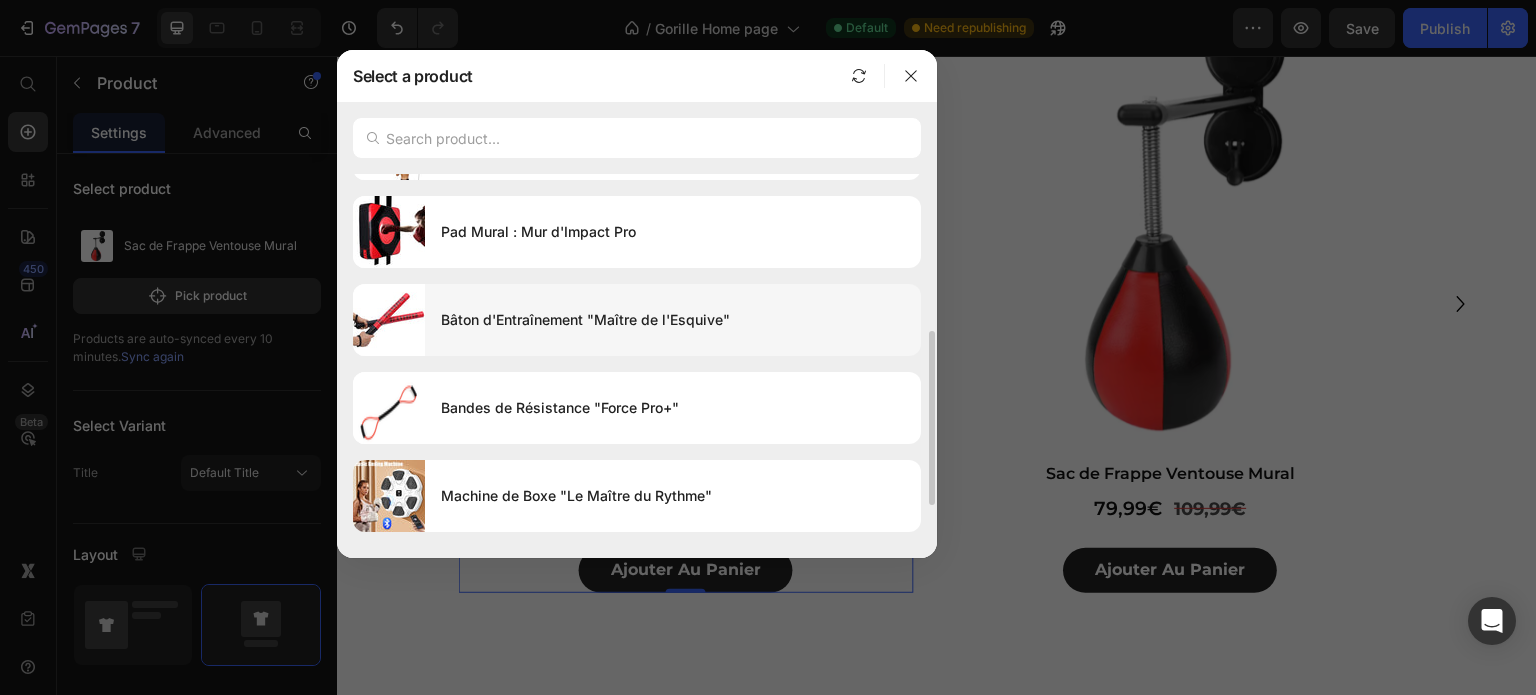 scroll, scrollTop: 408, scrollLeft: 0, axis: vertical 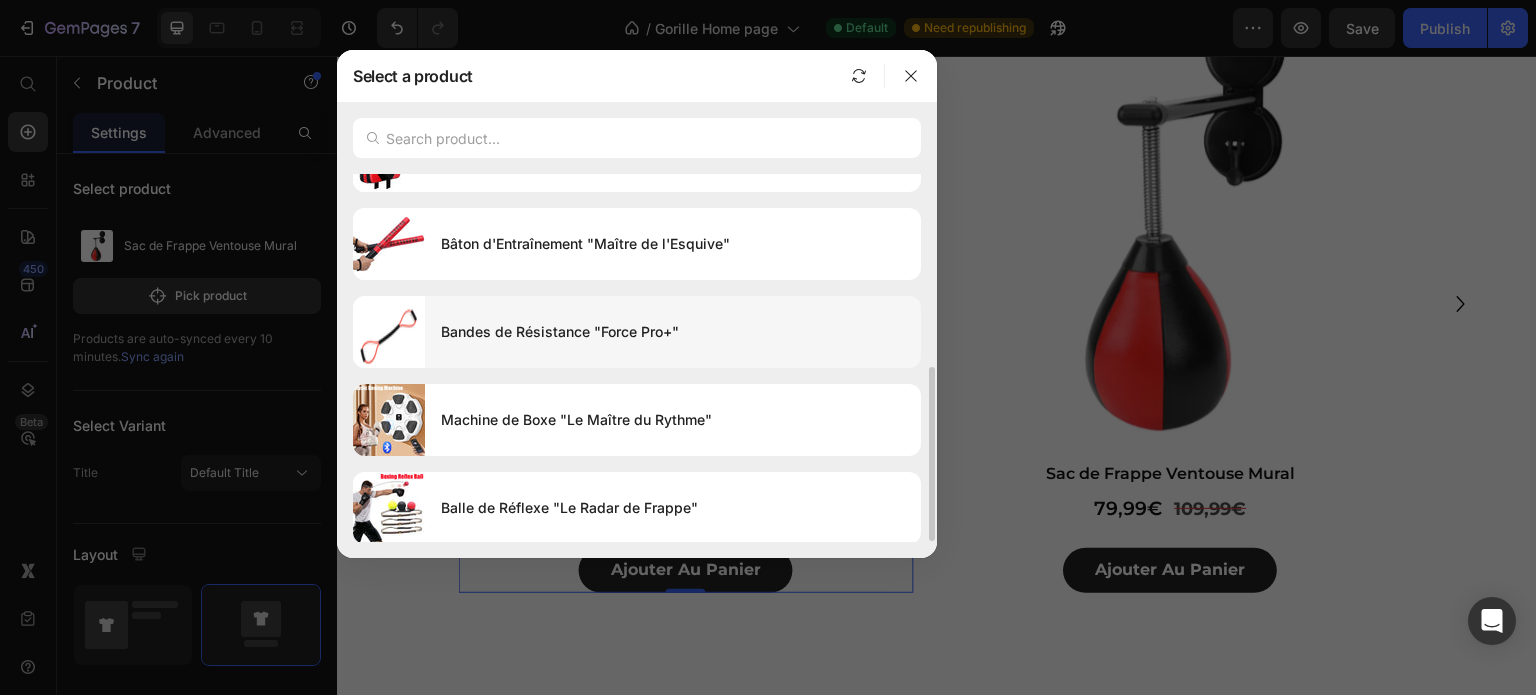 click on "Bandes de Résistance "Force Pro+"" at bounding box center [673, 332] 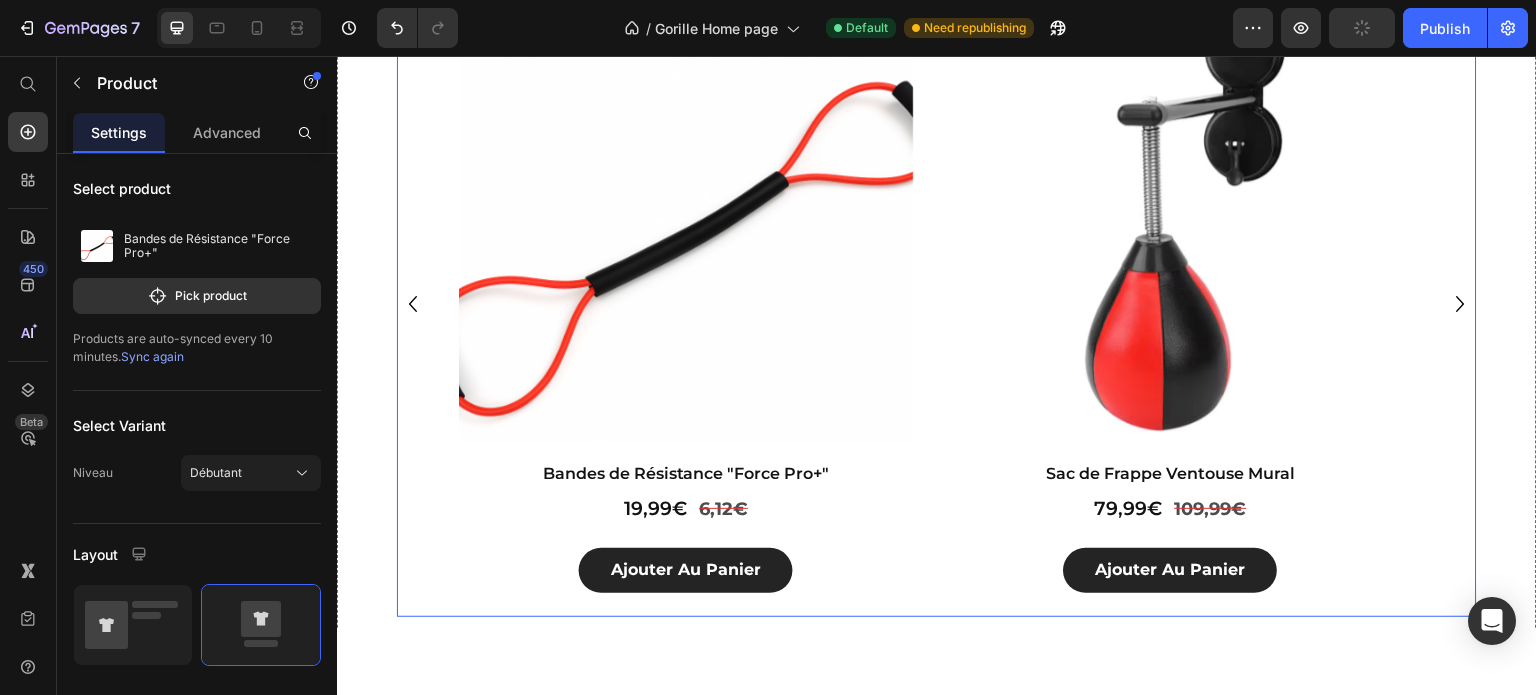 click 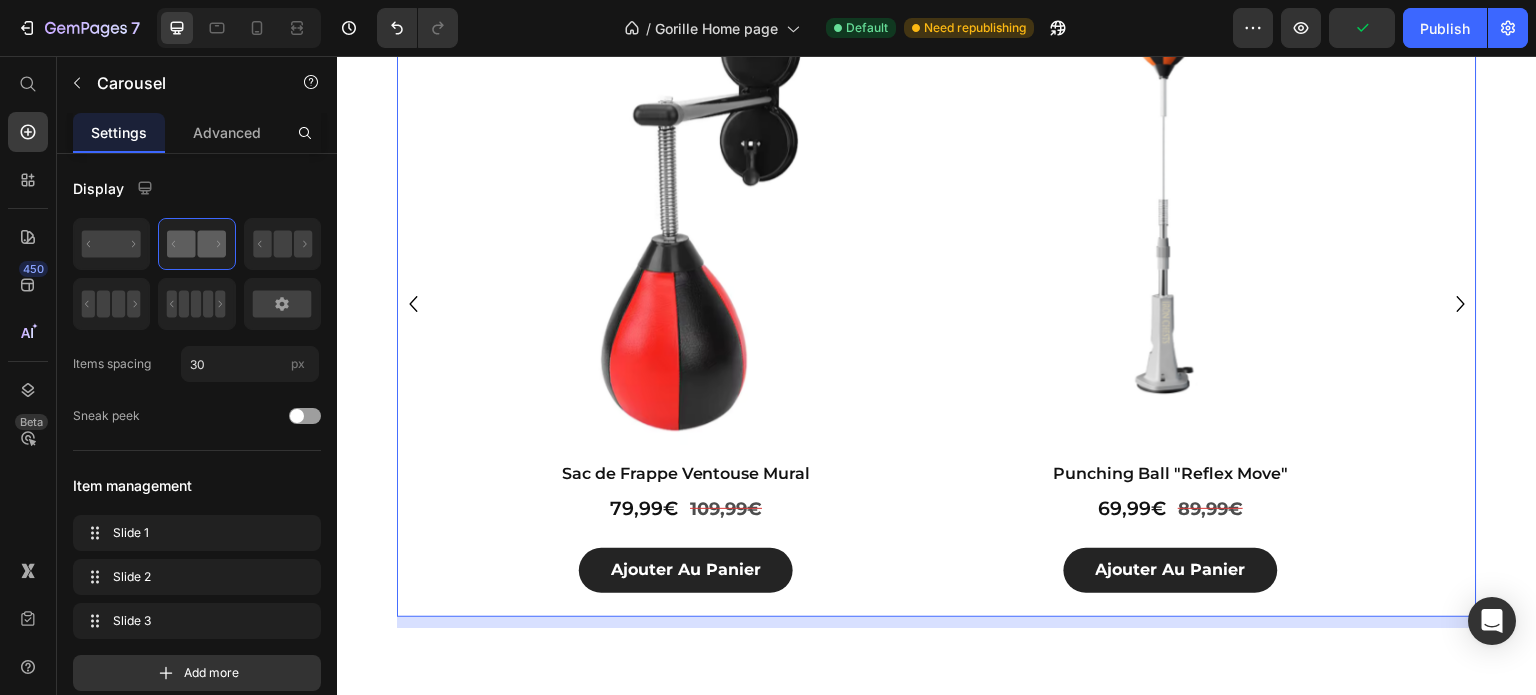 click 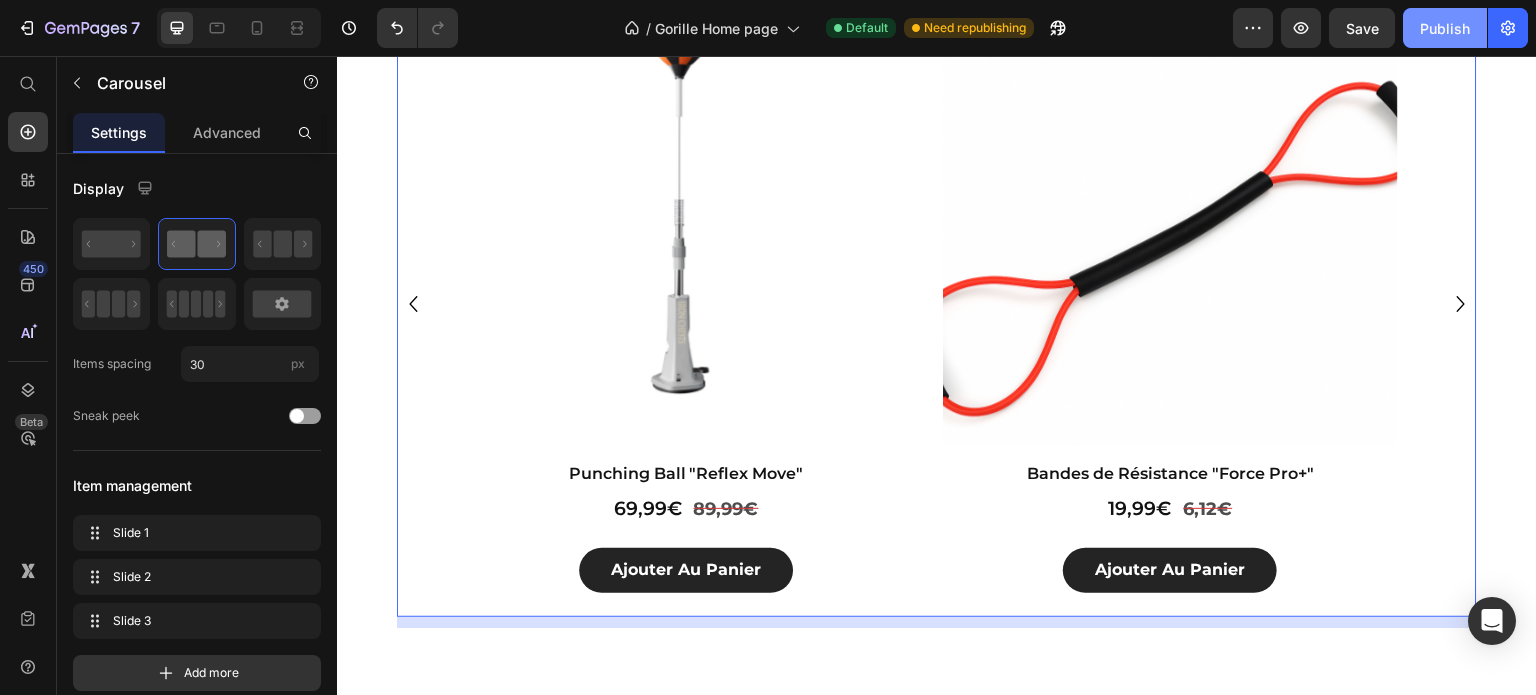 click on "Publish" at bounding box center (1445, 28) 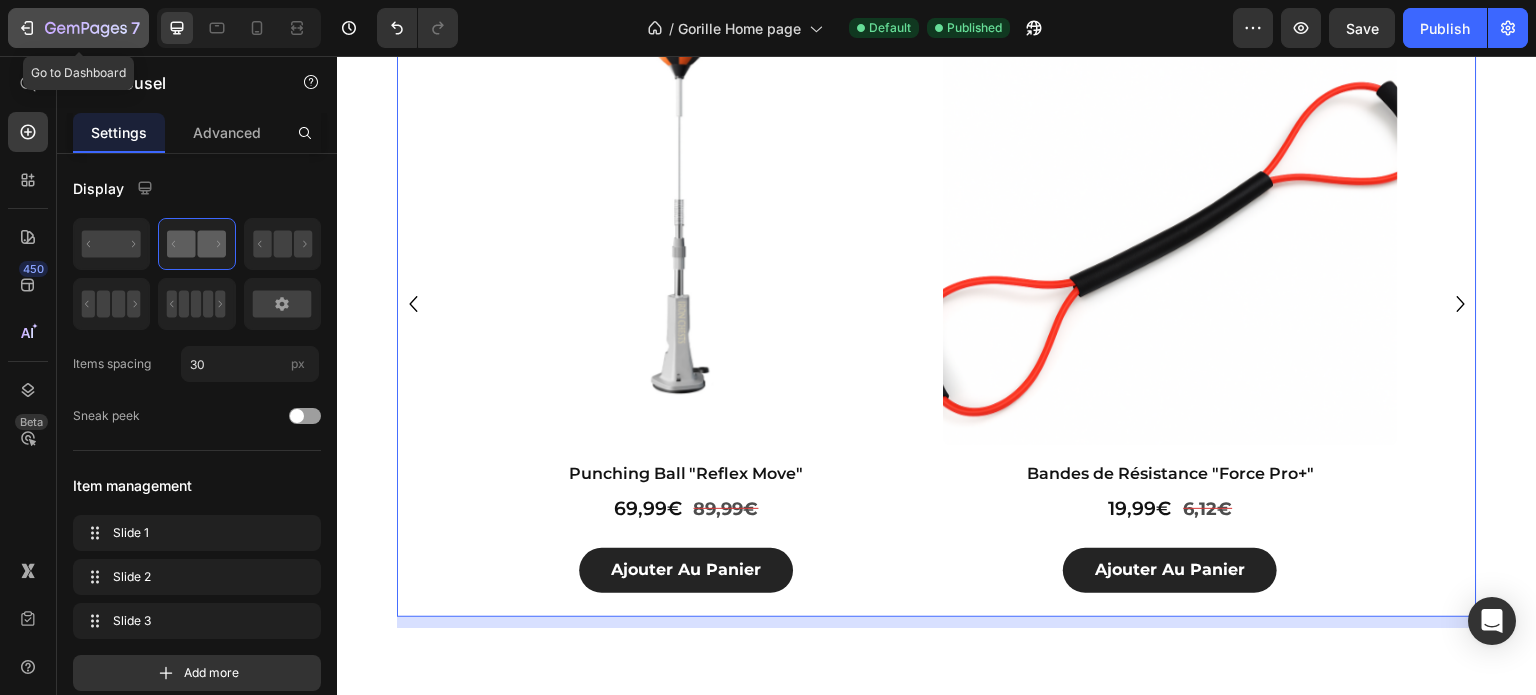 click on "7" at bounding box center (78, 28) 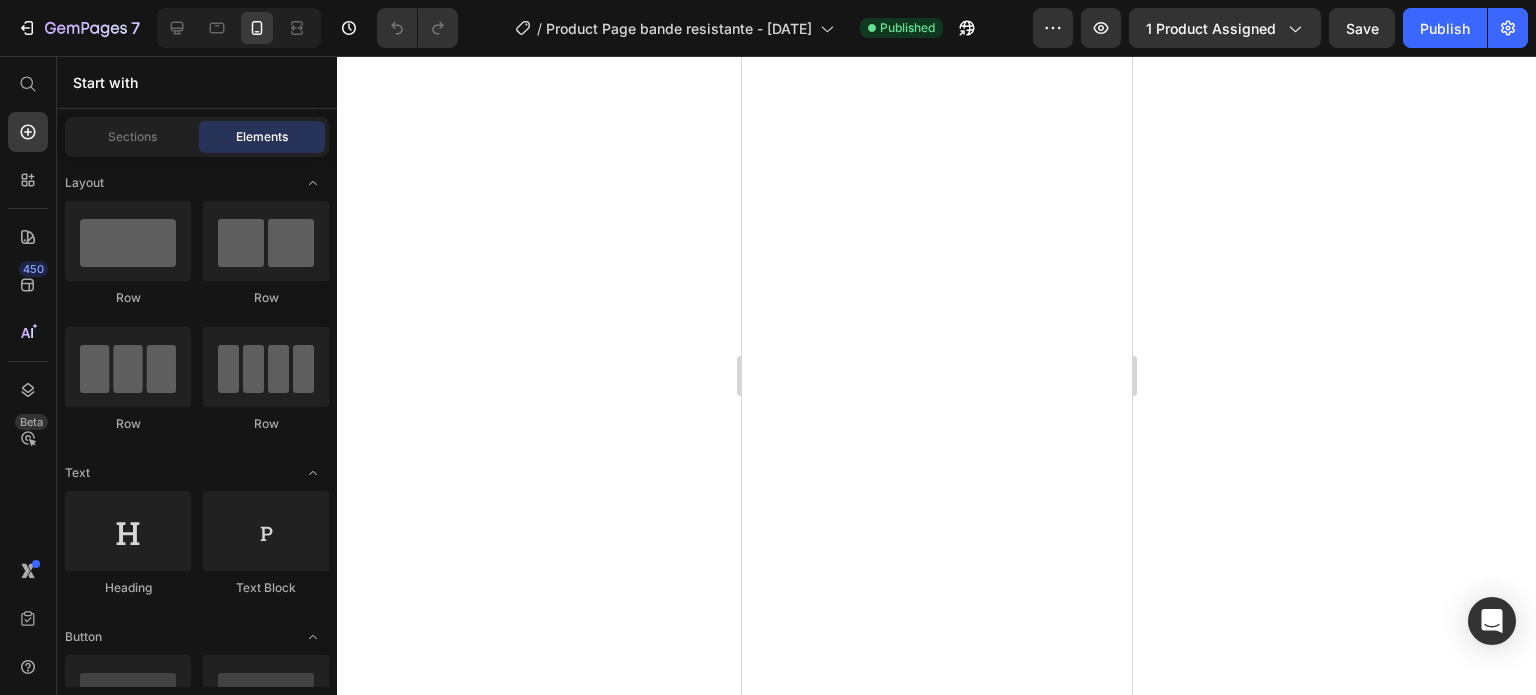 scroll, scrollTop: 0, scrollLeft: 0, axis: both 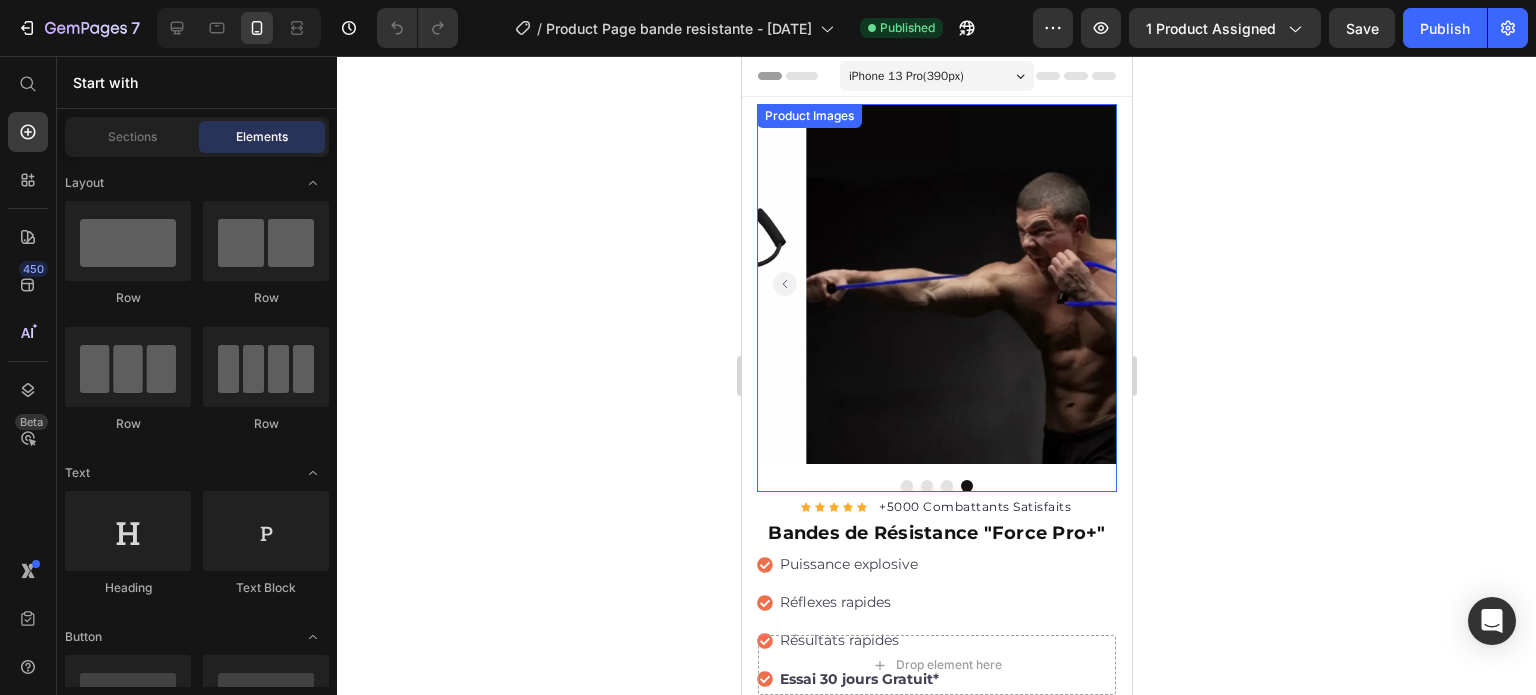click at bounding box center (906, 486) 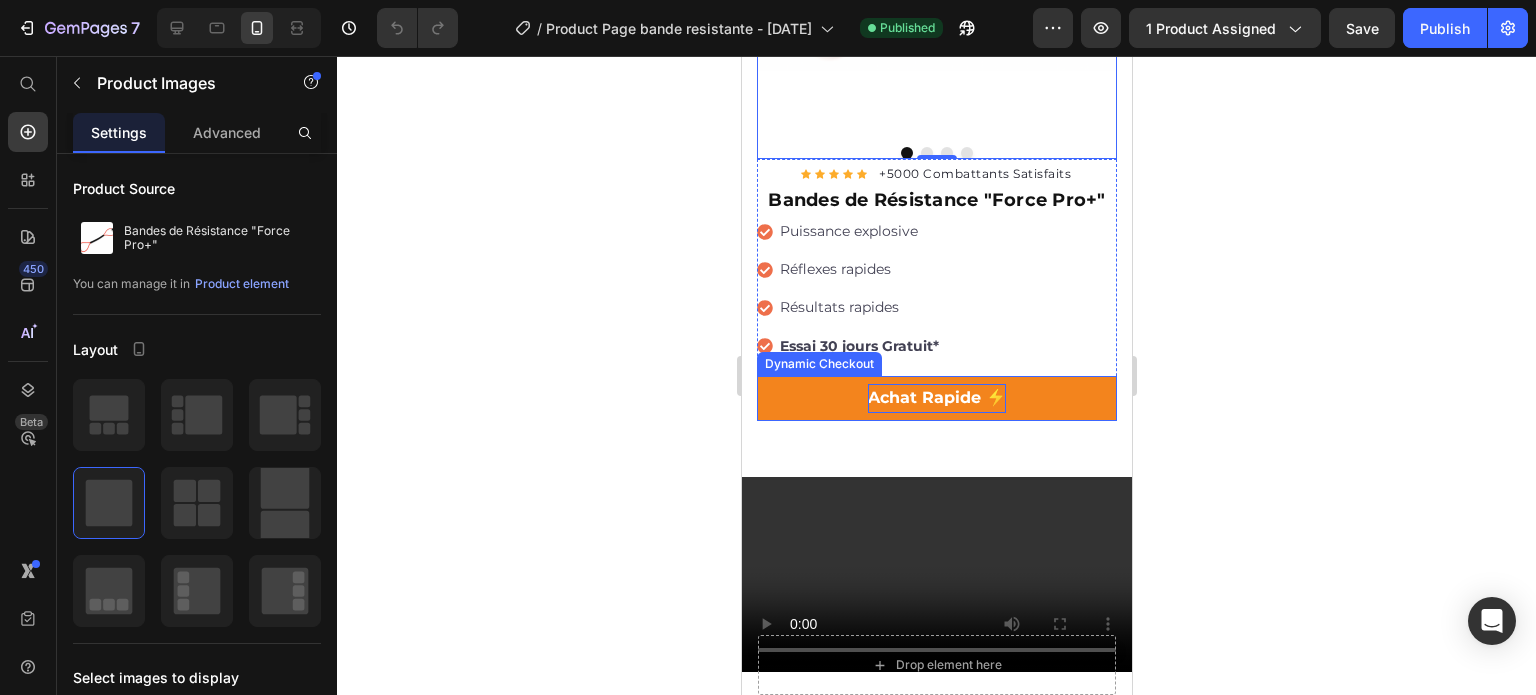 scroll, scrollTop: 166, scrollLeft: 0, axis: vertical 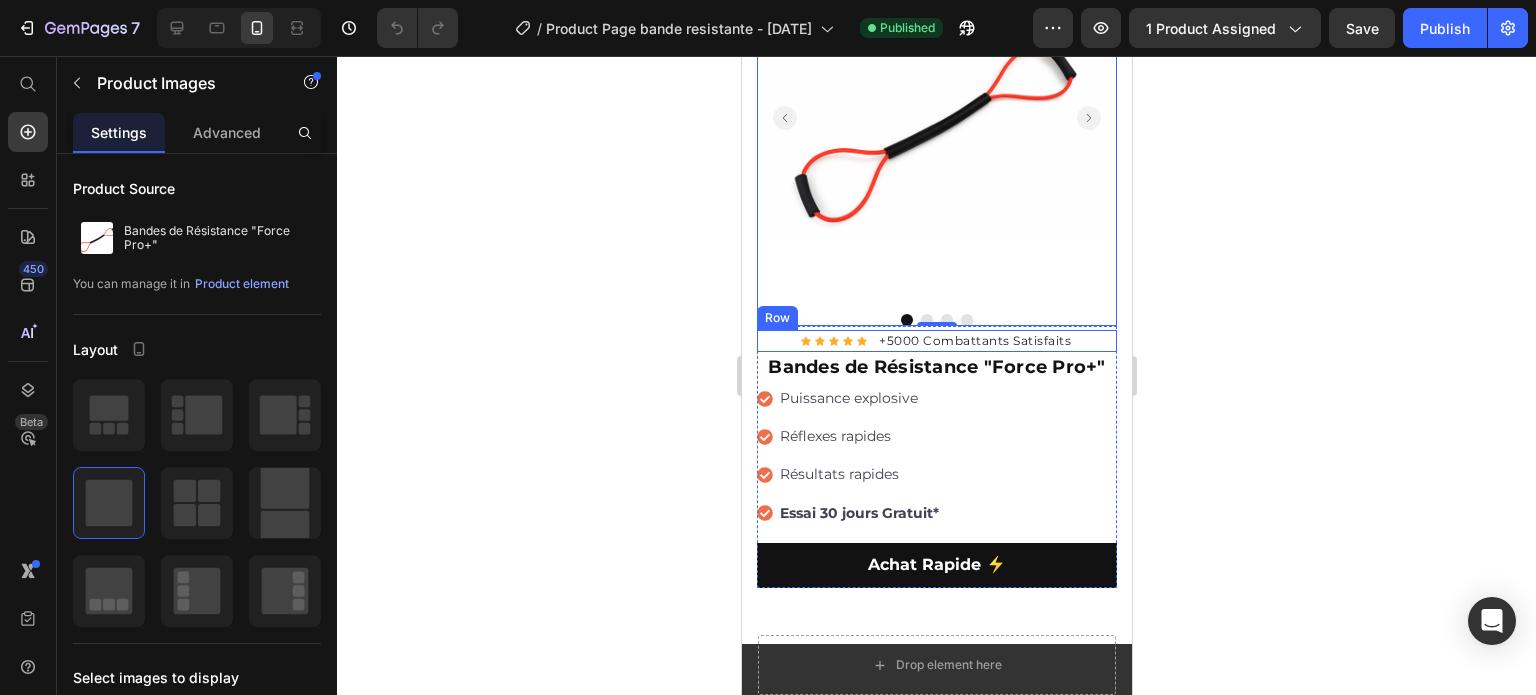 click on "Icon Icon Icon Icon Icon Icon List Hoz +5000 Combattants Satisfaits Text block Row" at bounding box center [936, 341] 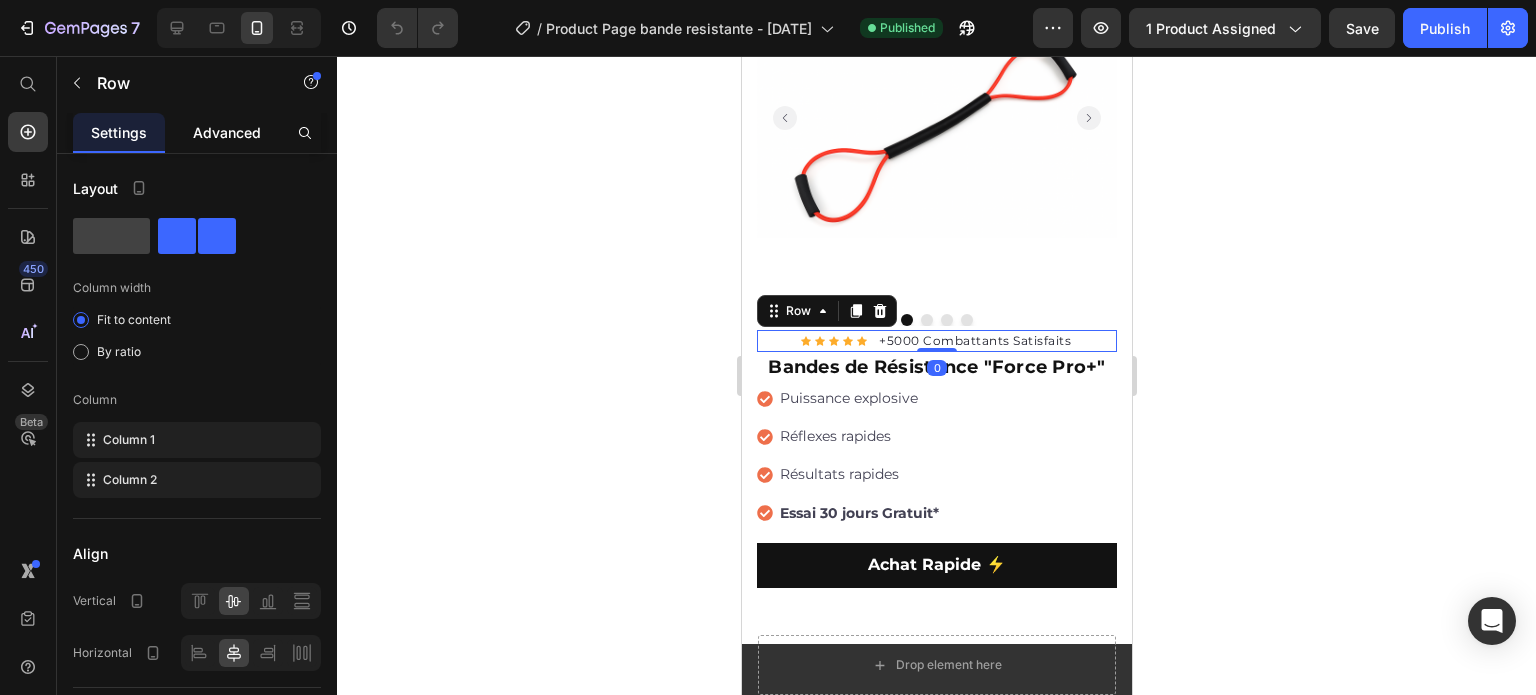 click on "Advanced" 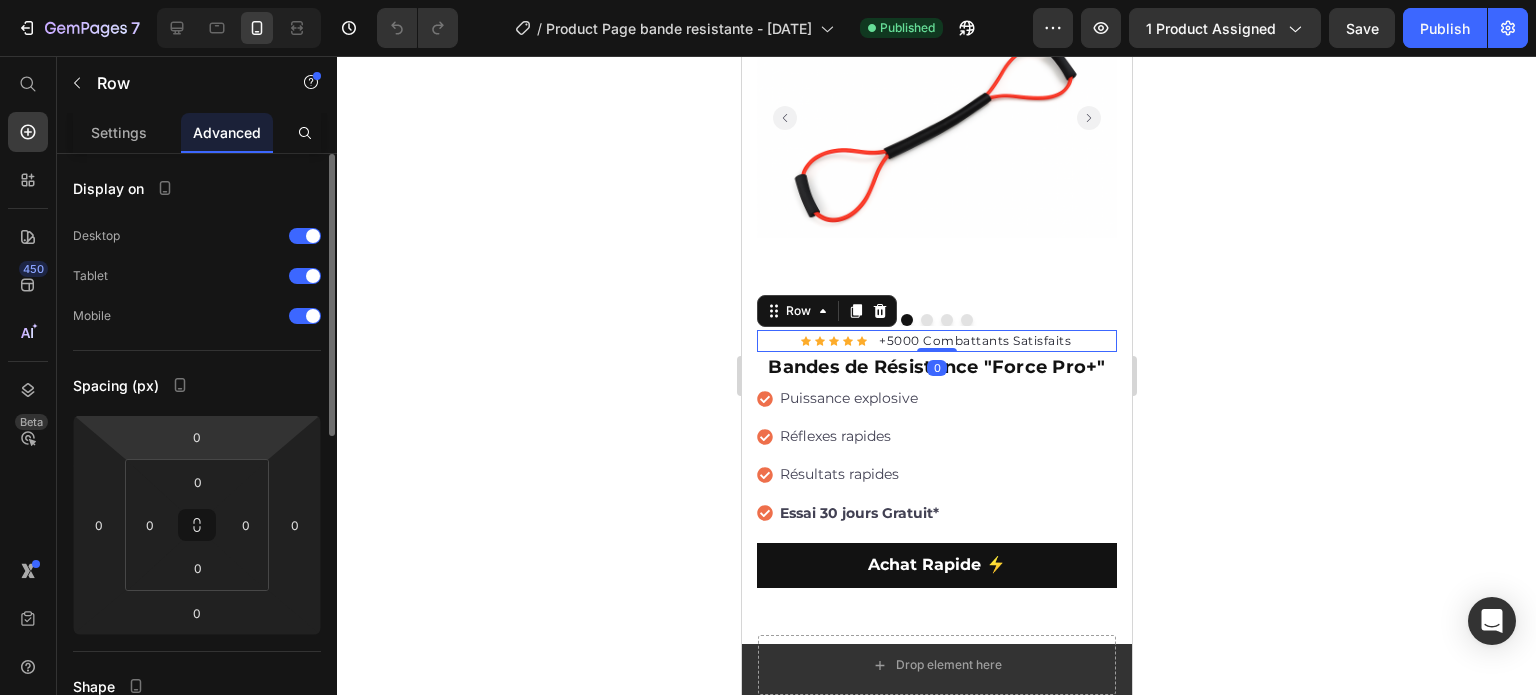click on "7  Version history  /  Product Page bande resistante - [DATE] Published Preview 1 product assigned  Save   Publish  450 Beta Start with Sections Elements Hero Section Product Detail Brands Trusted Badges Guarantee Product Breakdown How to use Testimonials Compare Bundle FAQs Social Proof Brand Story Product List Collection Blog List Contact Sticky Add to Cart Custom Footer Browse Library 450 Layout
Row
Row
Row
Row Text
Heading
Text Block Button
Button
Button
Sticky Back to top Media
Image" at bounding box center (768, 75) 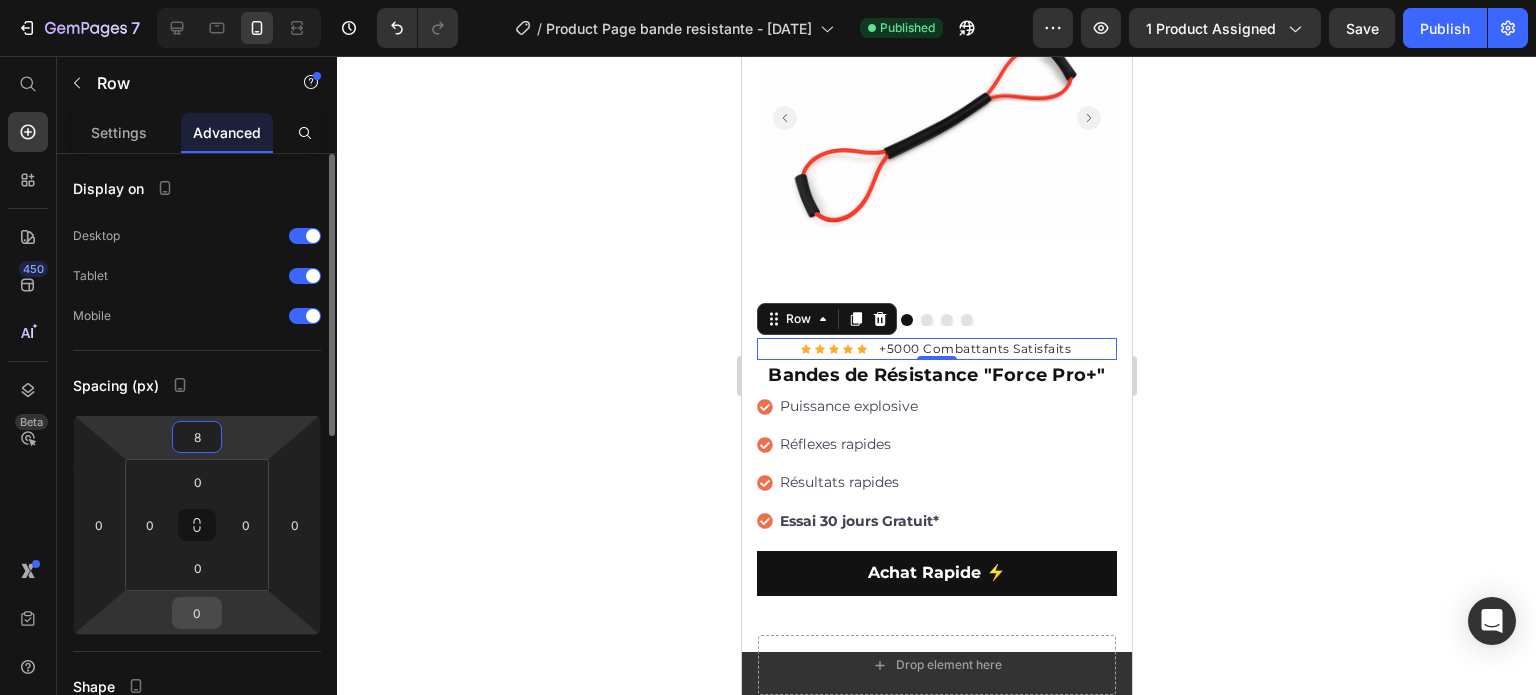 type on "8" 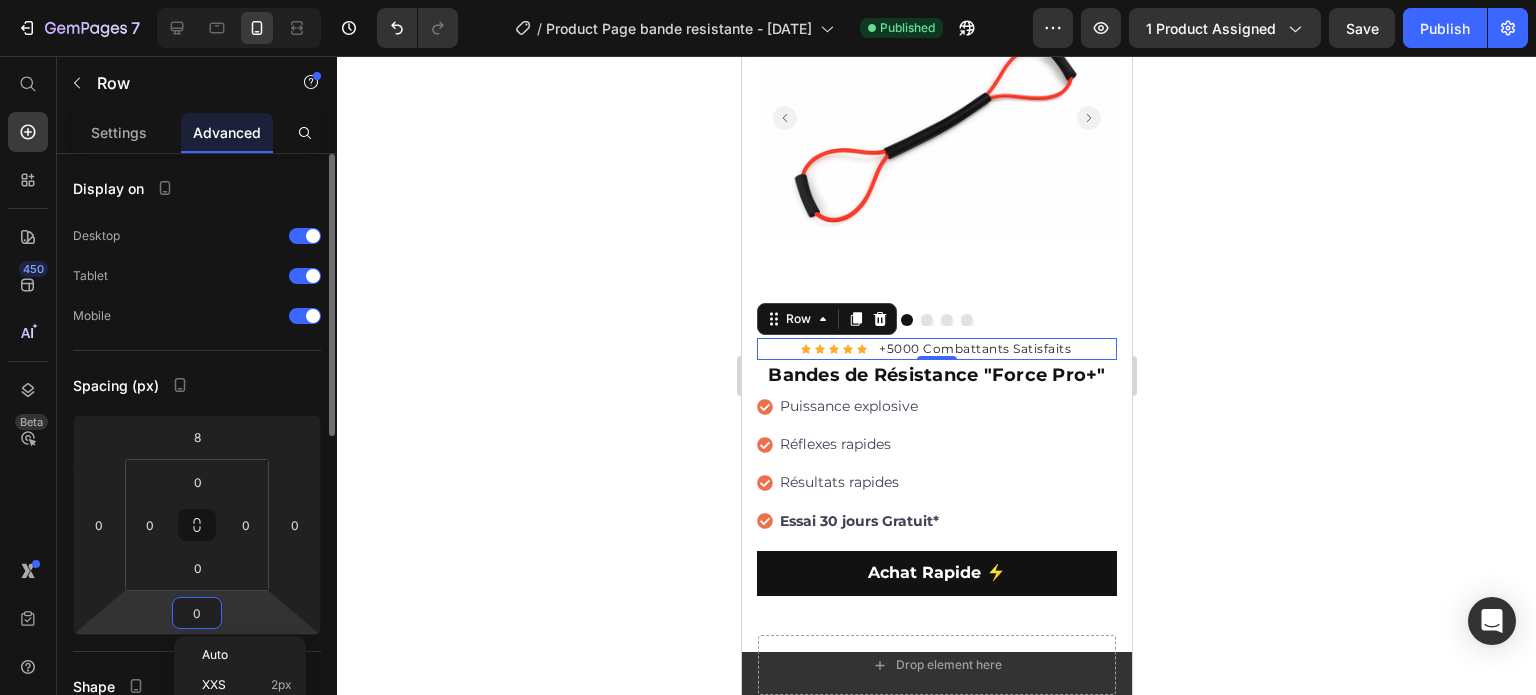 type on "8" 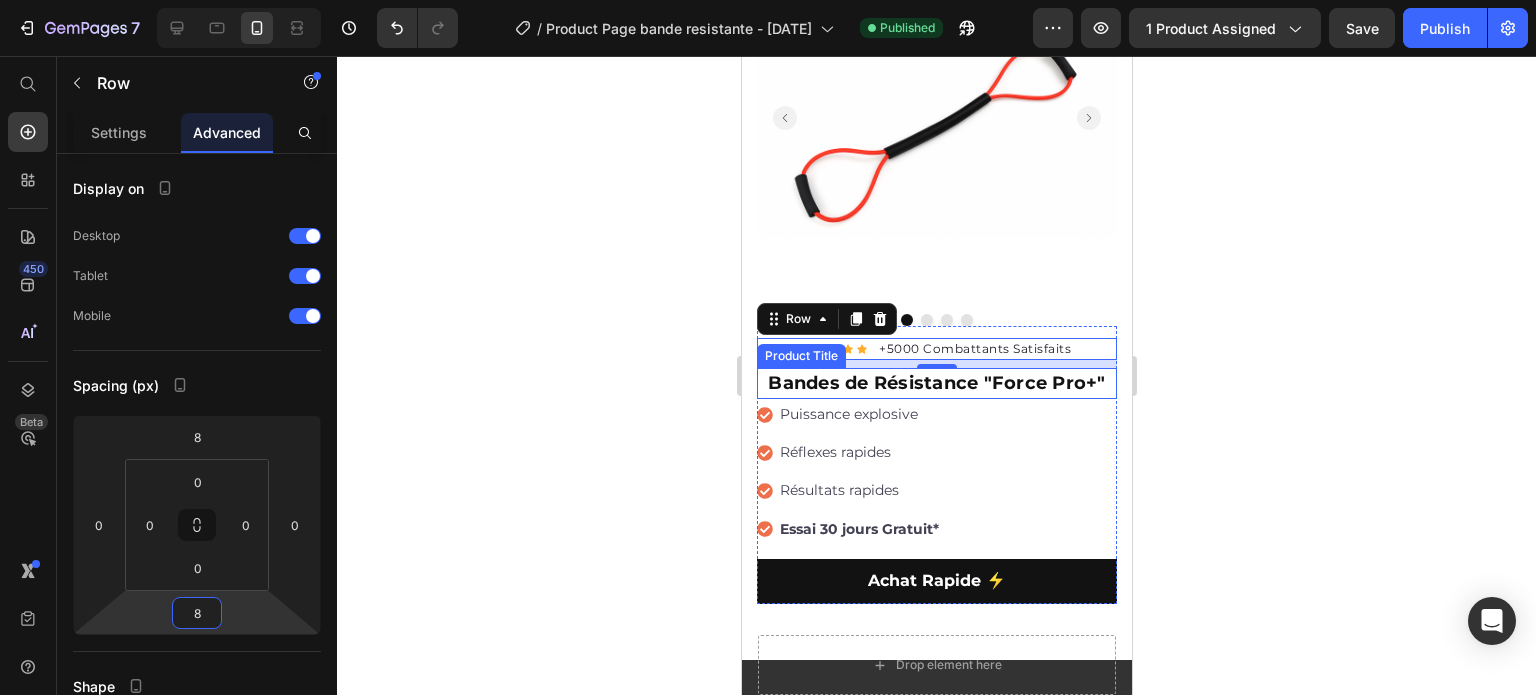 click on "Bandes de Résistance "Force Pro+"" at bounding box center [936, 383] 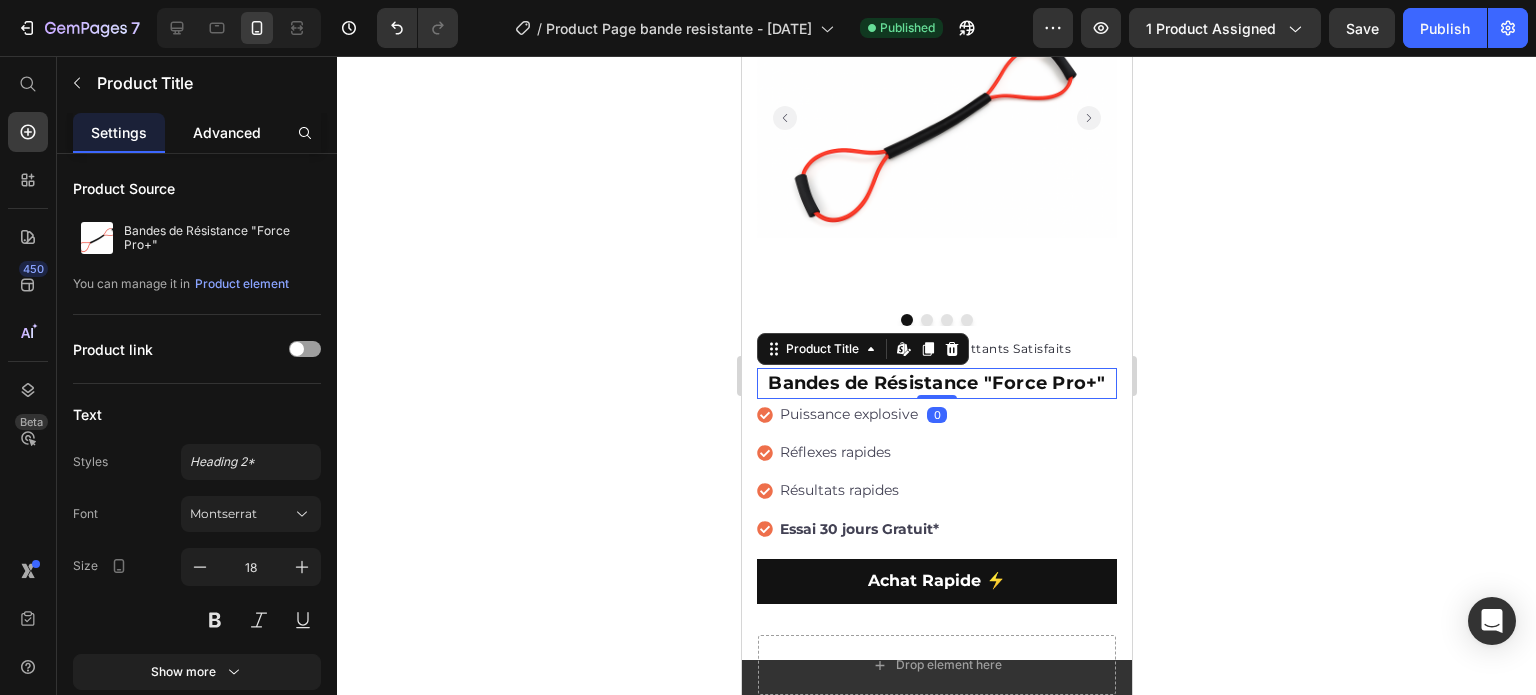 click on "Advanced" at bounding box center (227, 132) 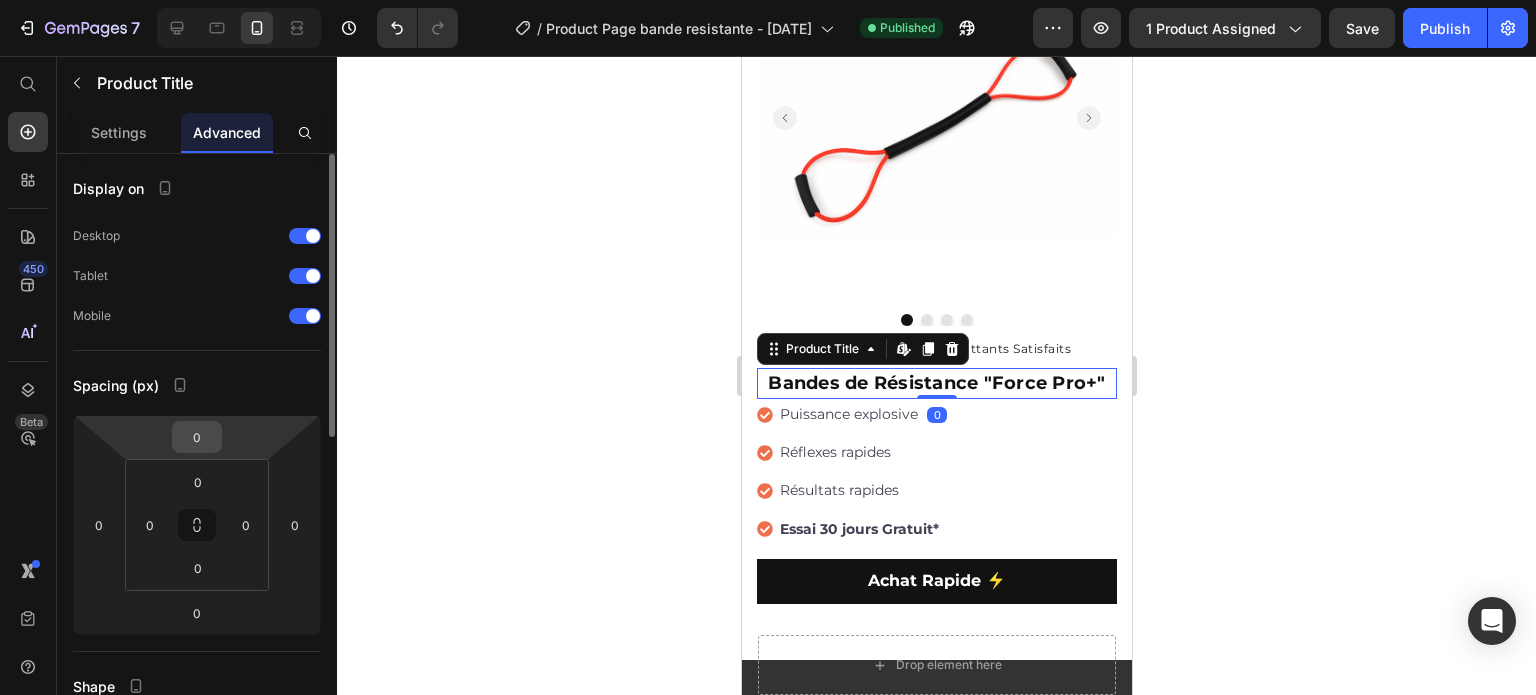 click on "0" at bounding box center (197, 437) 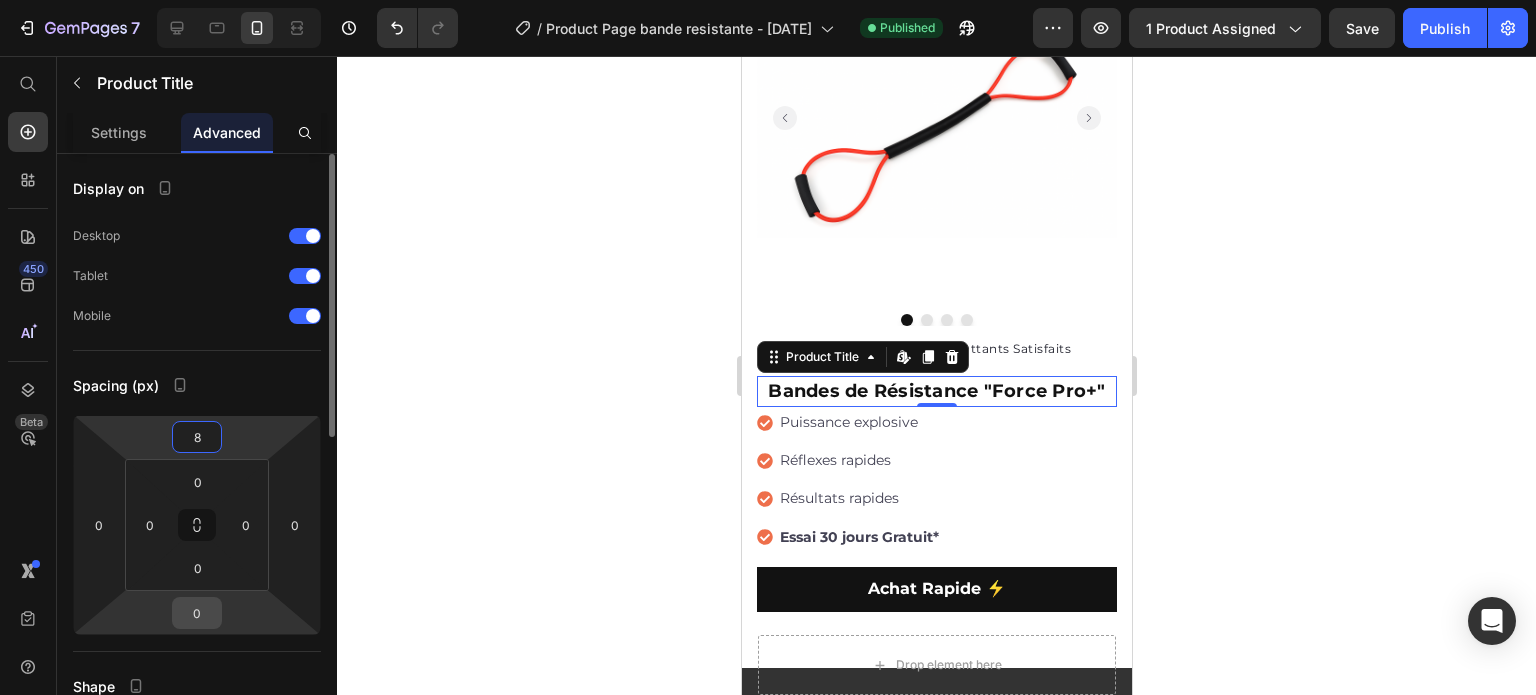 type on "8" 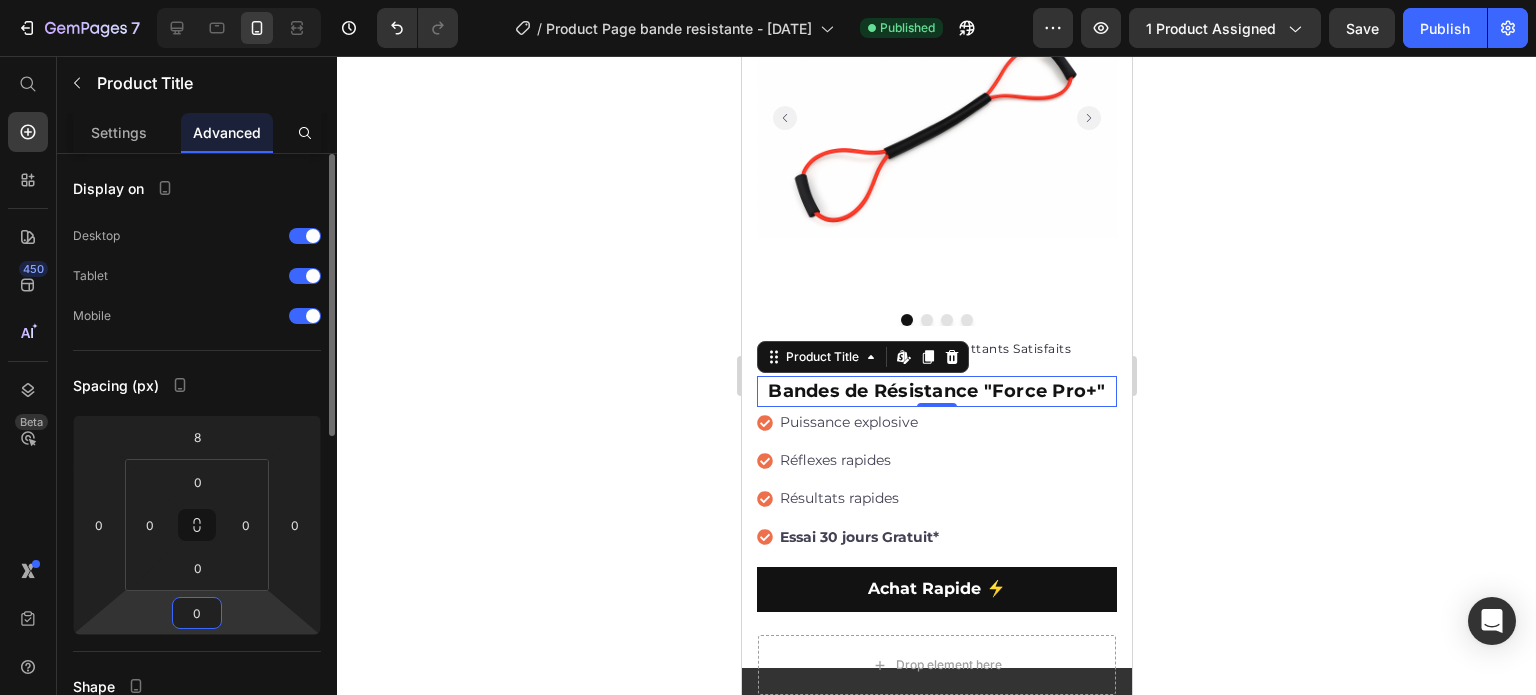 click on "0" at bounding box center (197, 613) 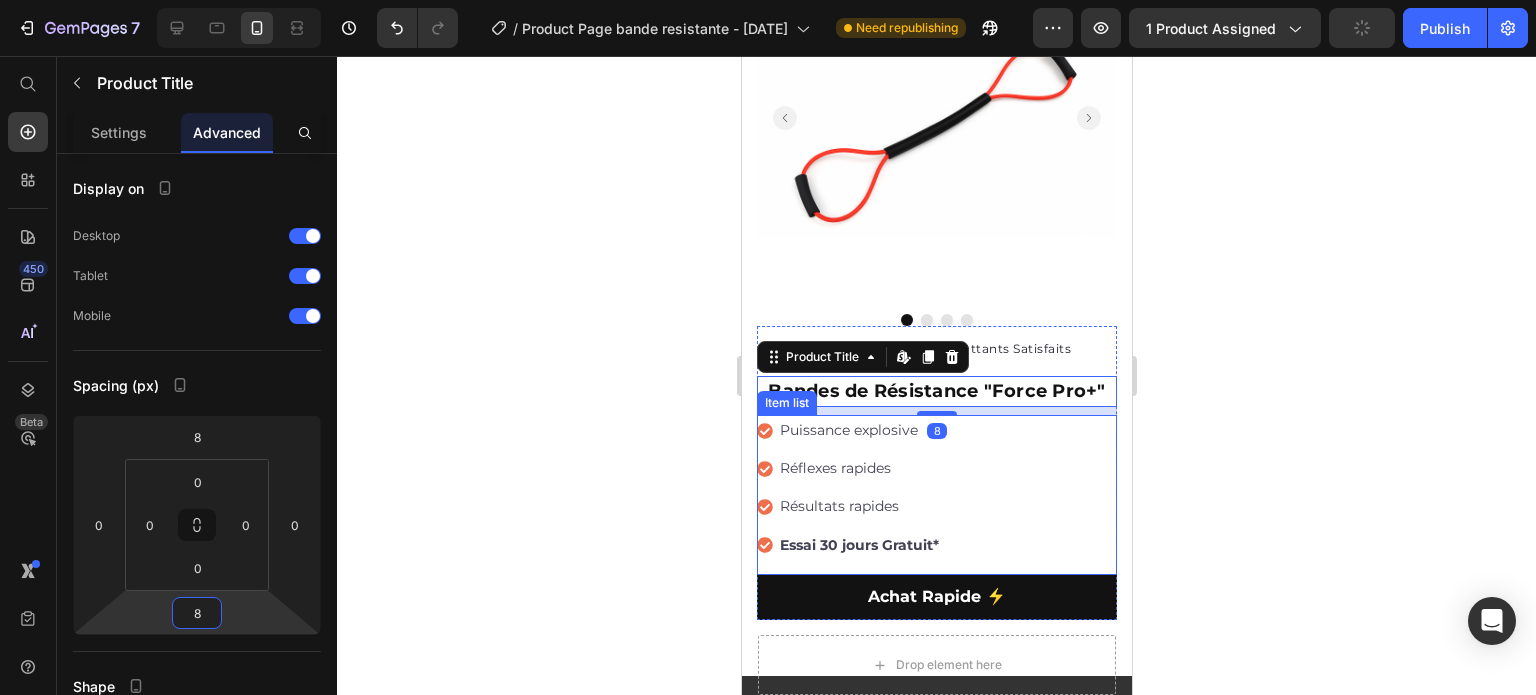 scroll, scrollTop: 333, scrollLeft: 0, axis: vertical 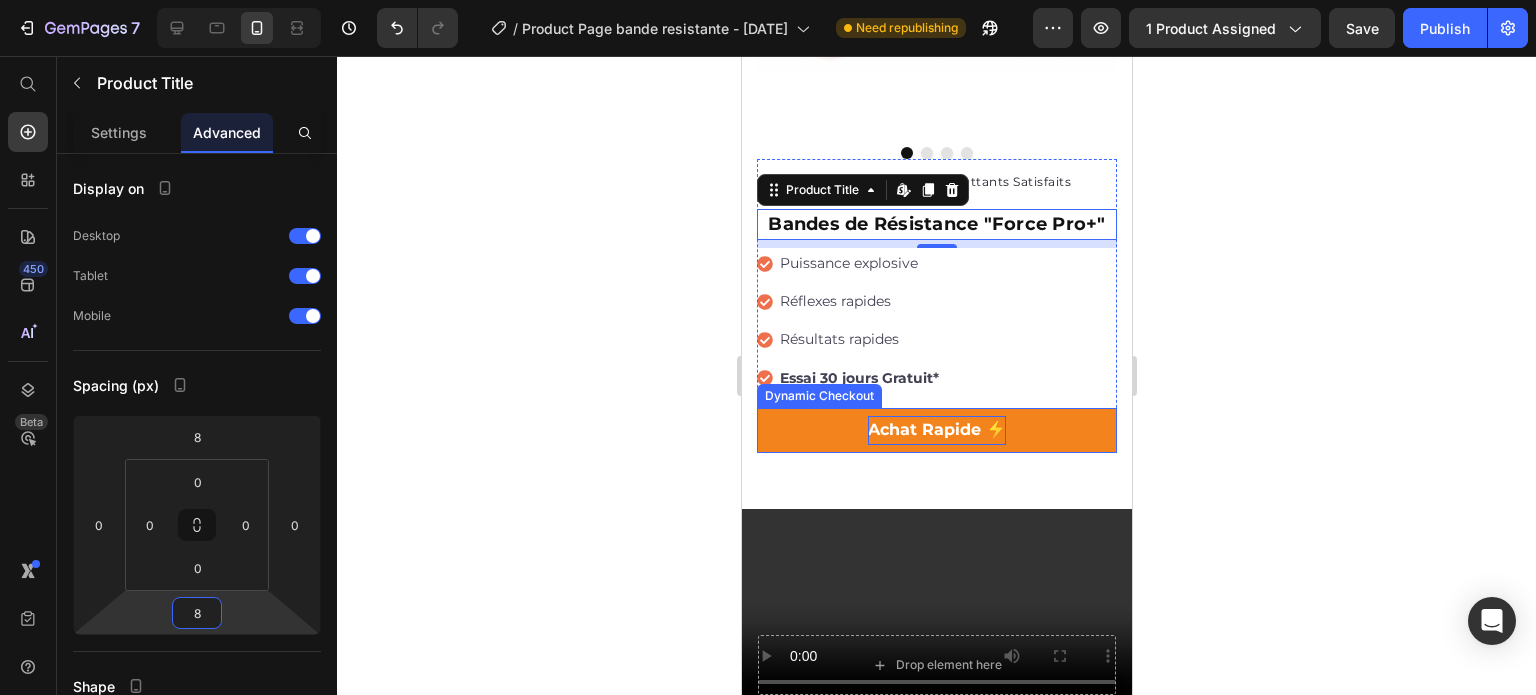 click on "Achat Rapide ⚡" at bounding box center [936, 430] 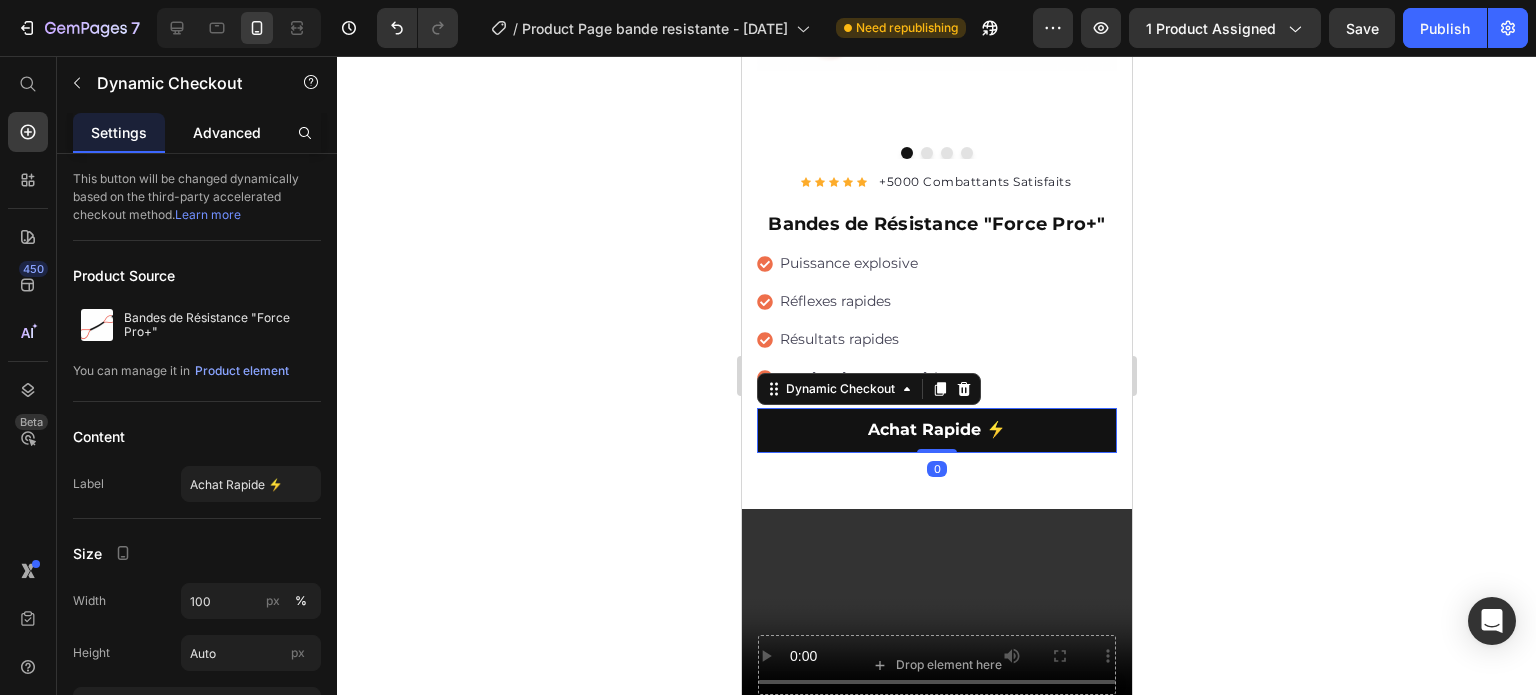 click on "Advanced" at bounding box center (227, 132) 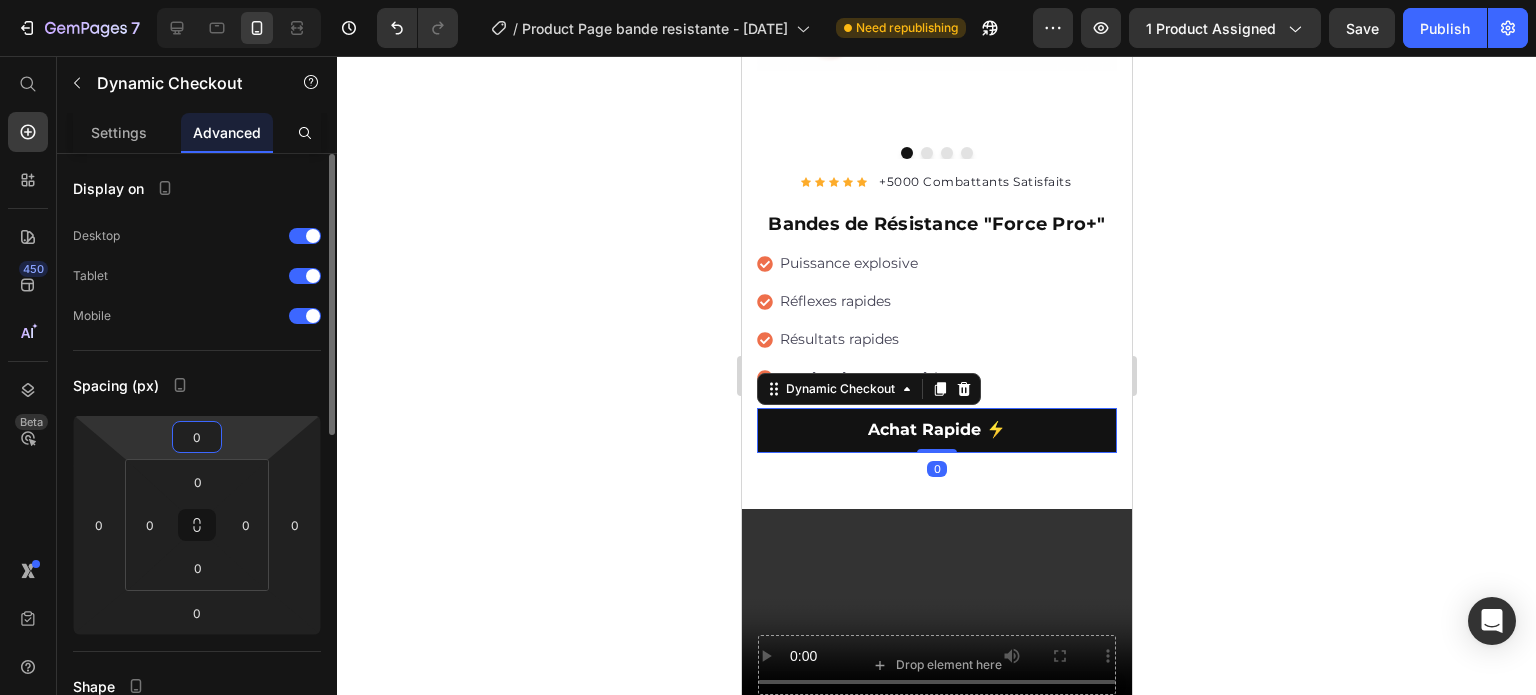 click on "0" at bounding box center (197, 437) 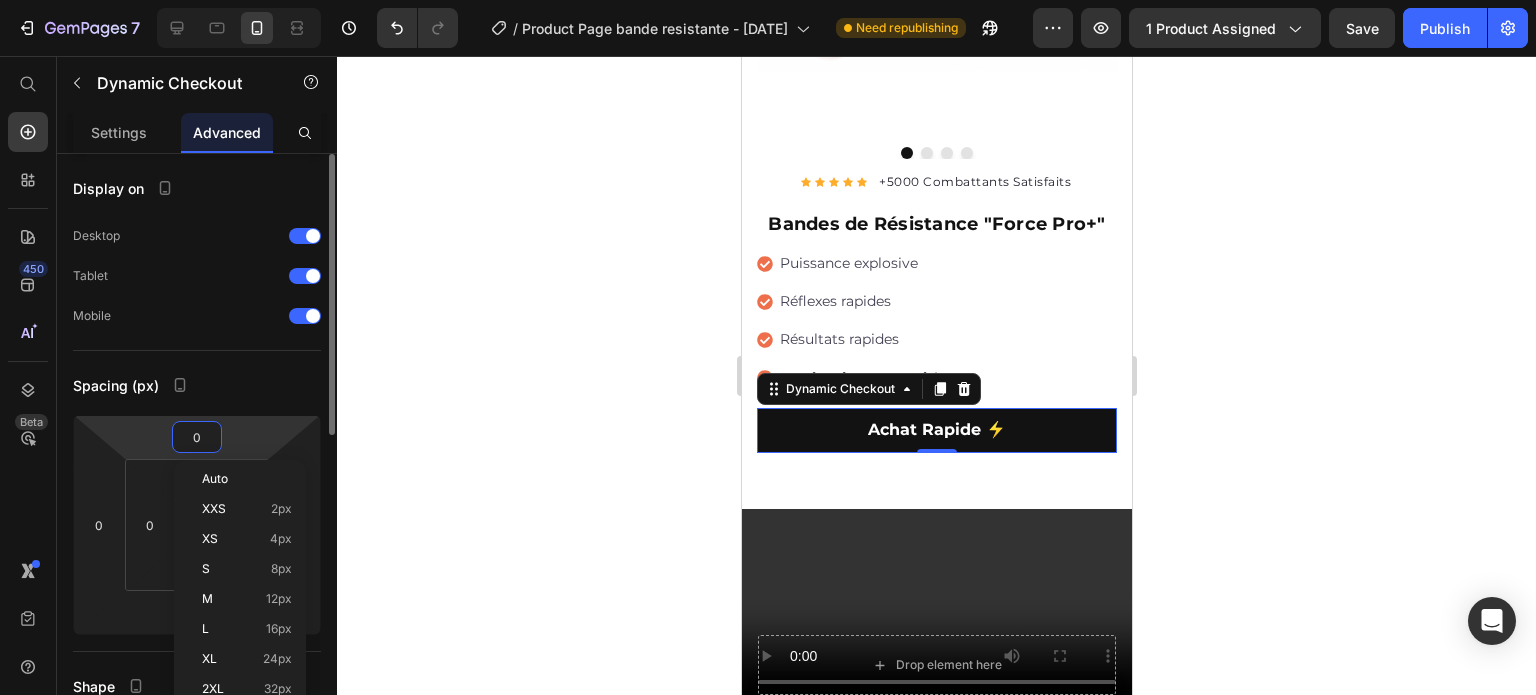 type on "8" 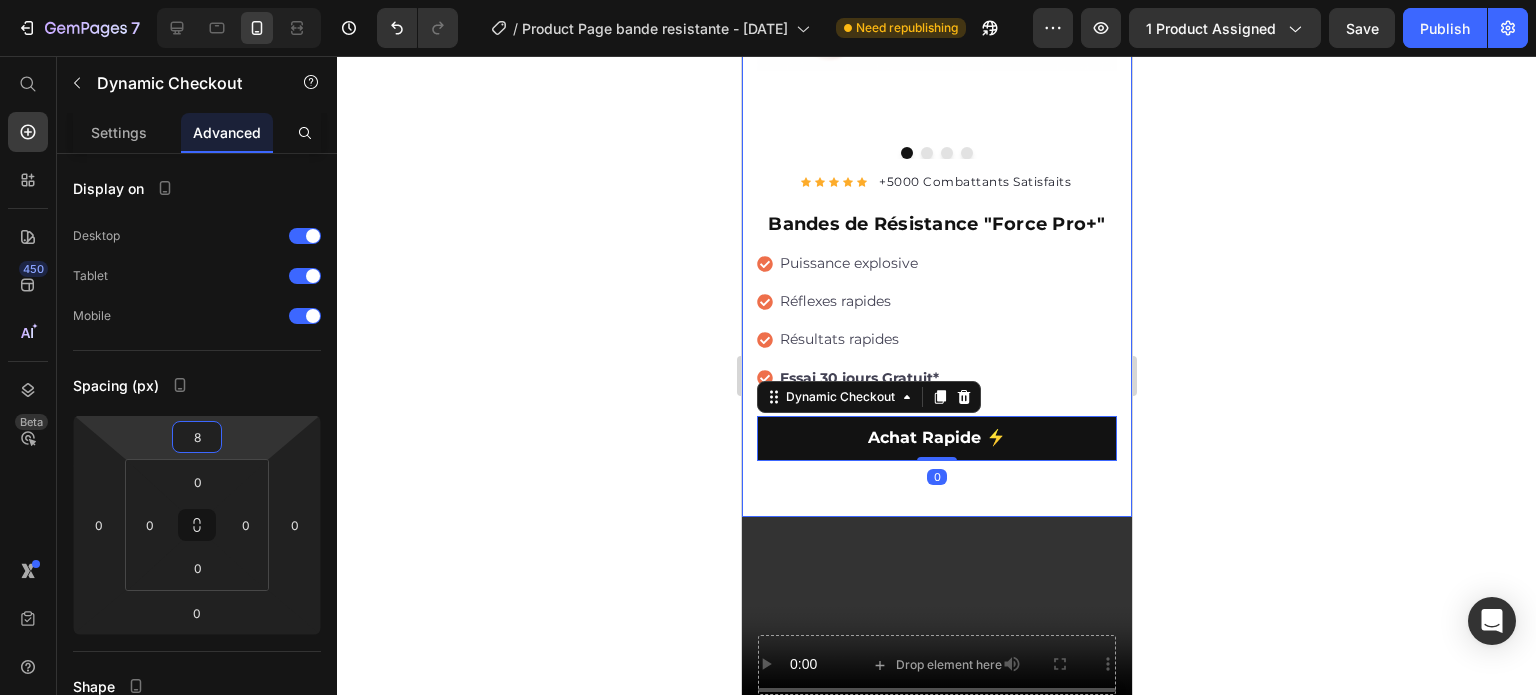 click on "Product Images "The transformation in my dog's overall health since switching to this food has been remarkable. Their coat is shinier, their energy levels have increased, and they seem happier than ever before." Text block -[LAST] Text block
Verified buyer Item list Row Row Row Icon Icon Icon Icon Icon Icon List Hoz +5000 Combattants Satisfaits Text block Row Bandes de Résistance "Force Pro+" Product Title Happy Dog Bites - Contains Vitamin C, Vitamin E, Vitamin B2, Vitamin B1, Vitamin D and Vitamin K Text block Perfect for sensitive tummies Supercharge immunity System Bursting with protein, vitamins, and minerals Supports strong muscles, increases bone strength Item list Puissance explosive Réflexes rapides Résultats rapides Essai 30 jours Gratuit* Item list Achat Rapide ⚡ Dynamic Checkout   0 Row Product Row" at bounding box center [936, 140] 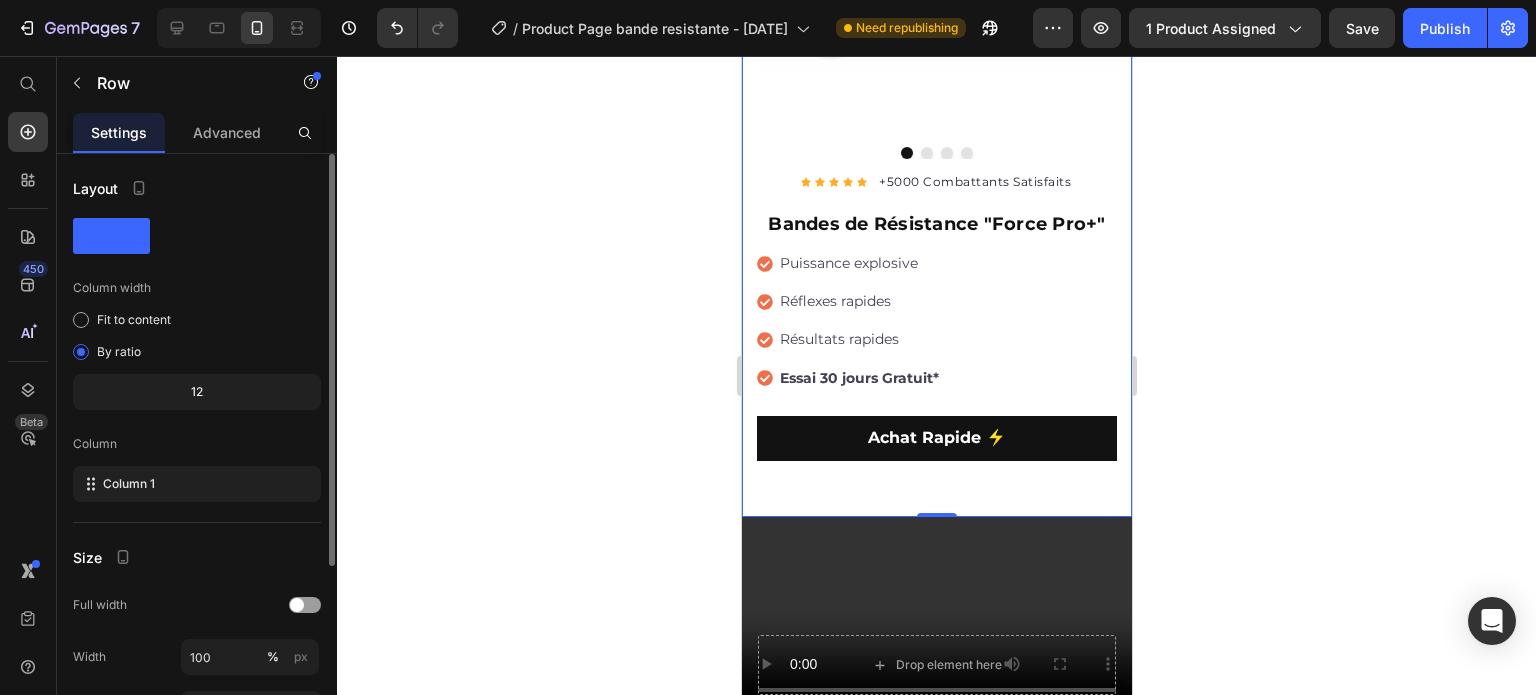 click on "Advanced" at bounding box center [227, 132] 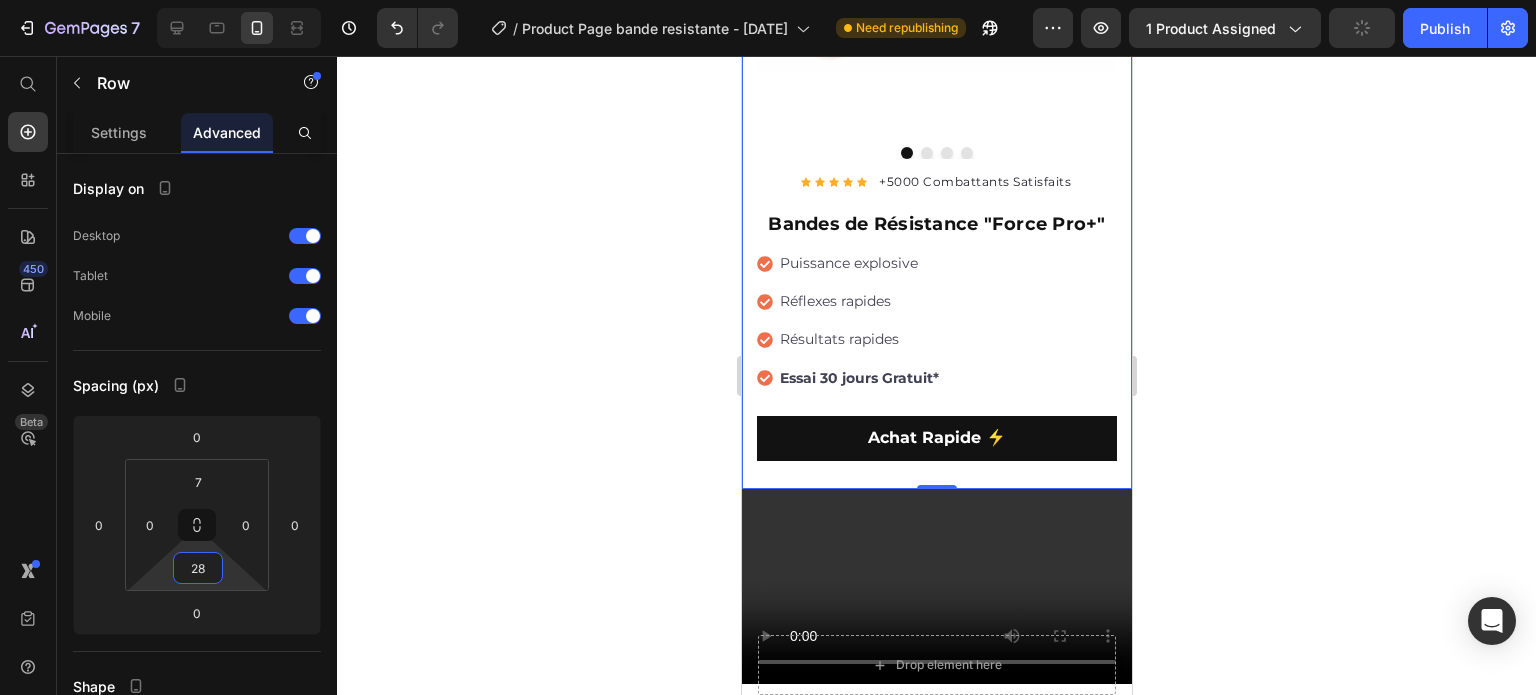 type on "30" 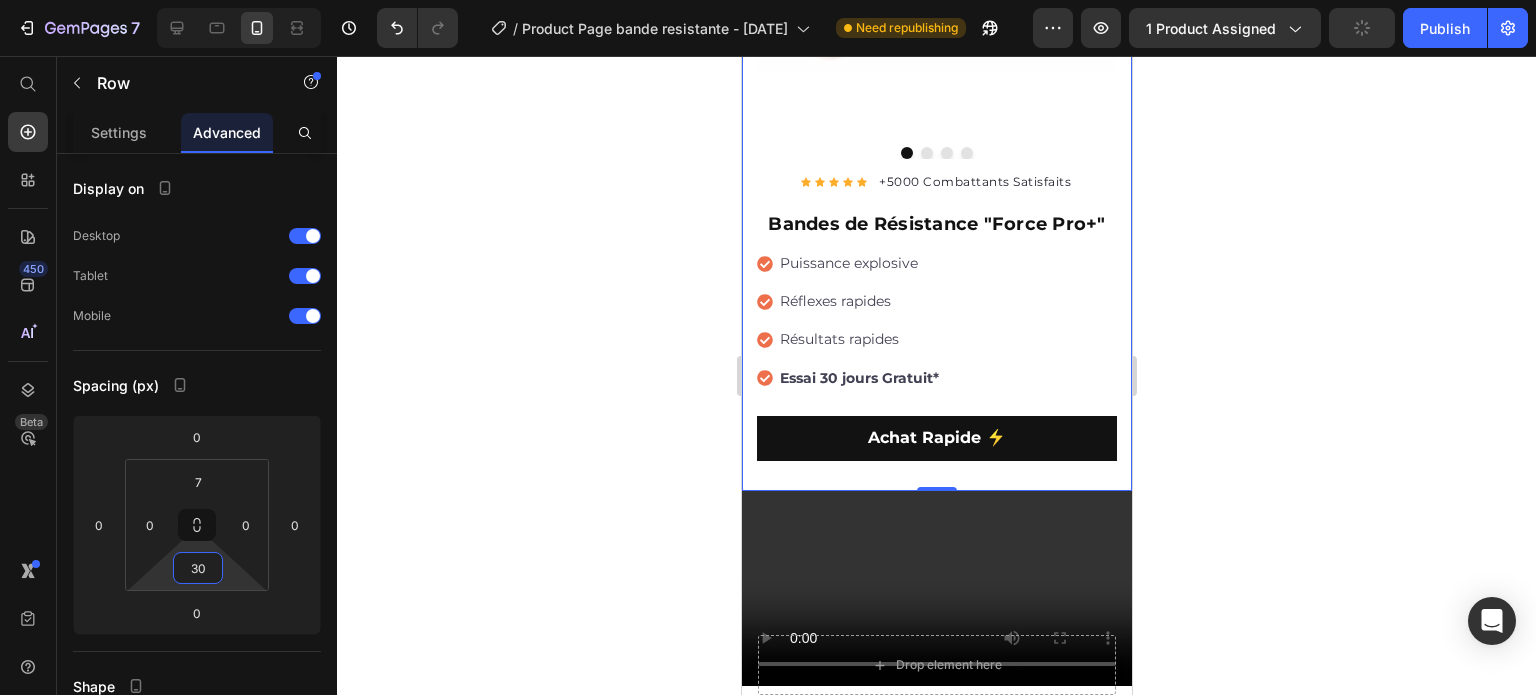 drag, startPoint x: 232, startPoint y: 561, endPoint x: 230, endPoint y: 585, distance: 24.083189 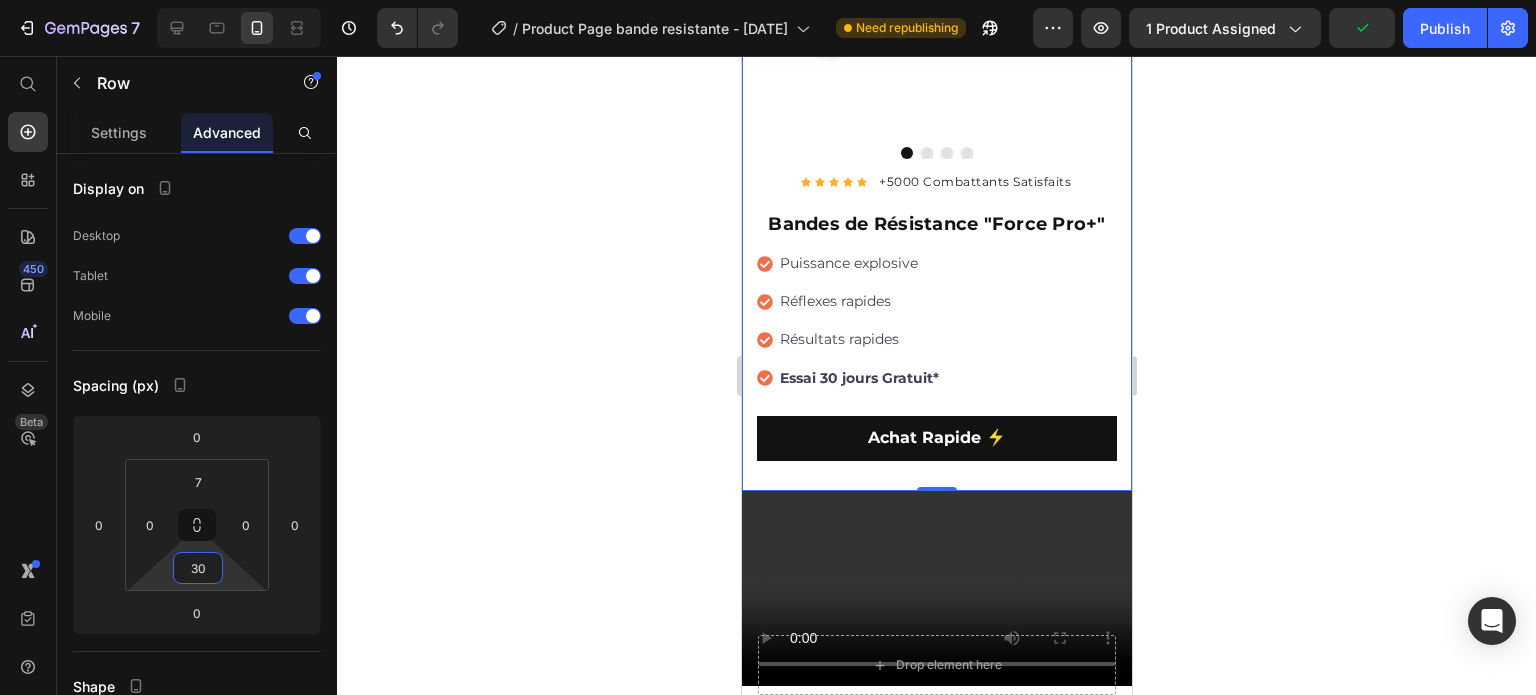 click 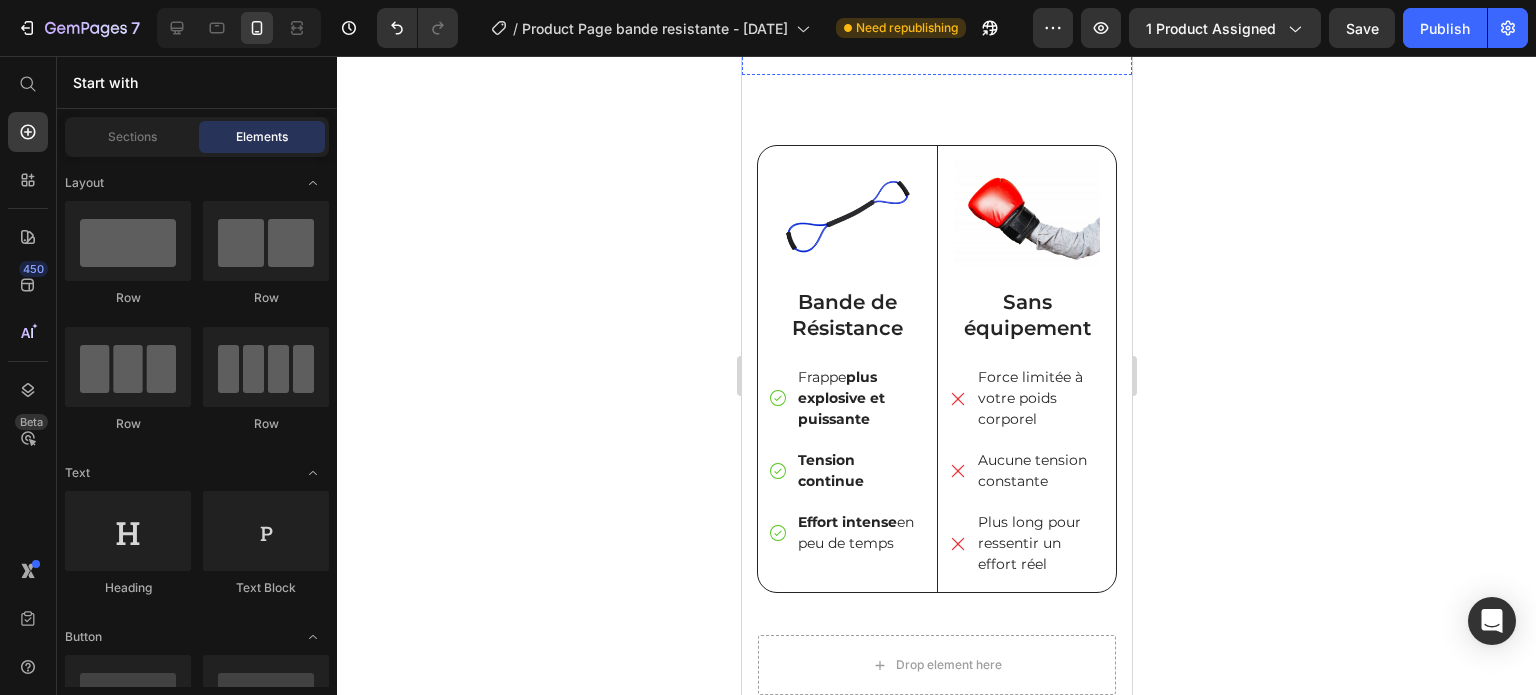 scroll, scrollTop: 1166, scrollLeft: 0, axis: vertical 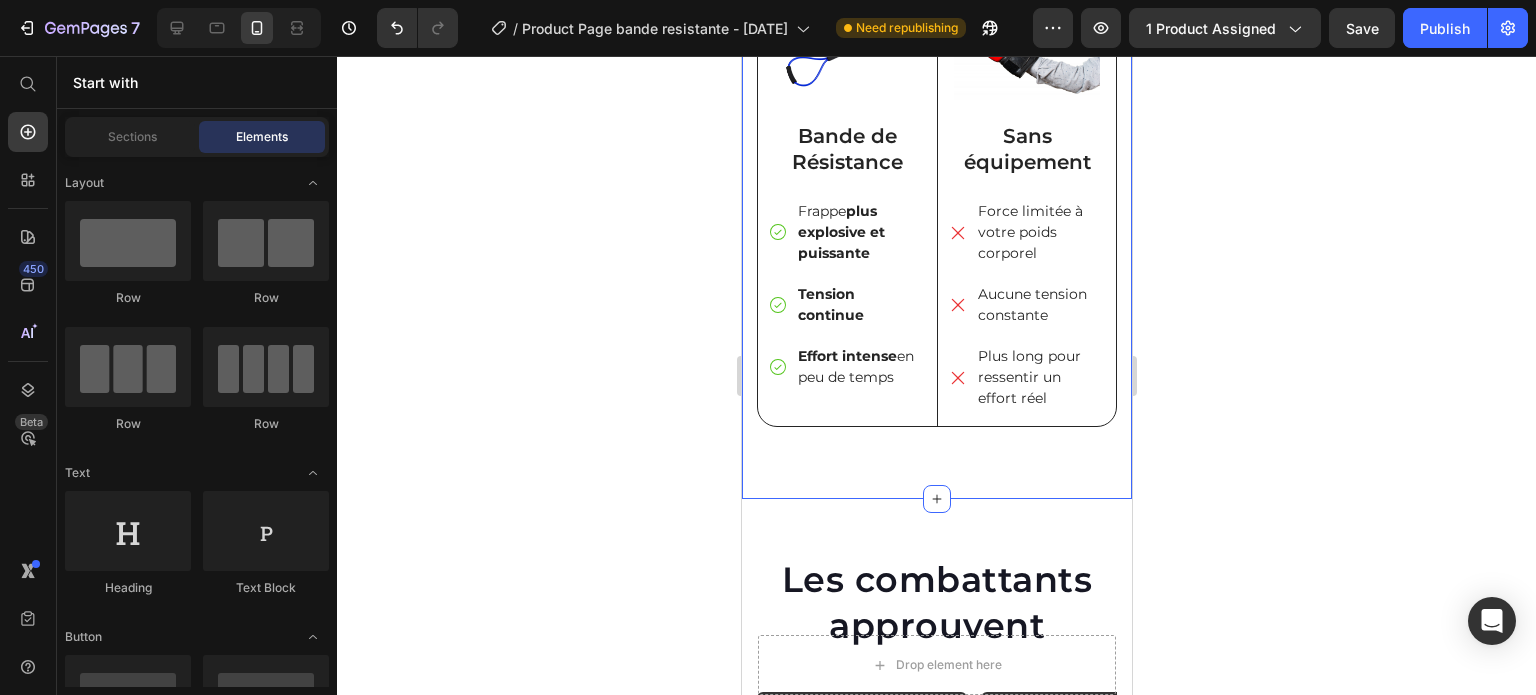 click on "Image Bande de Résistance Text Block
Frappe  plus explosive et puissante
Tension continue
Effort intense  en peu de temps Item List Row Image Sans équipement Text Block
Force limitée à votre poids corporel
Aucune tension constante
Plus long pour ressentir un effort réel Item List Row Row Row Section 3" at bounding box center (936, 204) 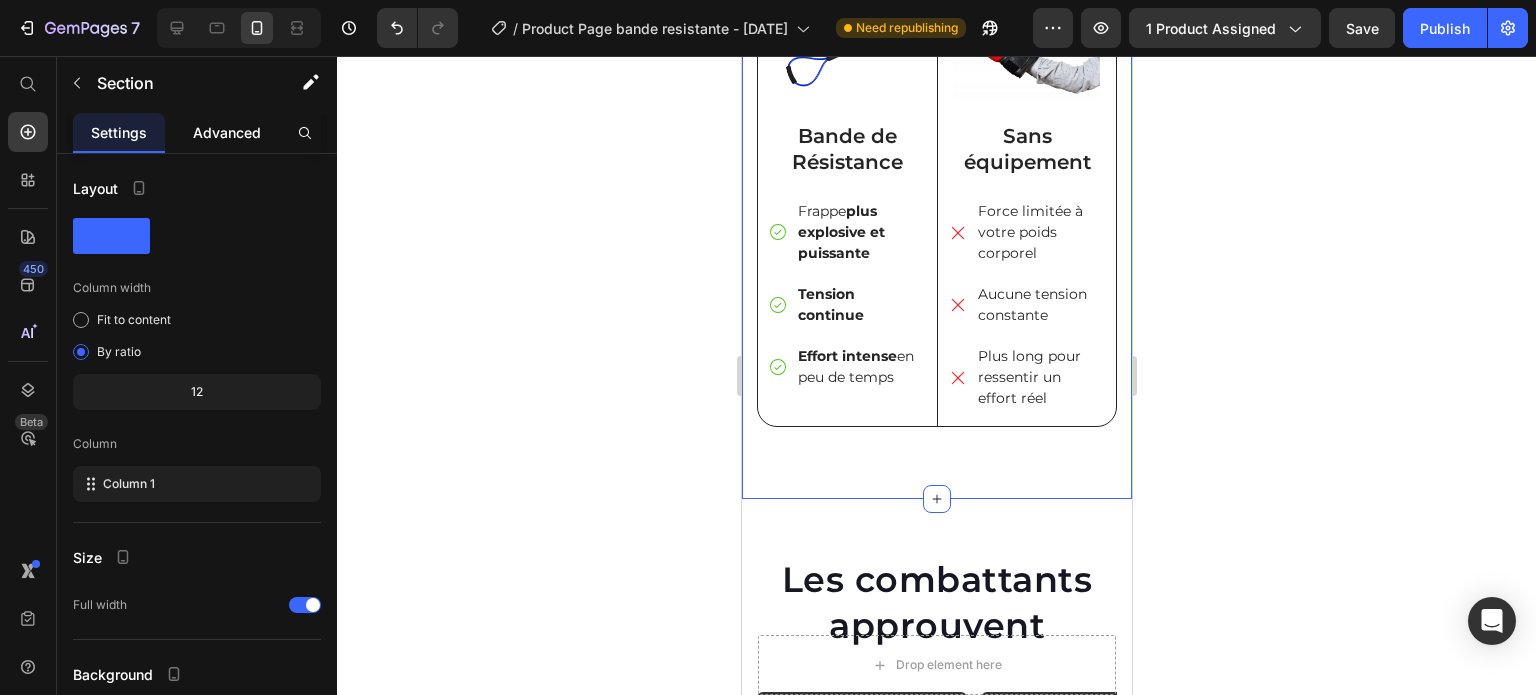 click on "Advanced" at bounding box center (227, 132) 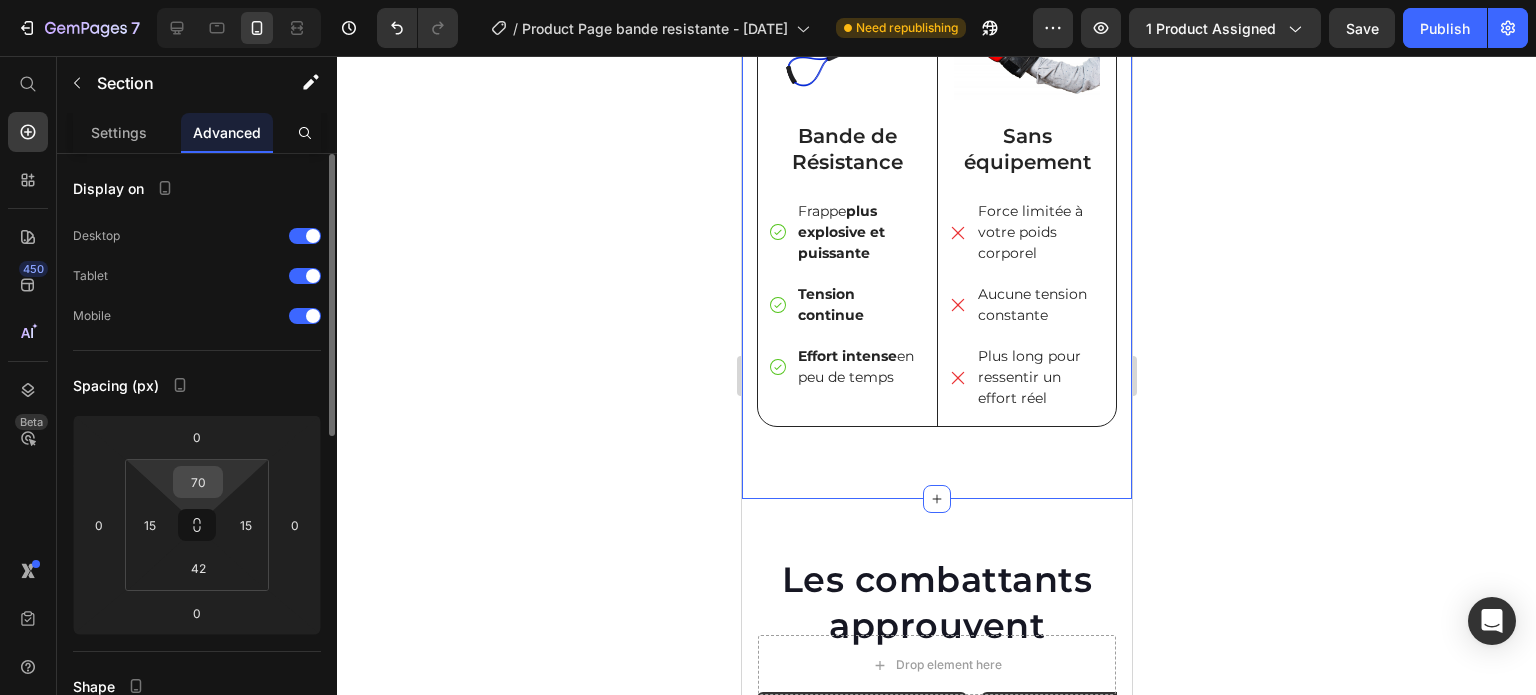 click on "70" at bounding box center (198, 482) 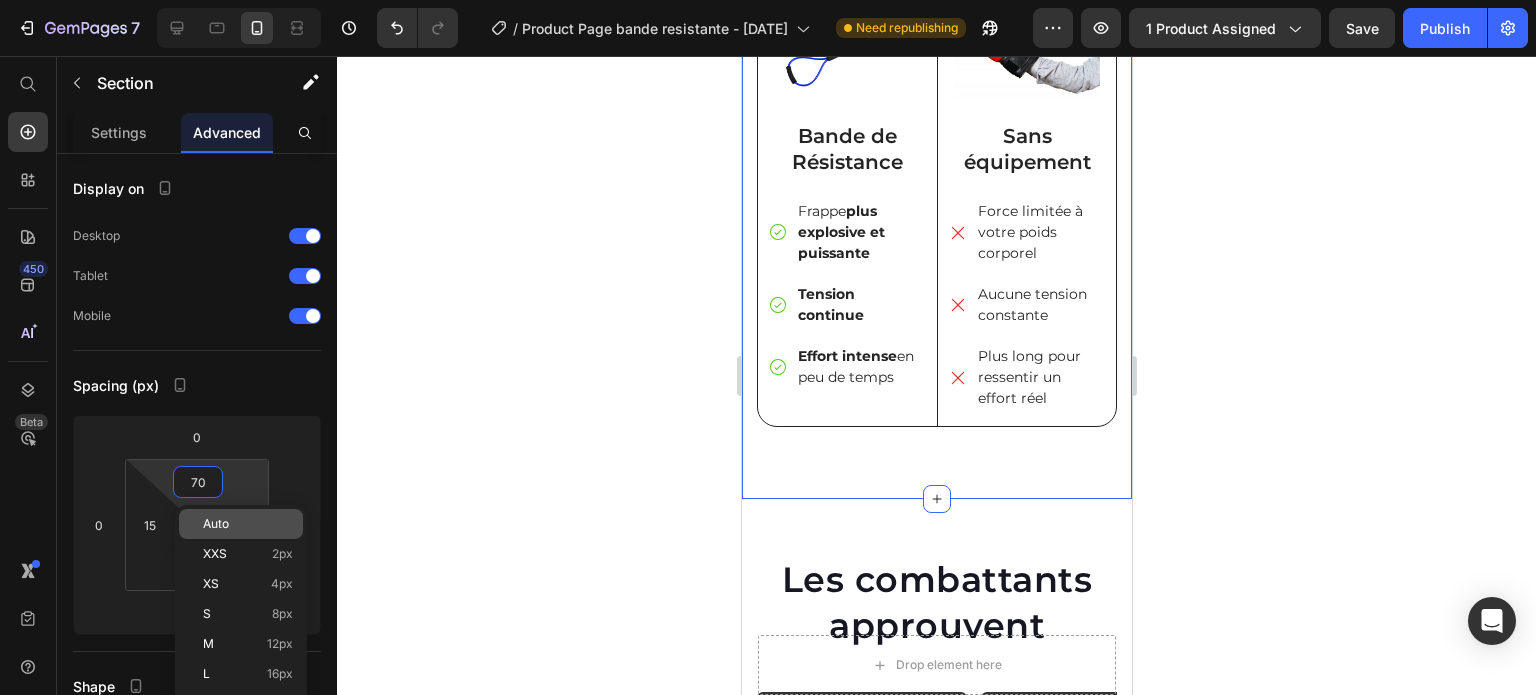 click on "Auto" at bounding box center [216, 524] 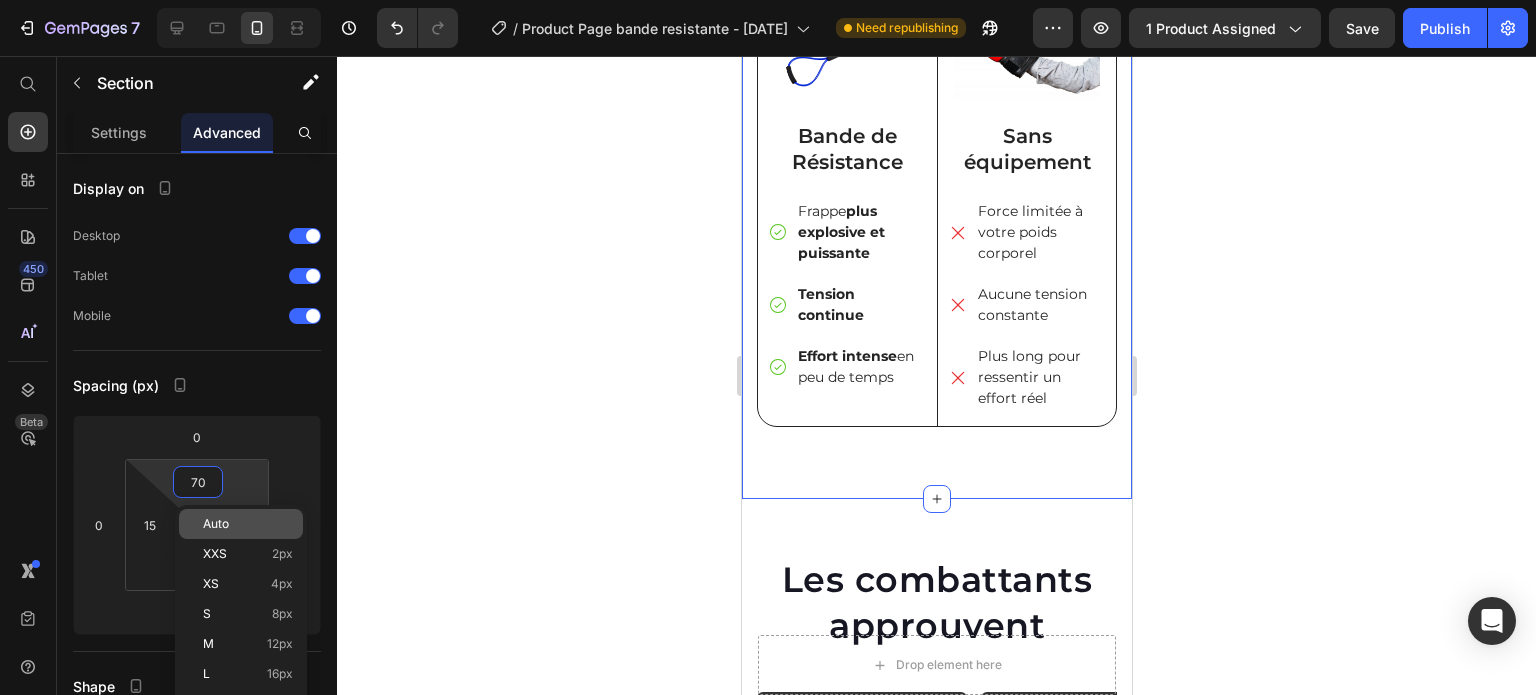 type 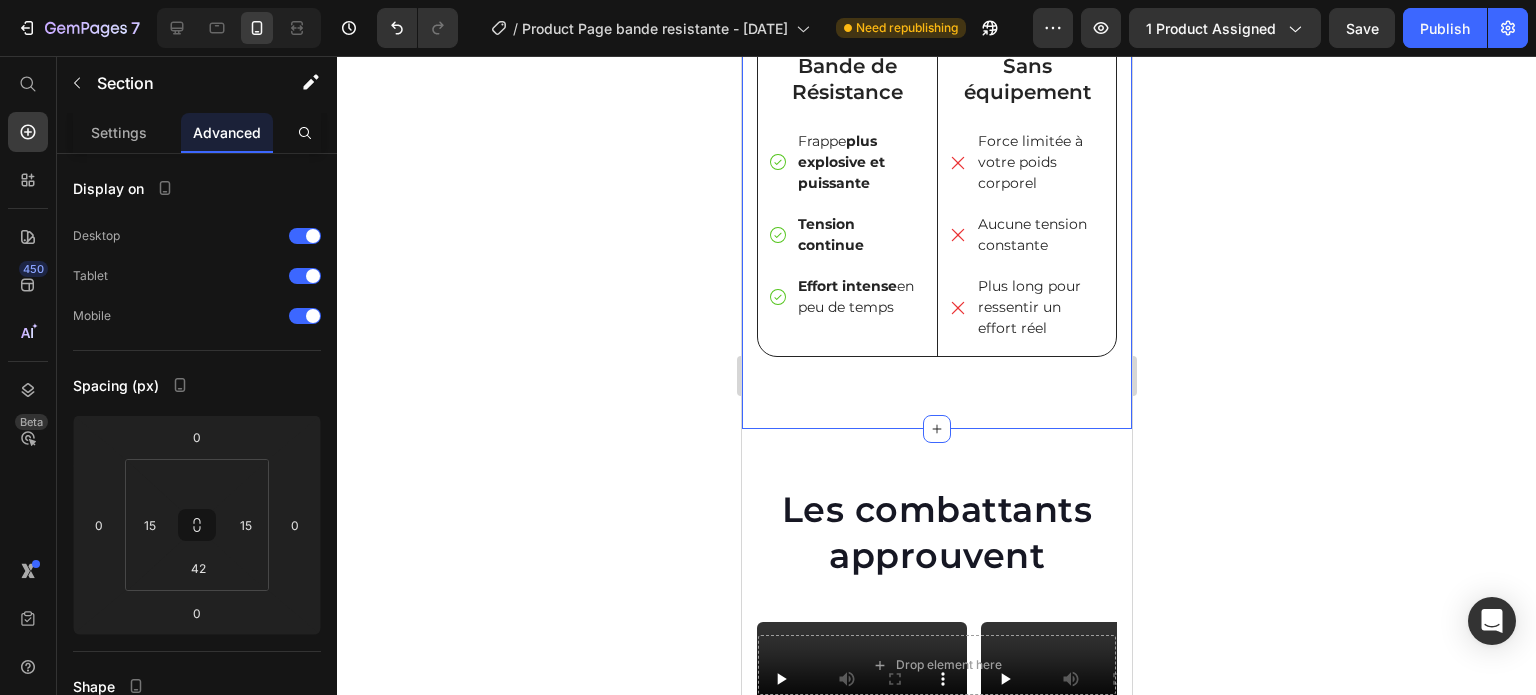 click 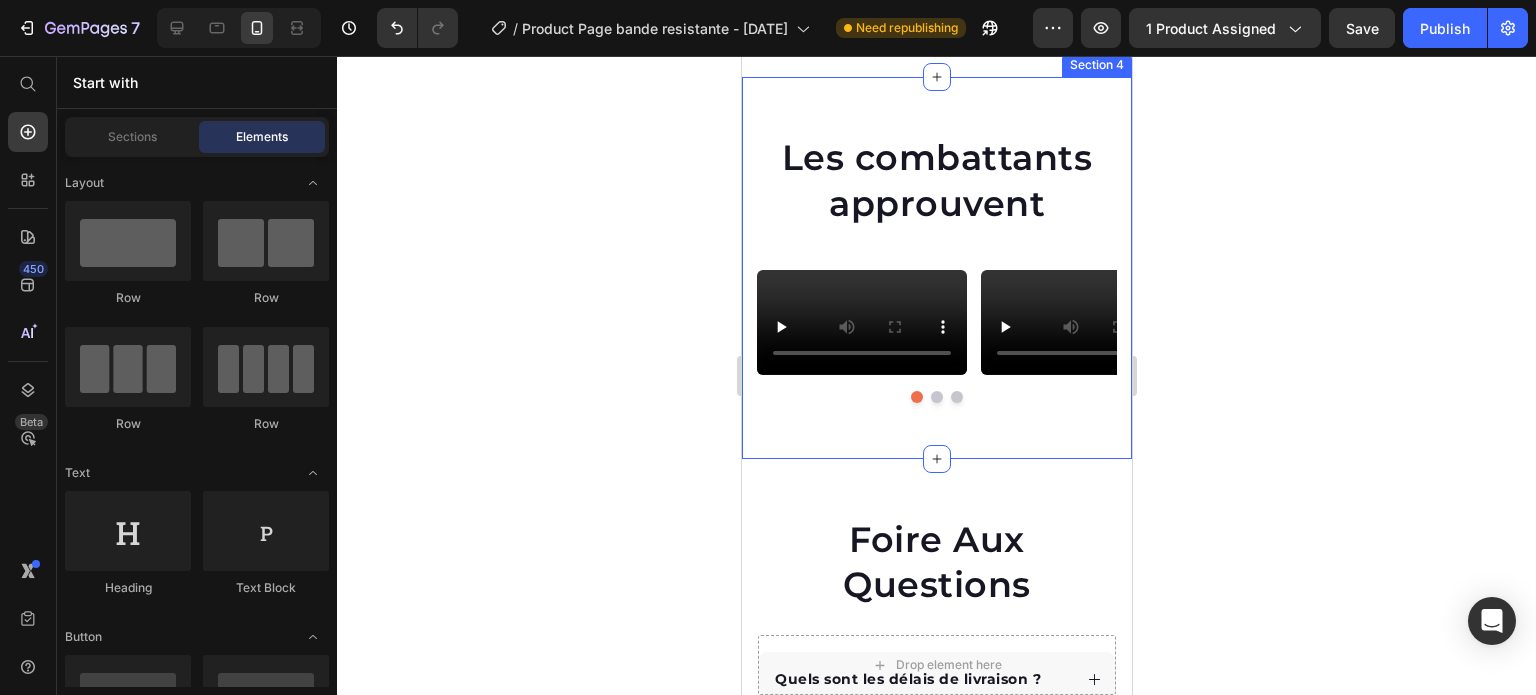 scroll, scrollTop: 1666, scrollLeft: 0, axis: vertical 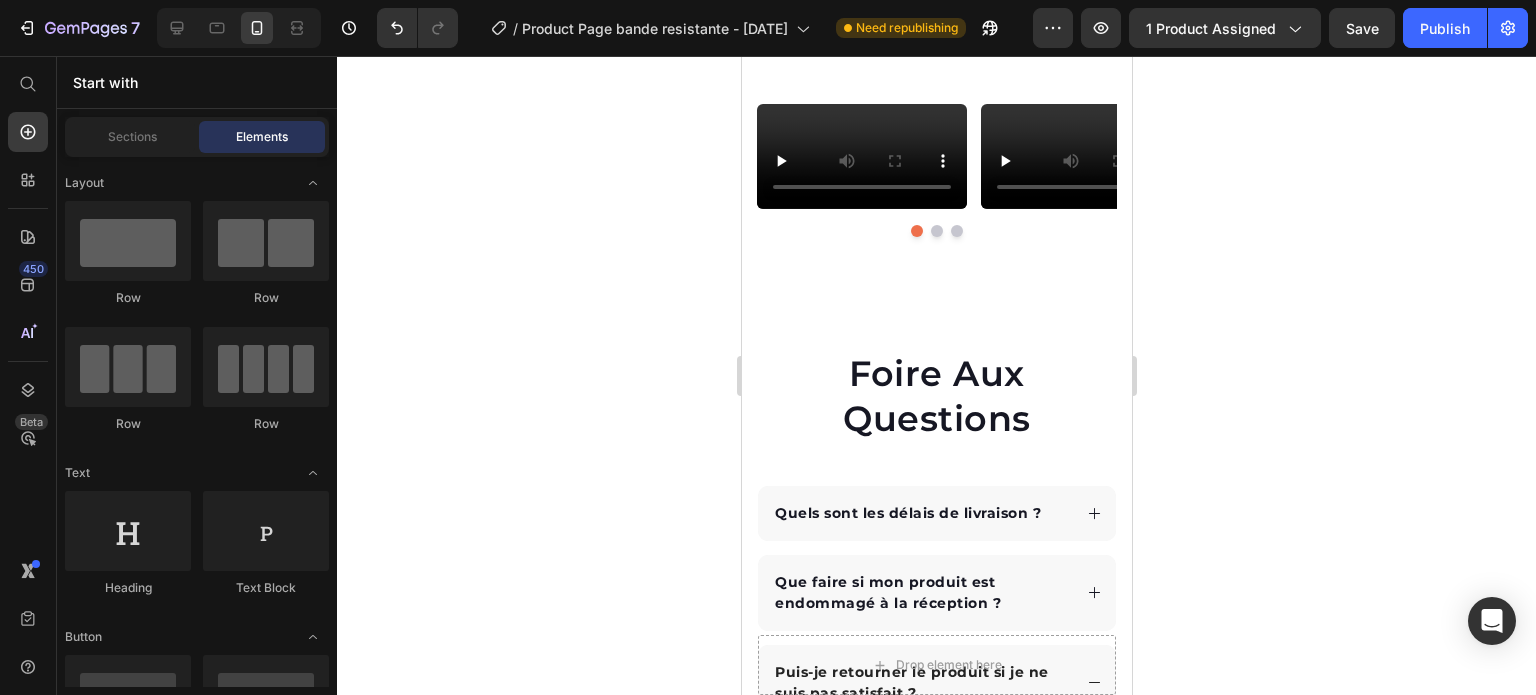 click on "Image Bande de Résistance Text Block
Frappe  plus explosive et puissante
Tension continue
Effort intense  en peu de temps Item List Row Image Sans équipement Text Block
Force limitée à votre poids corporel
Aucune tension constante
Plus long pour ressentir un effort réel Item List Row Row Row Section 3" at bounding box center [936, -349] 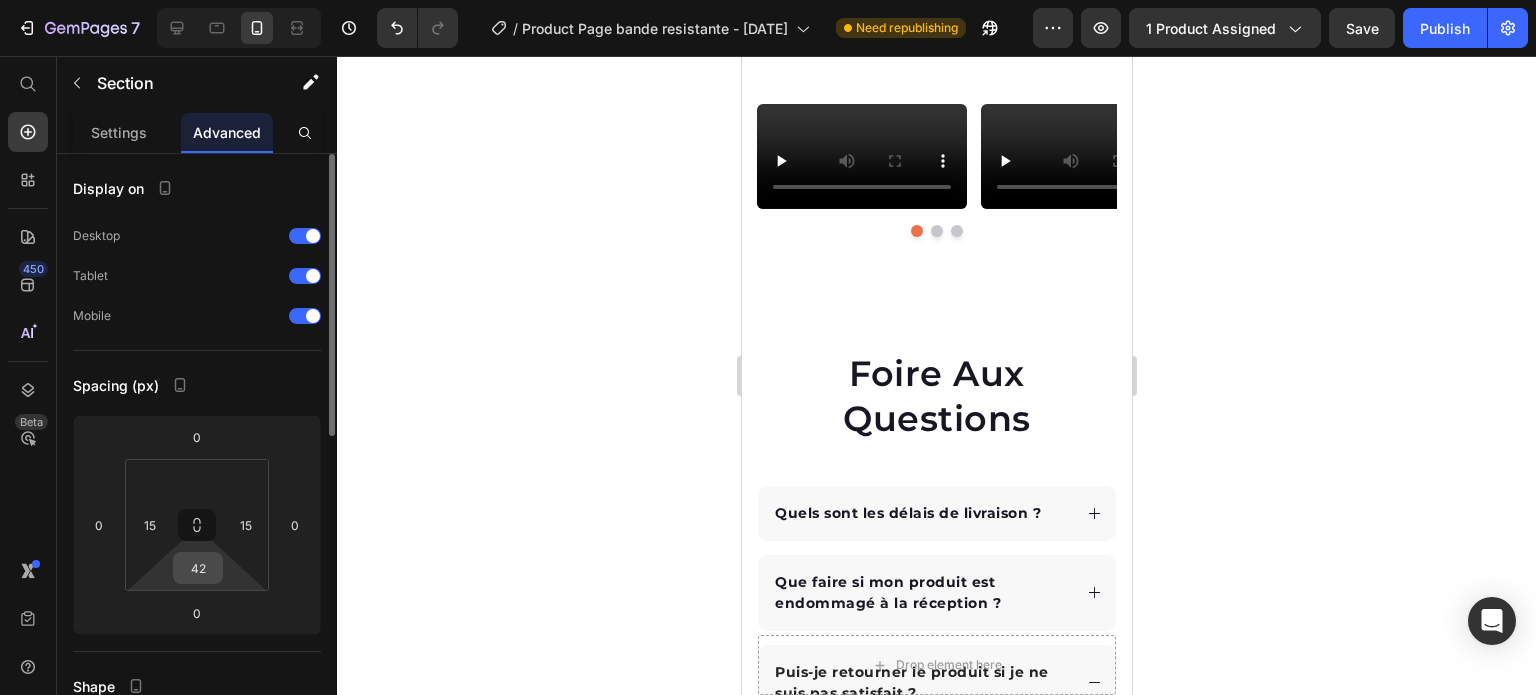click on "42" at bounding box center [198, 568] 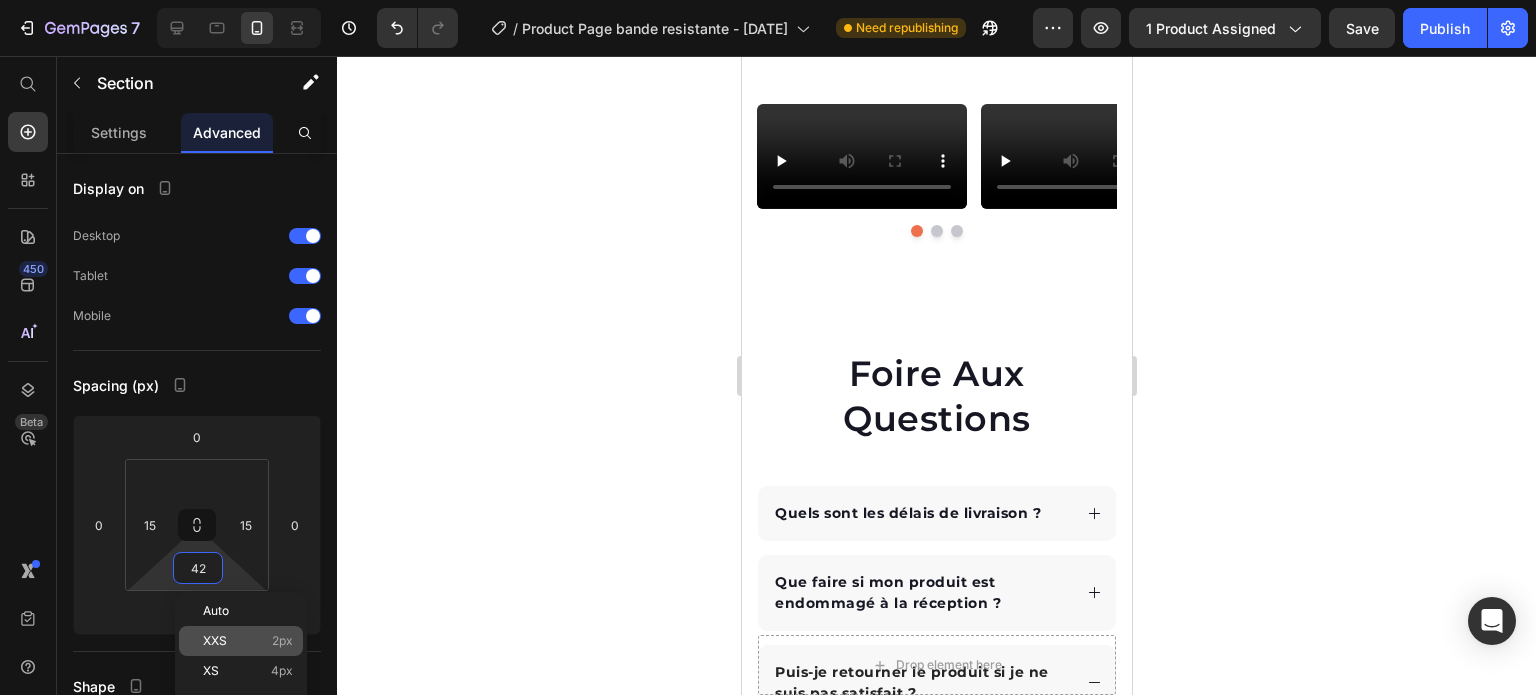 click on "XXS 2px" 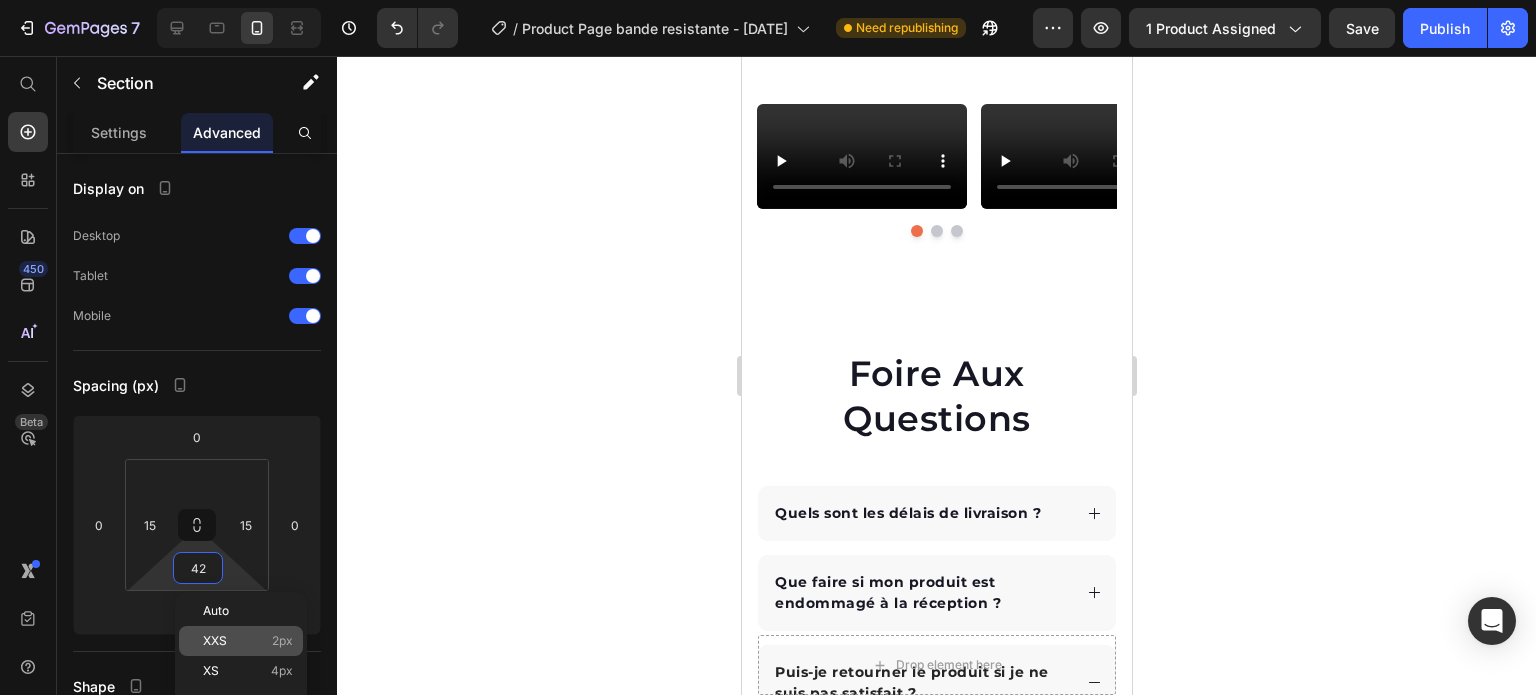 type on "2" 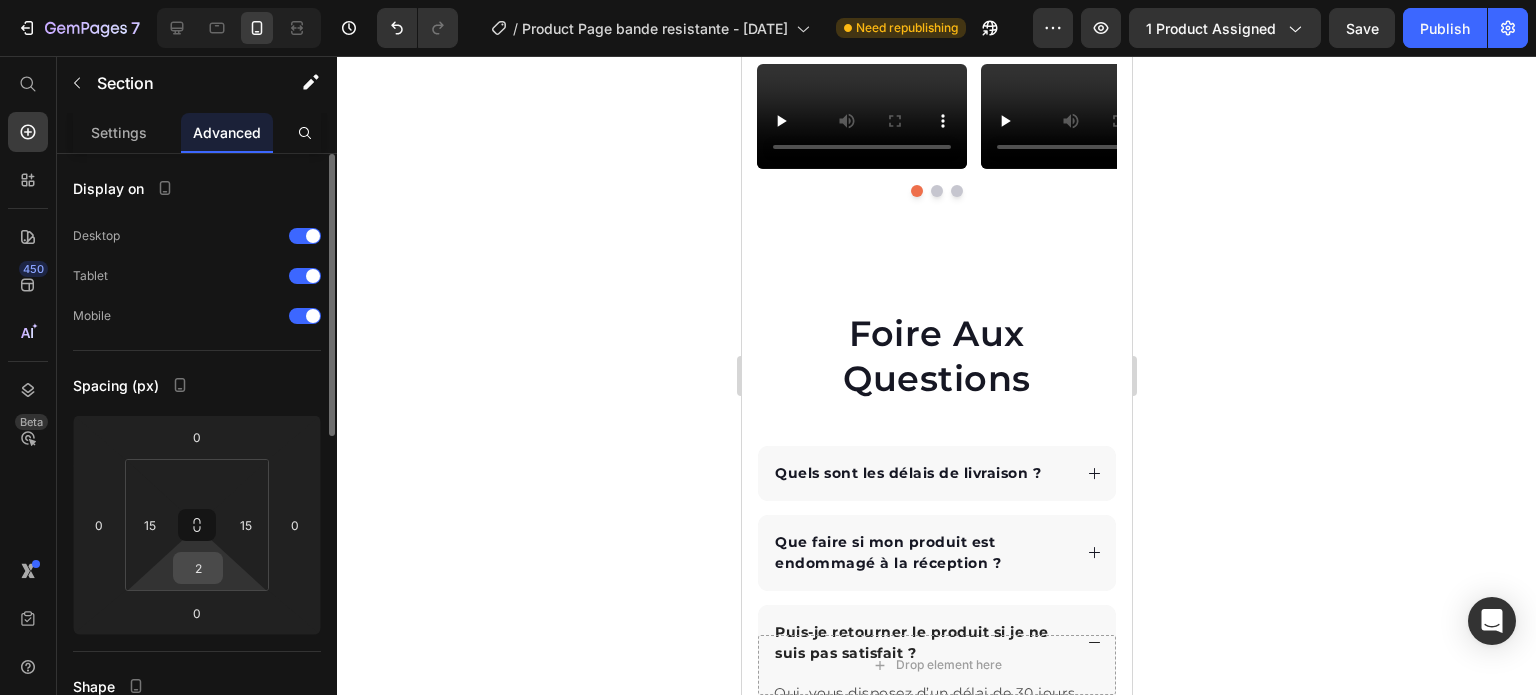 click on "2" at bounding box center (198, 568) 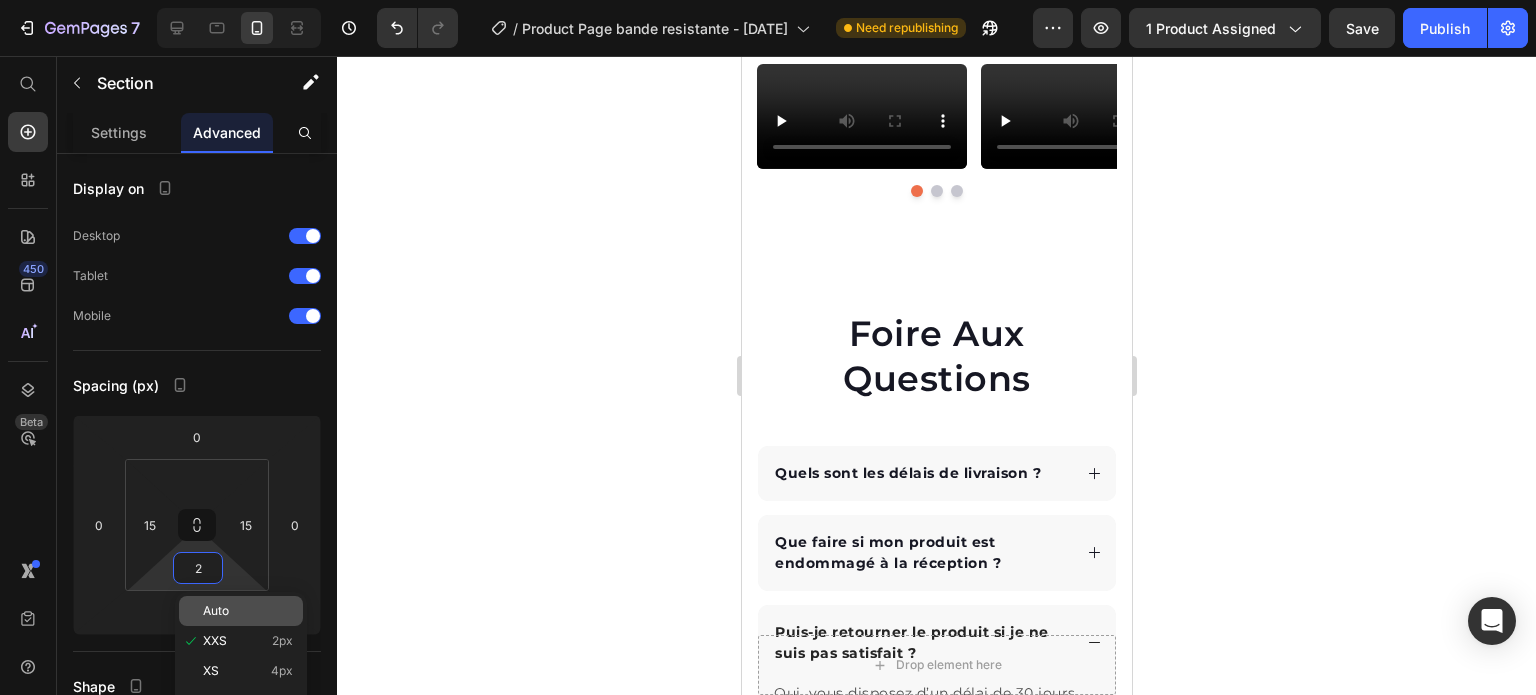 click on "Auto" 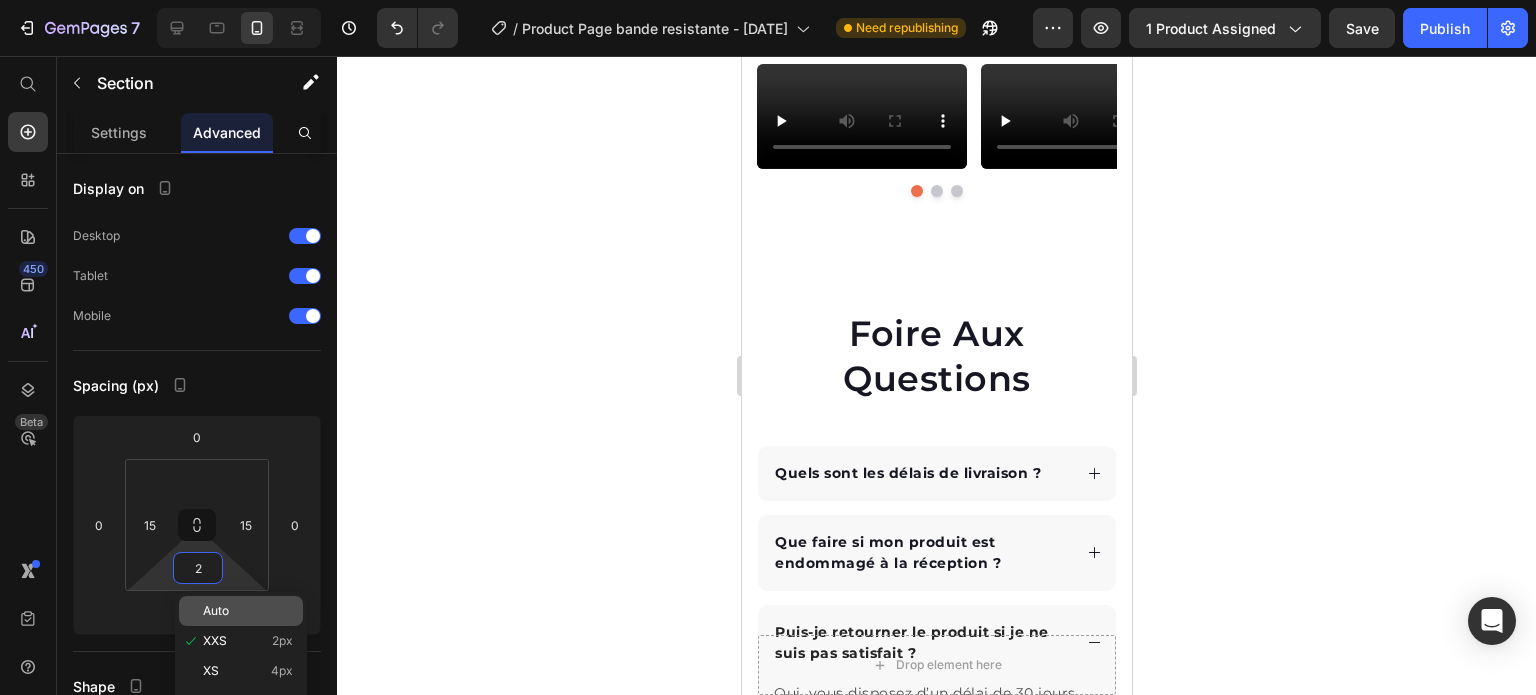 type 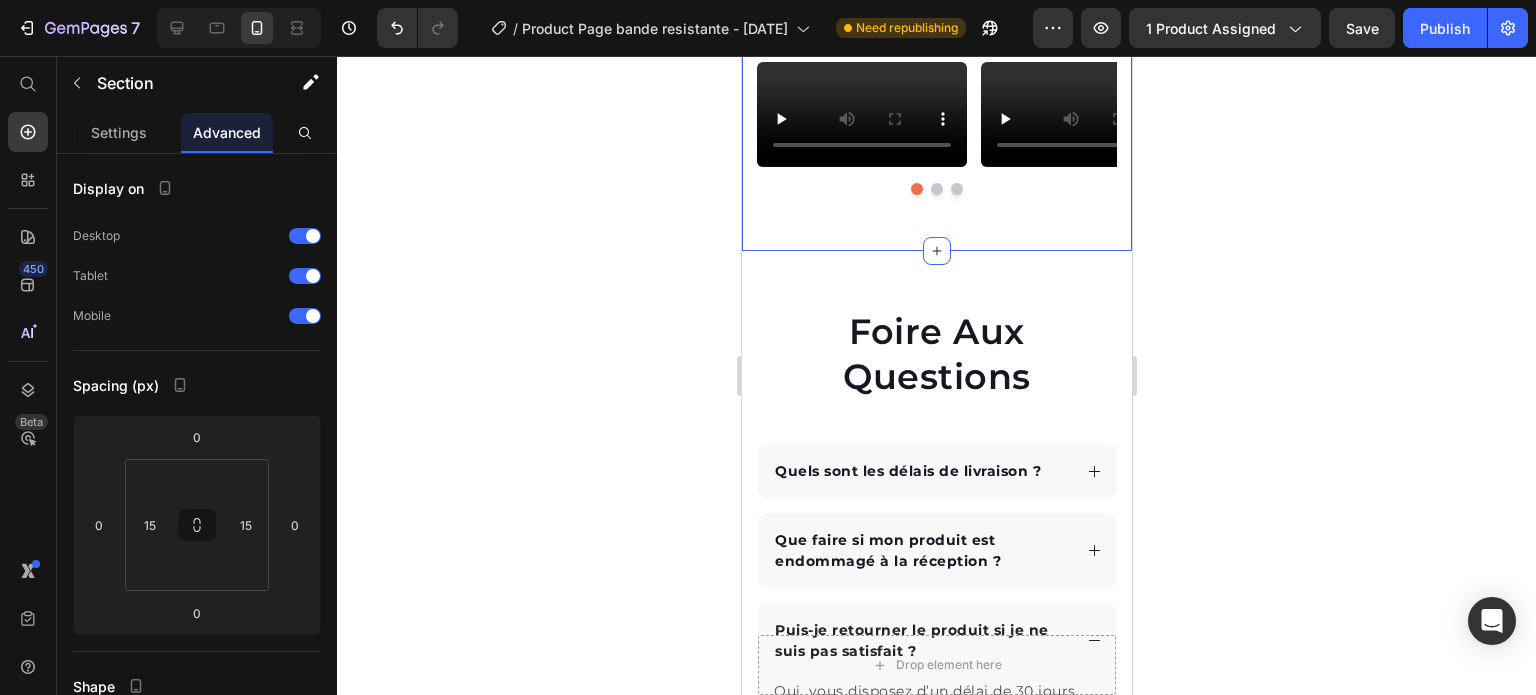 click on "Les combattants approuvent Heading Video Video Video Carousel Row Section 4" at bounding box center [936, 60] 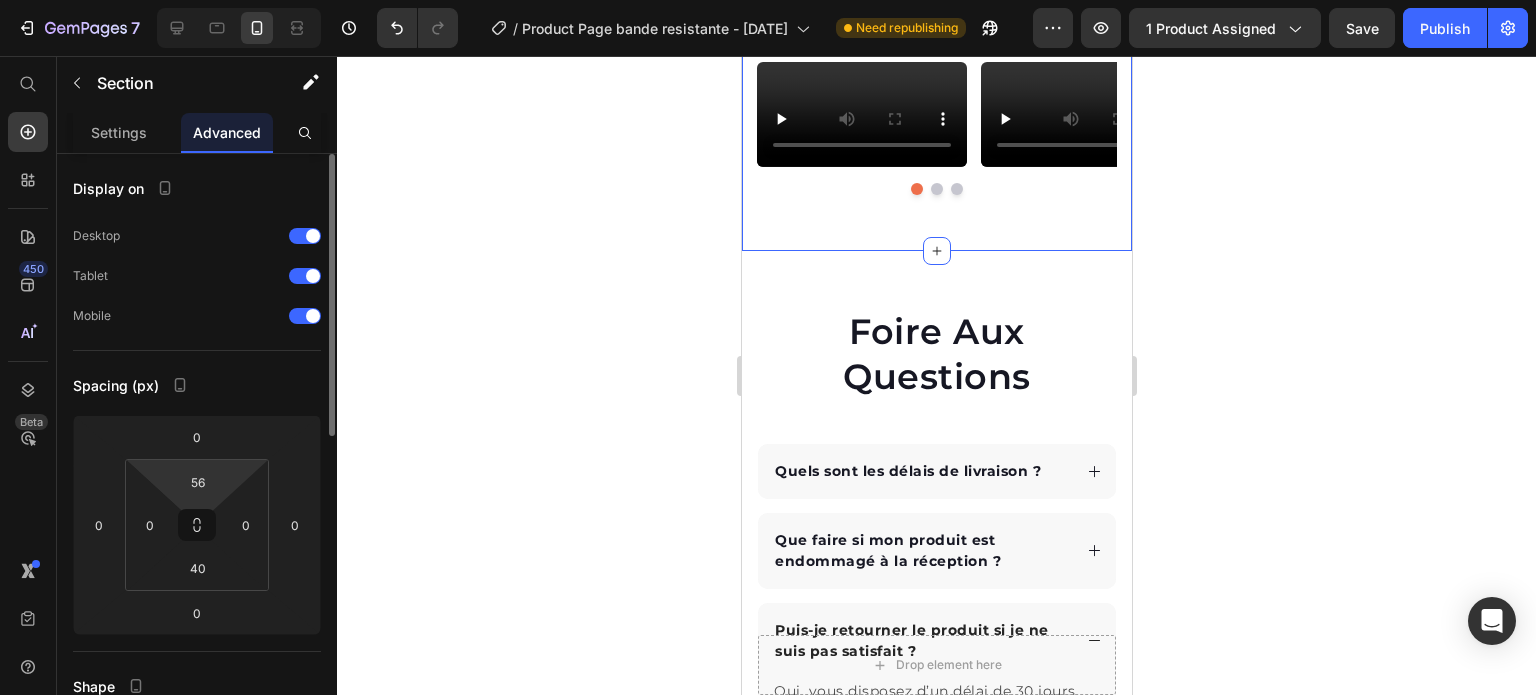 click on "7  Version history  /  Product Page bande resistante - [DATE] Need republishing Preview 1 product assigned  Save   Publish  450 Beta Start with Sections Elements Hero Section Product Detail Brands Trusted Badges Guarantee Product Breakdown How to use Testimonials Compare Bundle FAQs Social Proof Brand Story Product List Collection Blog List Contact Sticky Add to Cart Custom Footer Browse Library 450 Layout
Row
Row
Row
Row Text
Heading
Text Block Button
Button
Button
Sticky Back to top Media" at bounding box center (768, 75) 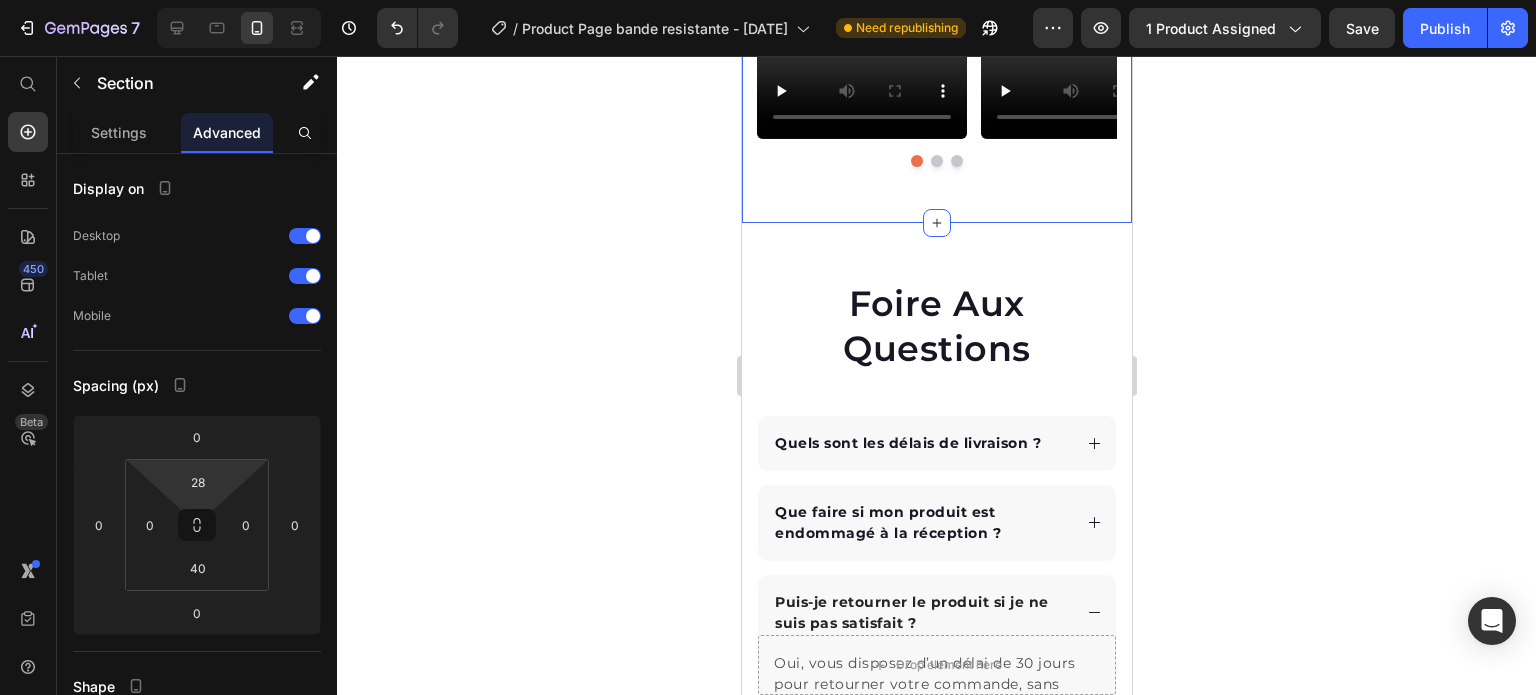 type on "24" 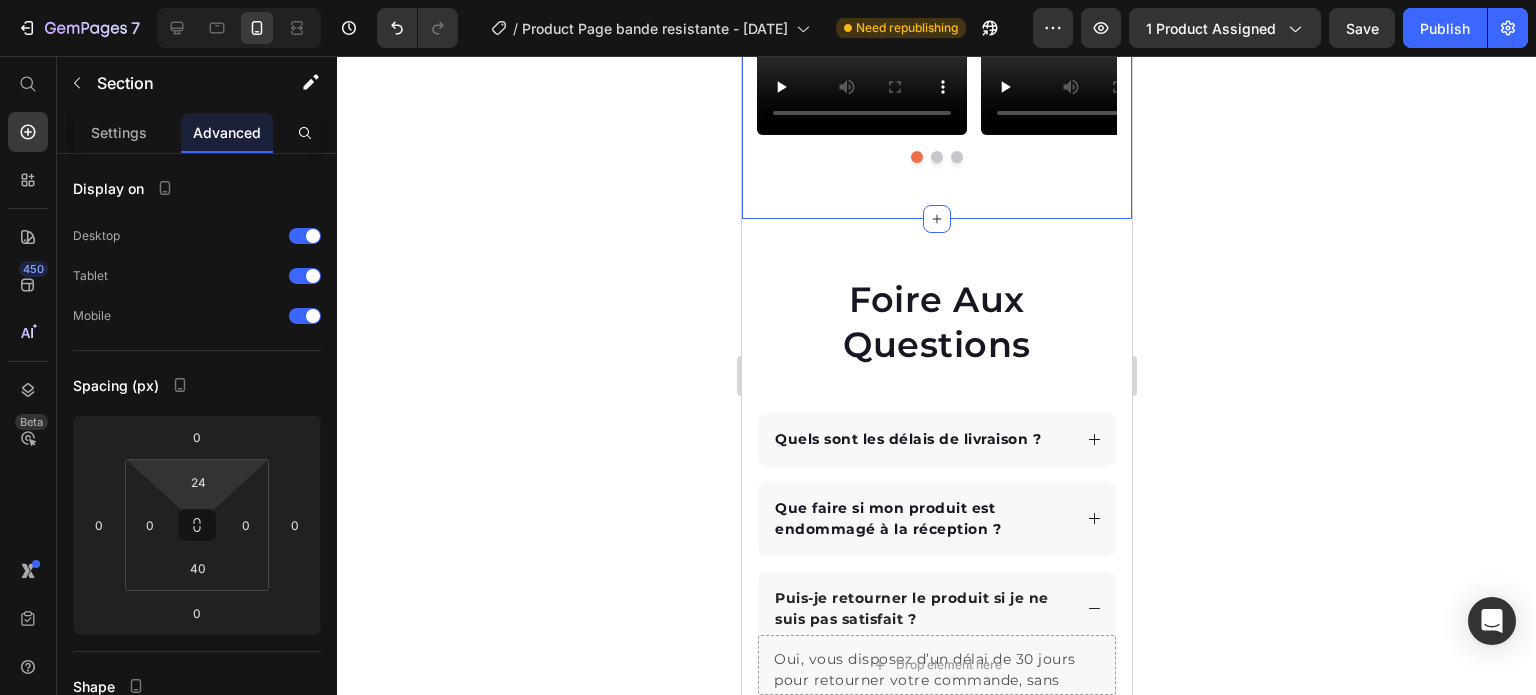 drag, startPoint x: 231, startPoint y: 467, endPoint x: 235, endPoint y: 483, distance: 16.492422 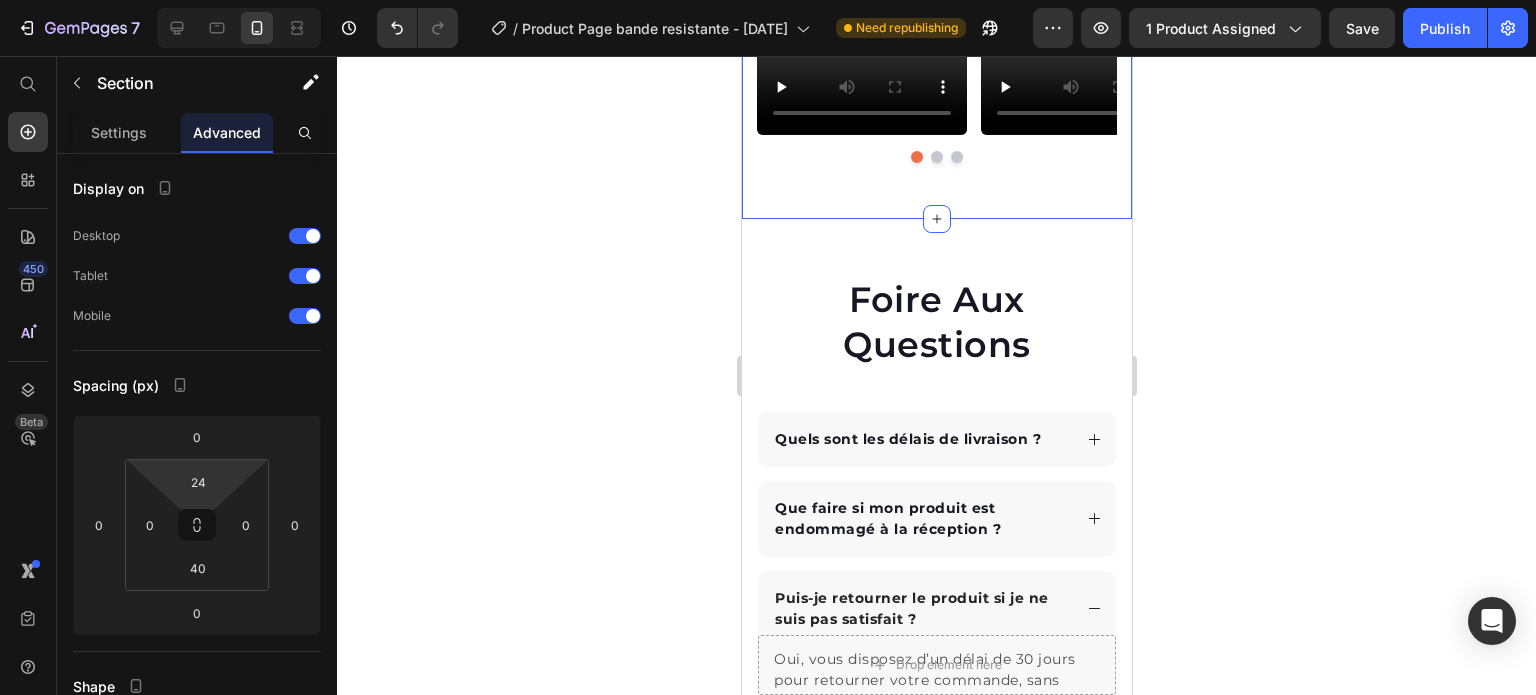 click 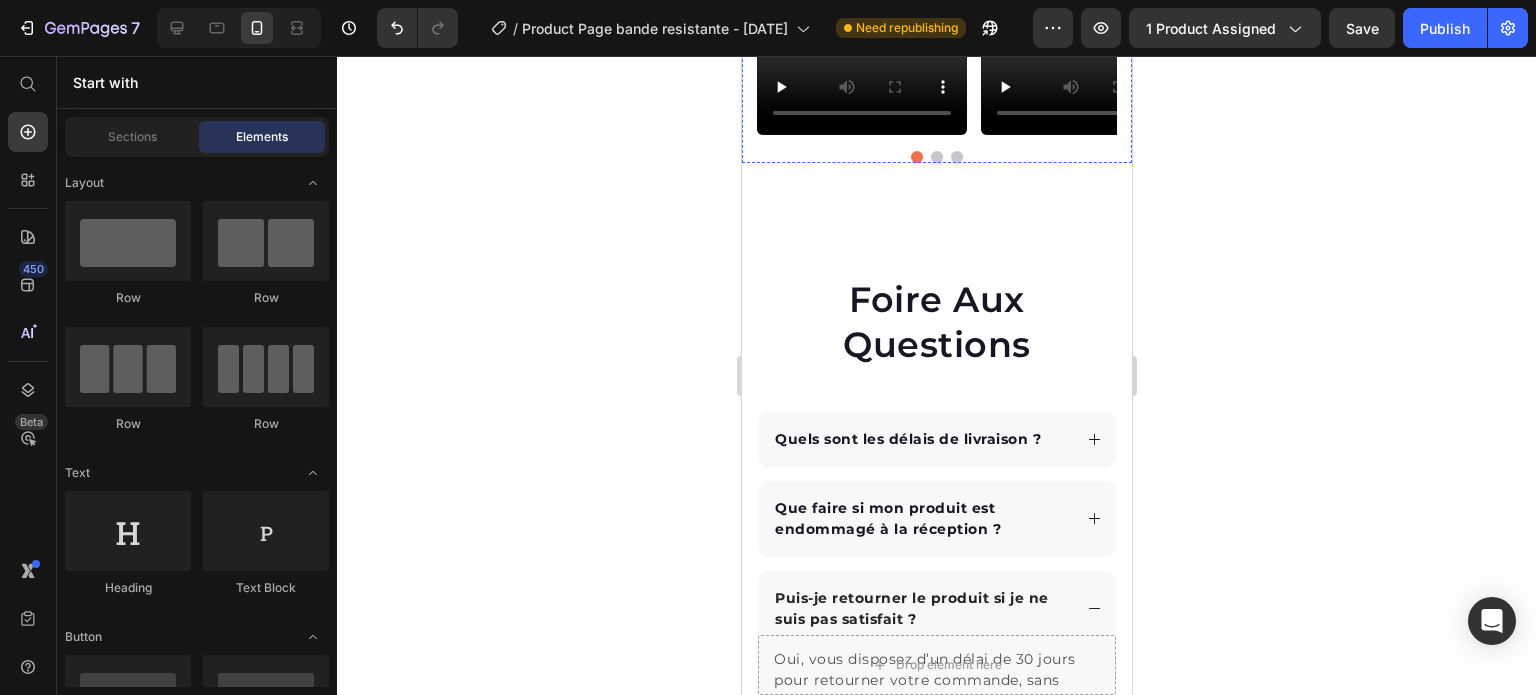 click on "Les combattants approuvent" at bounding box center [936, -60] 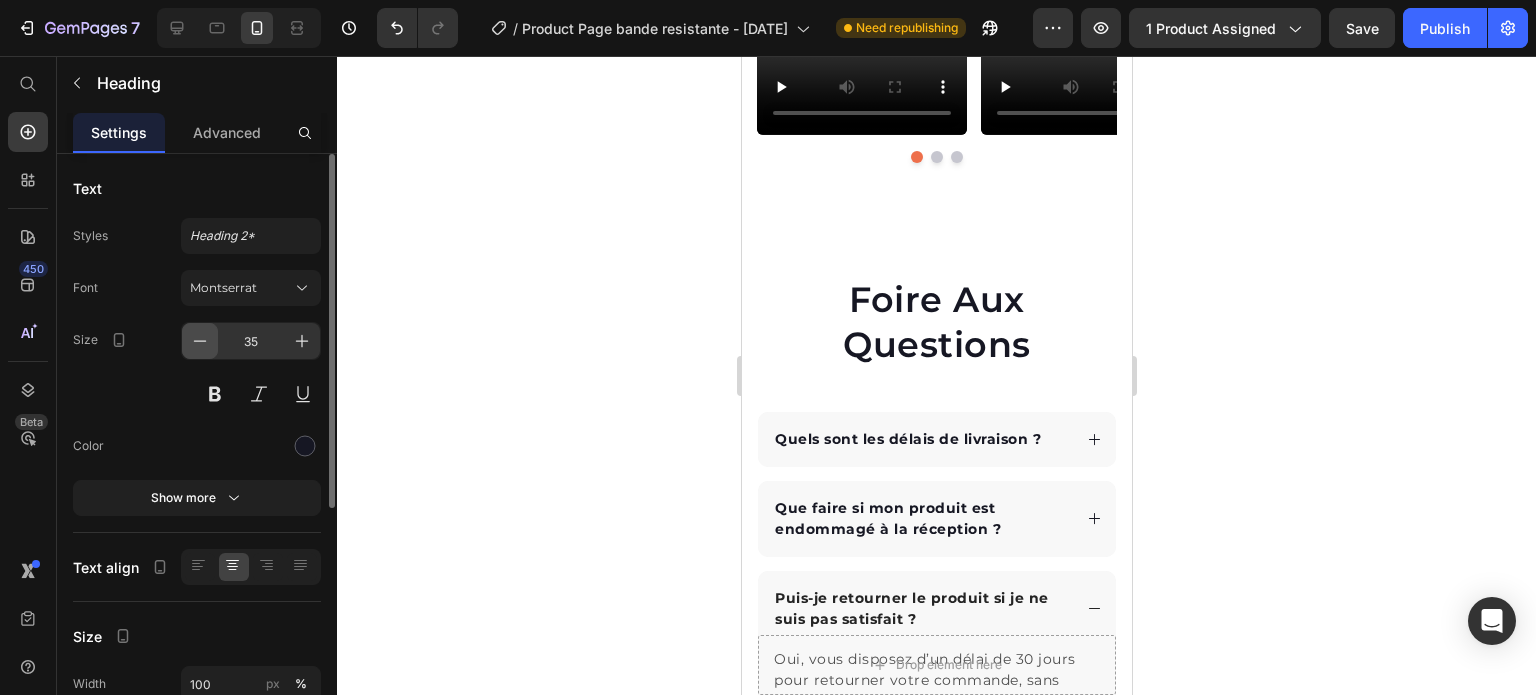 click 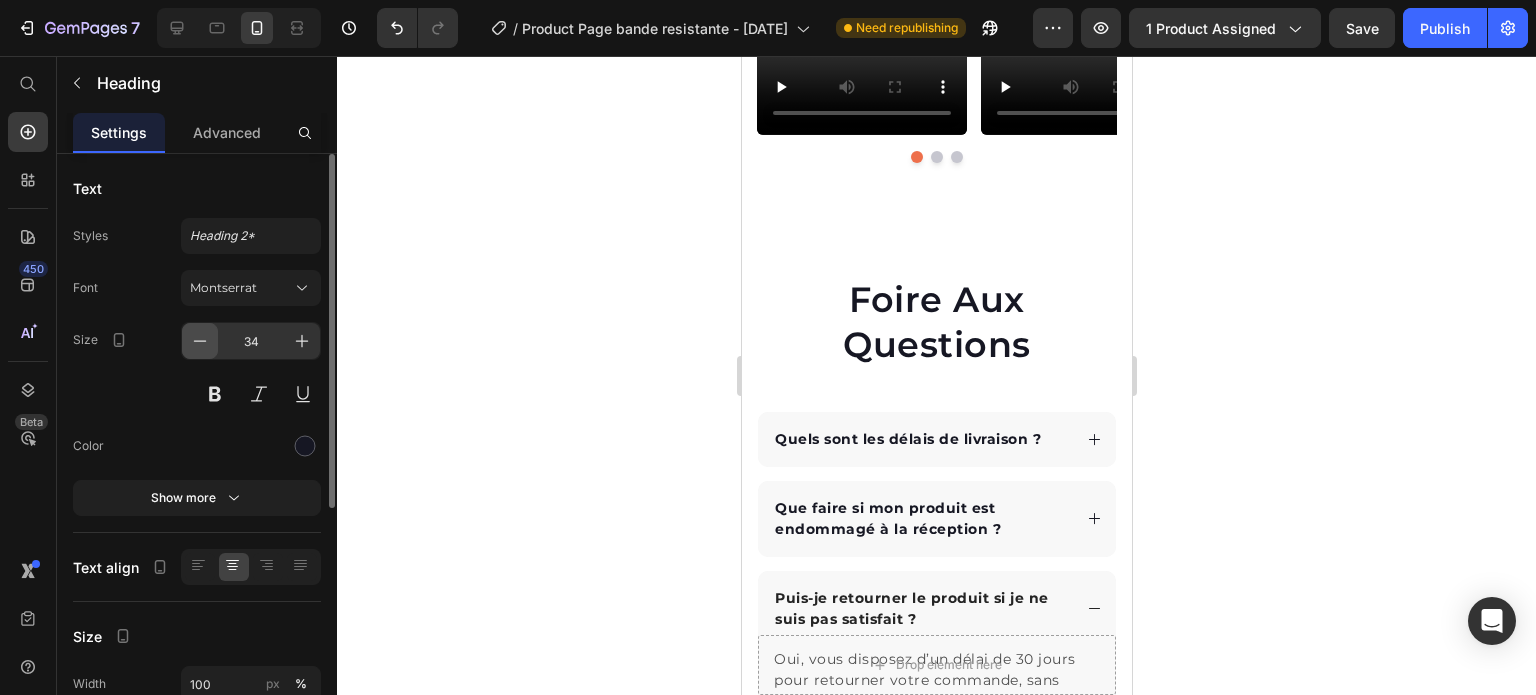 click 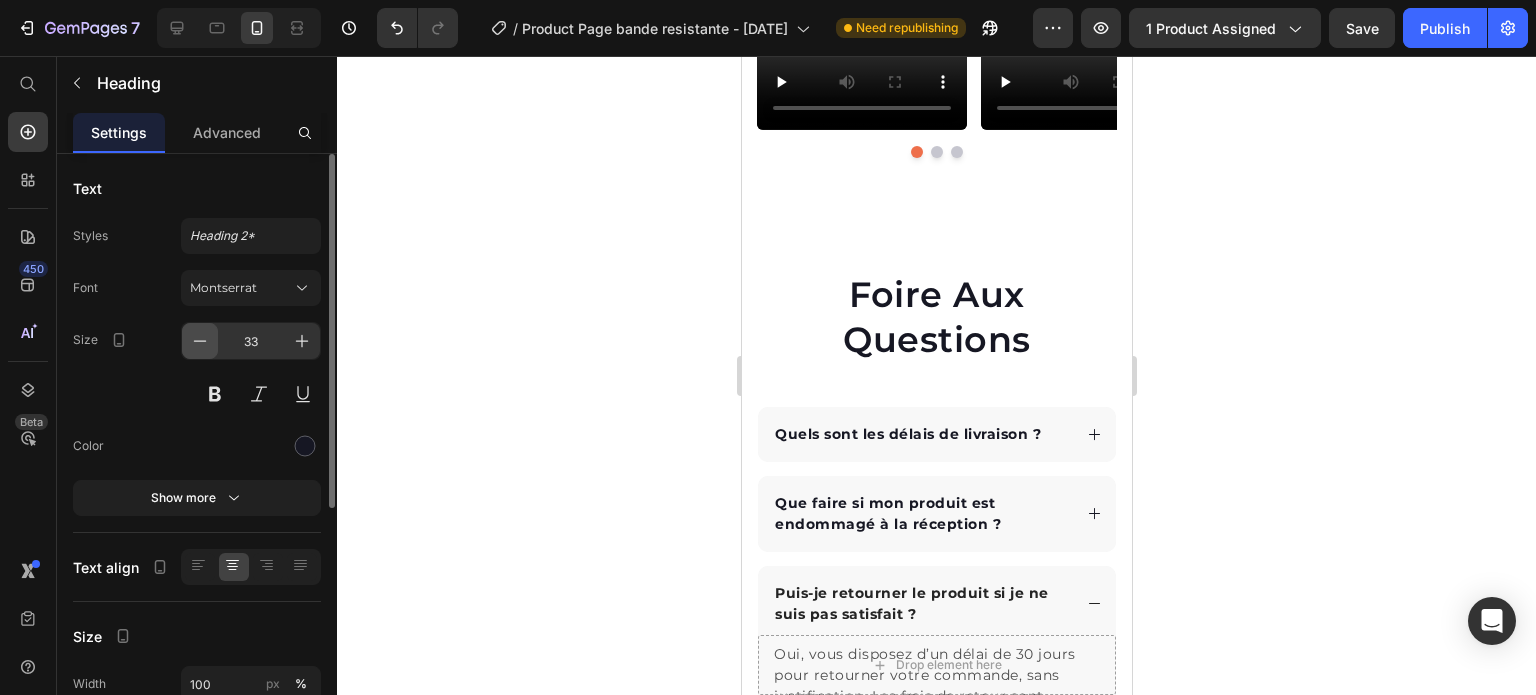 click 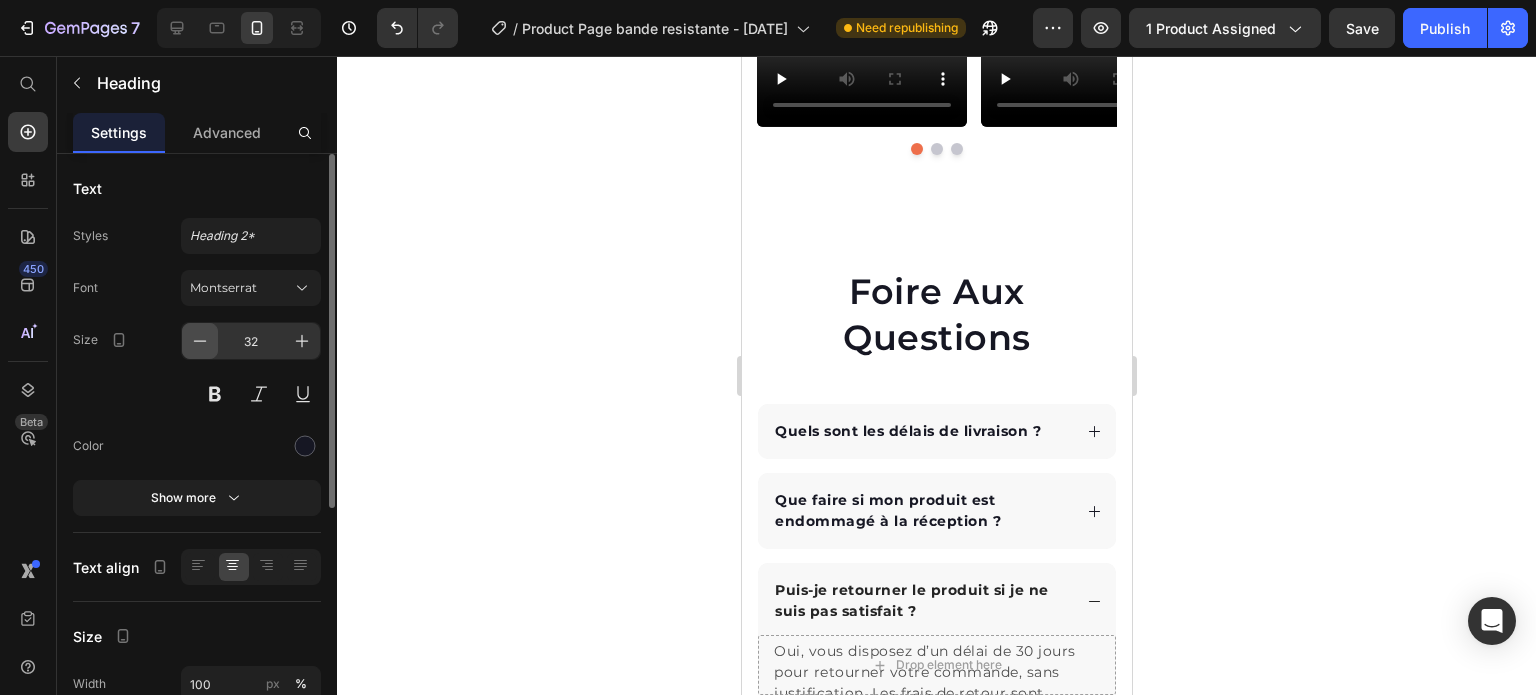 click 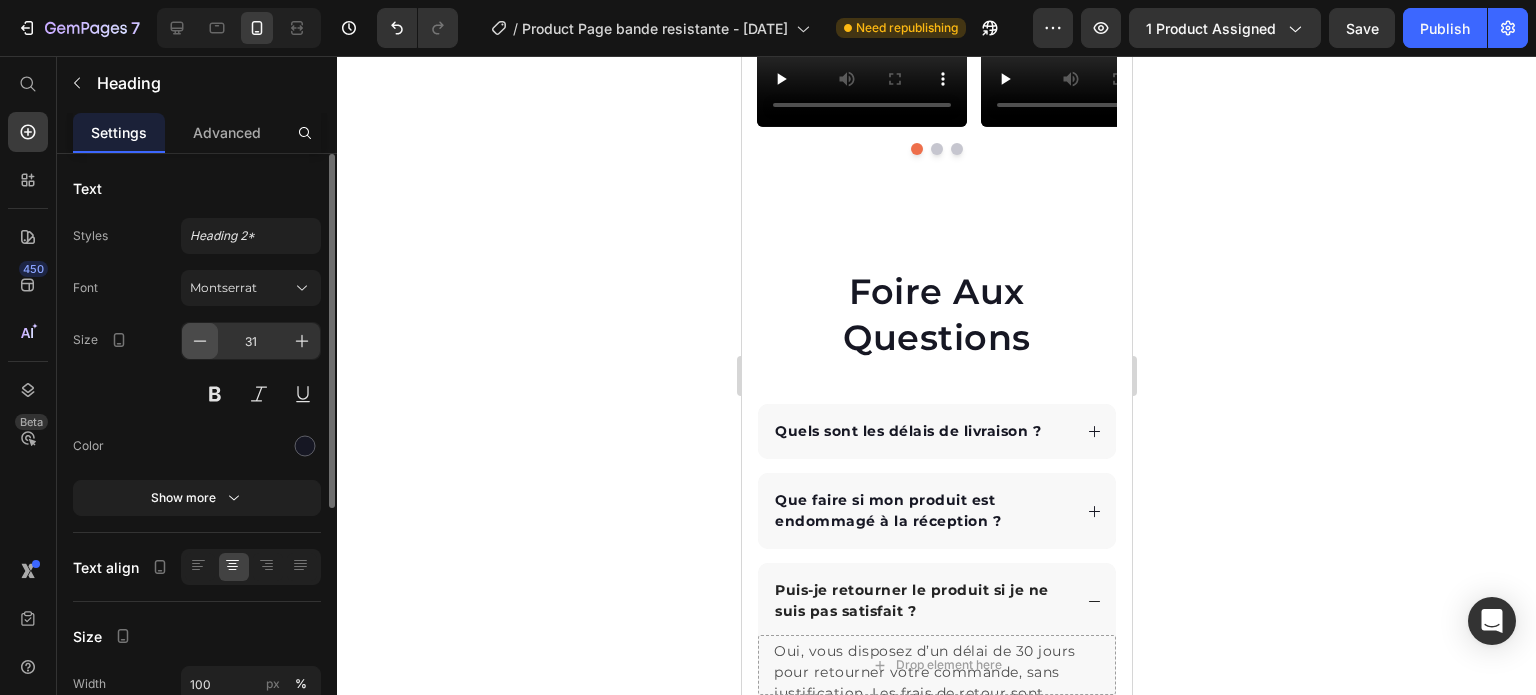 click 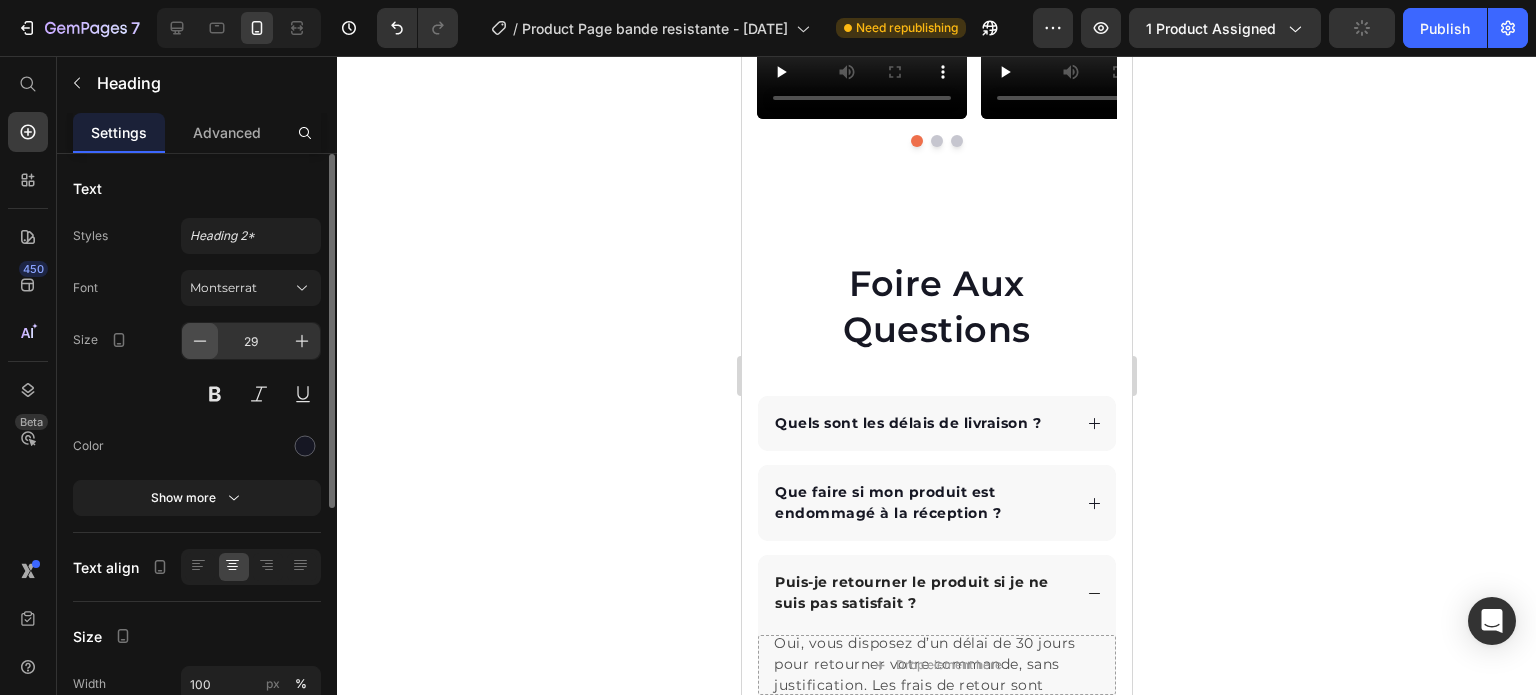 click 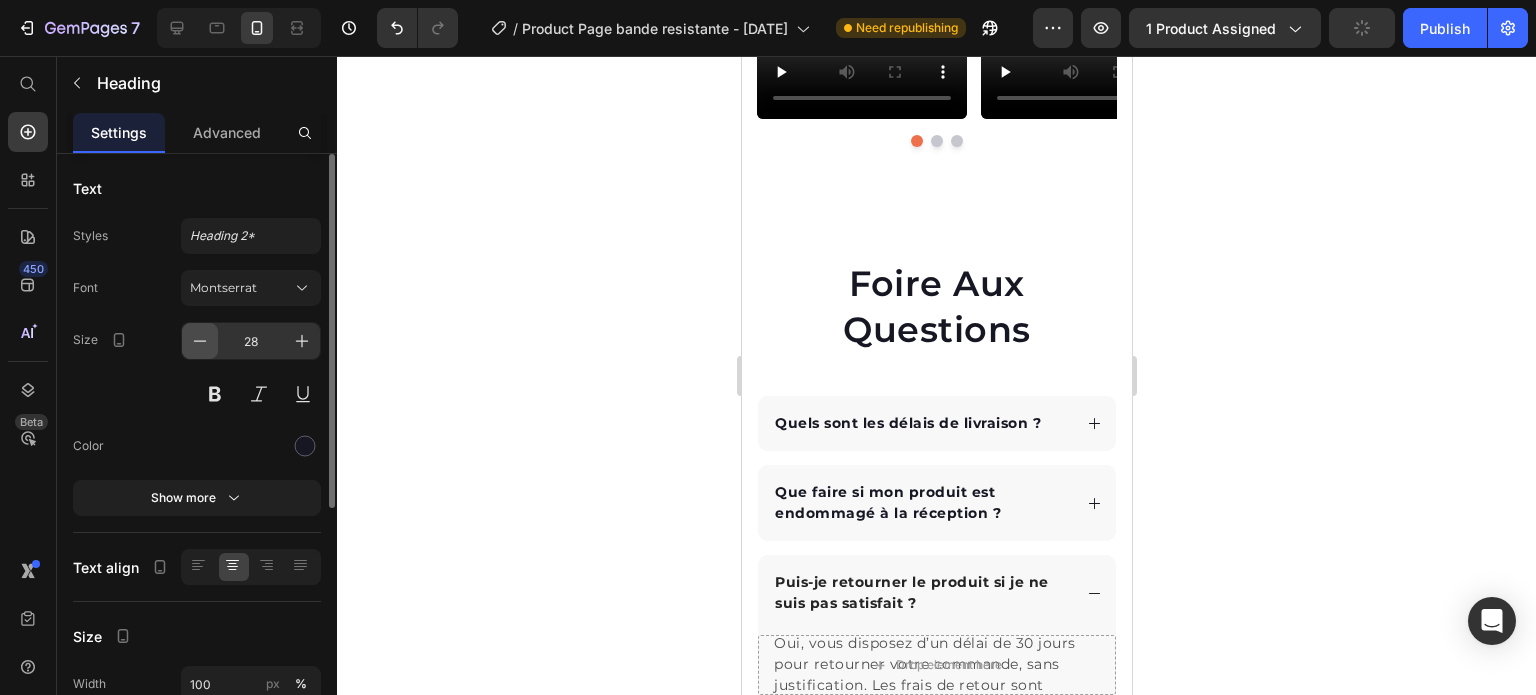 click 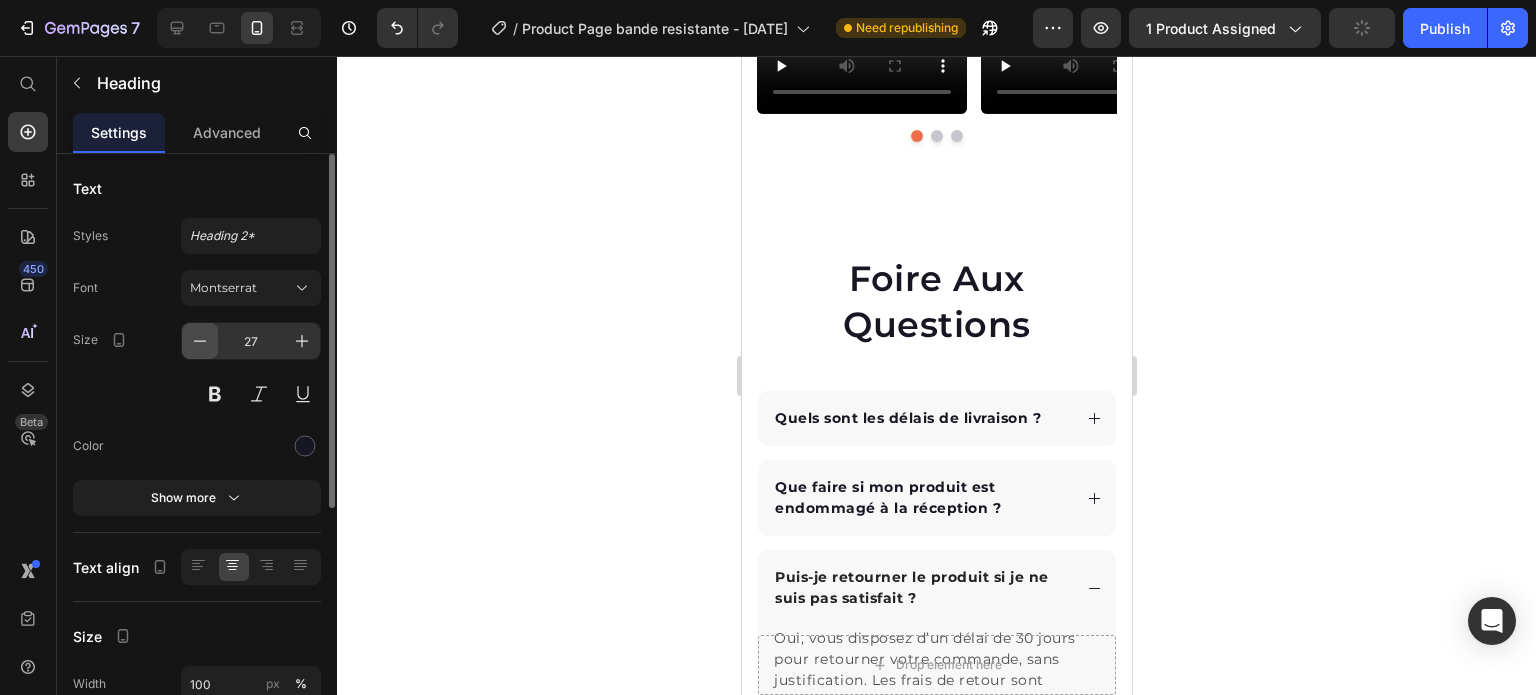click 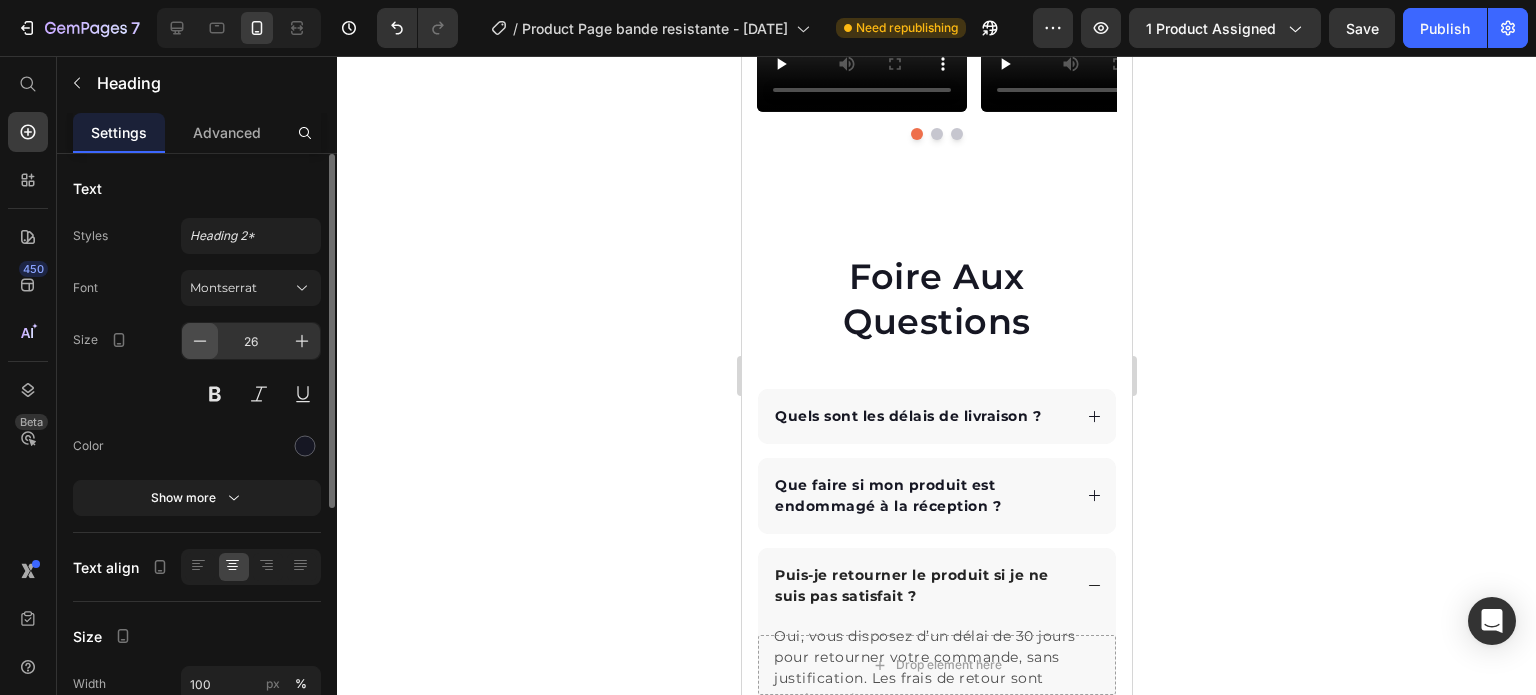 click 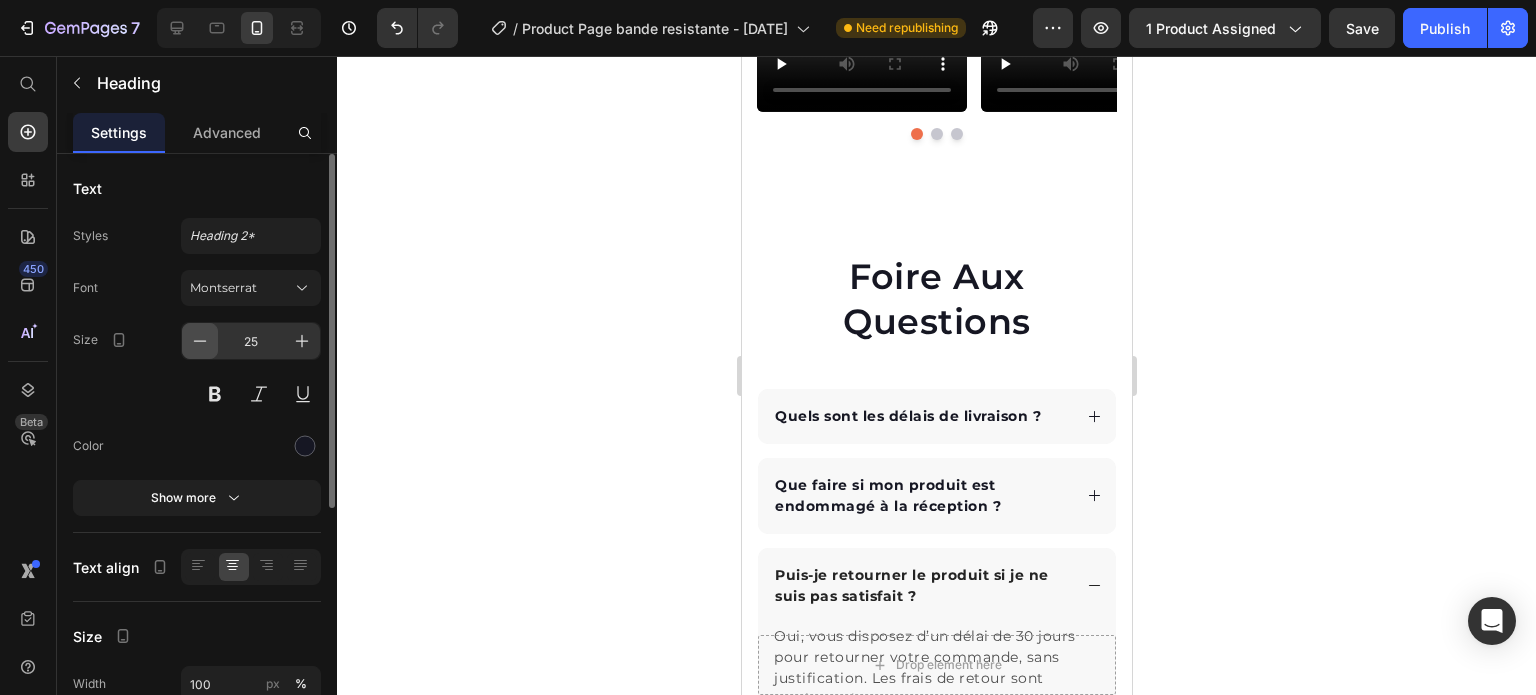 click 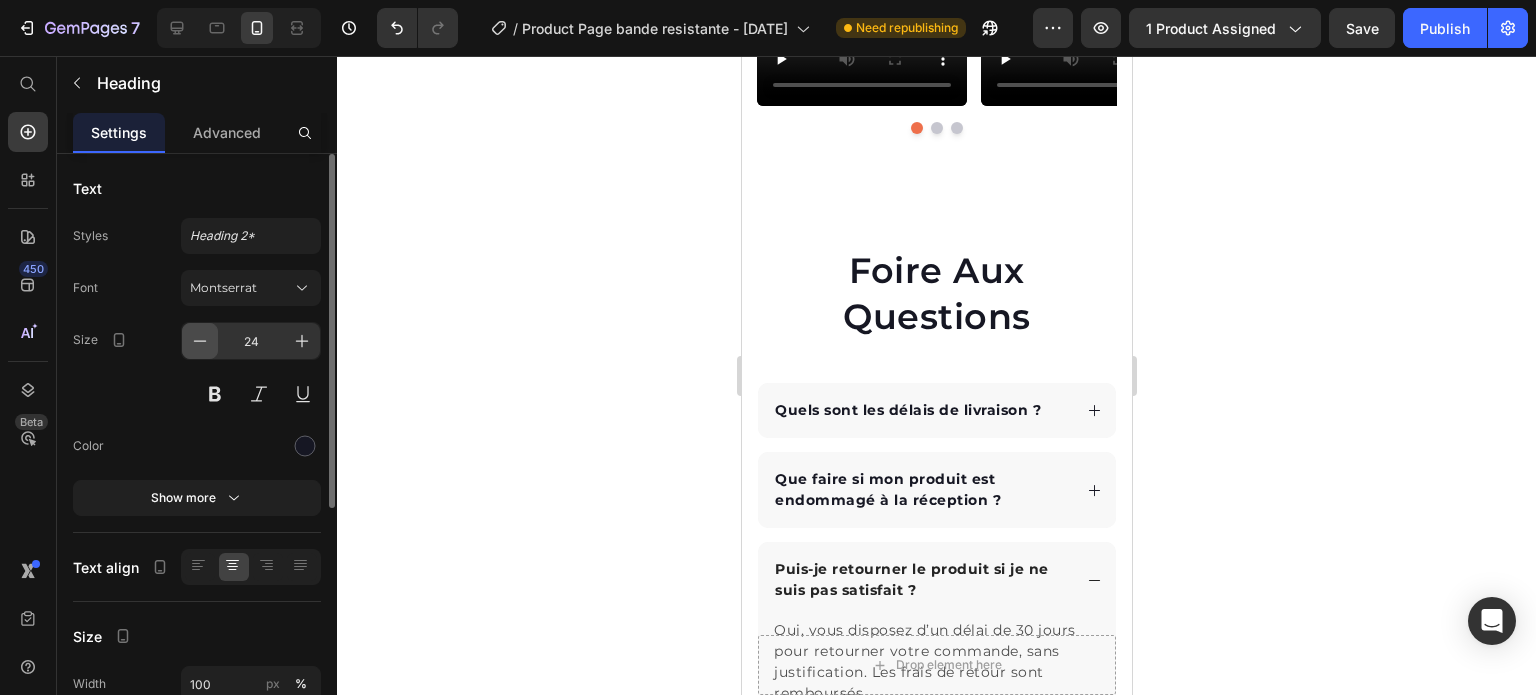 click 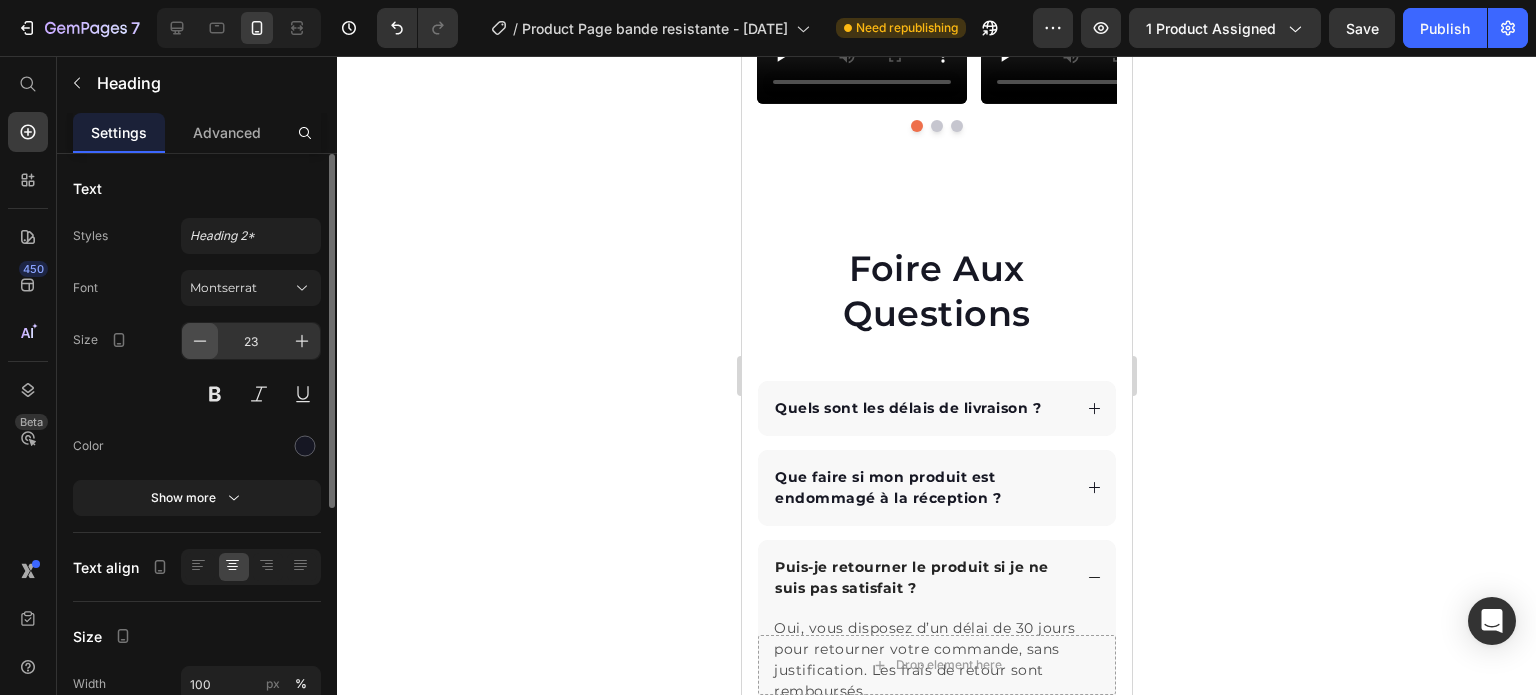 click 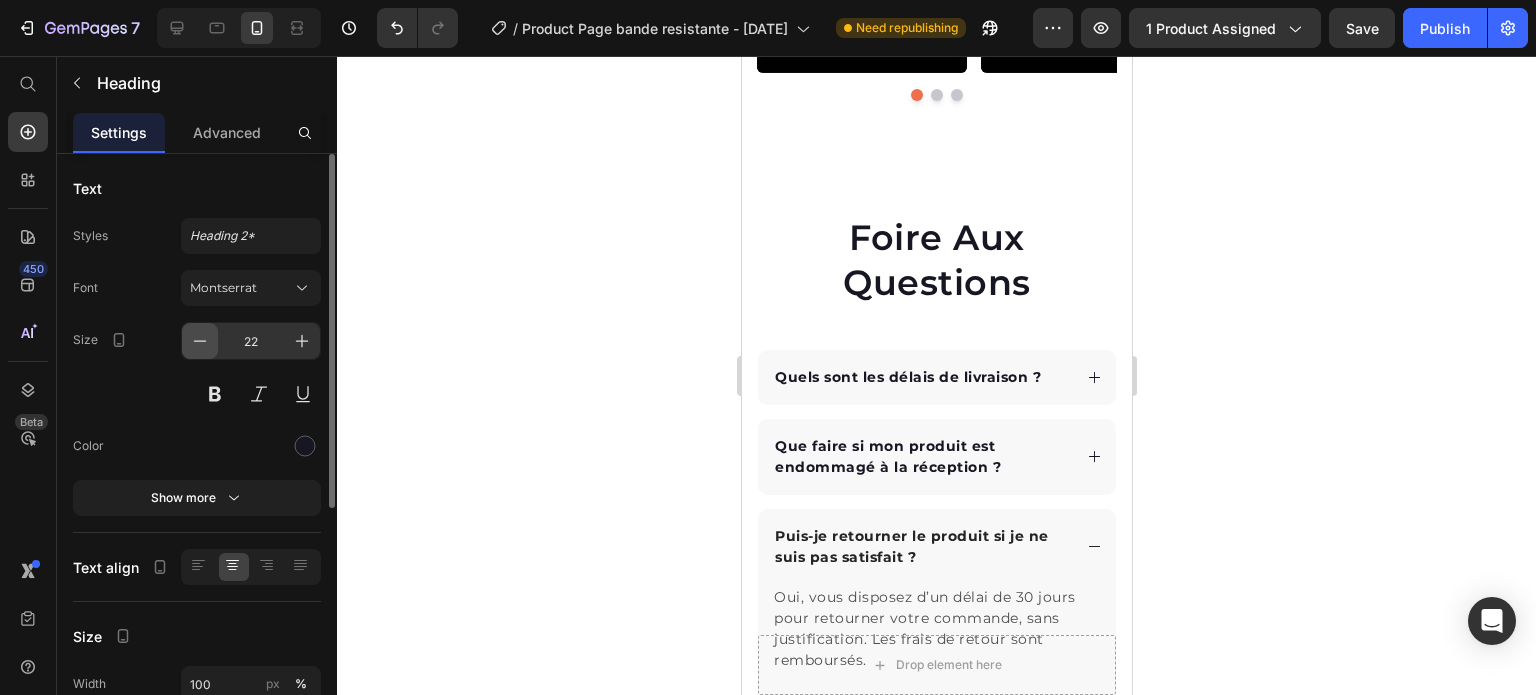click 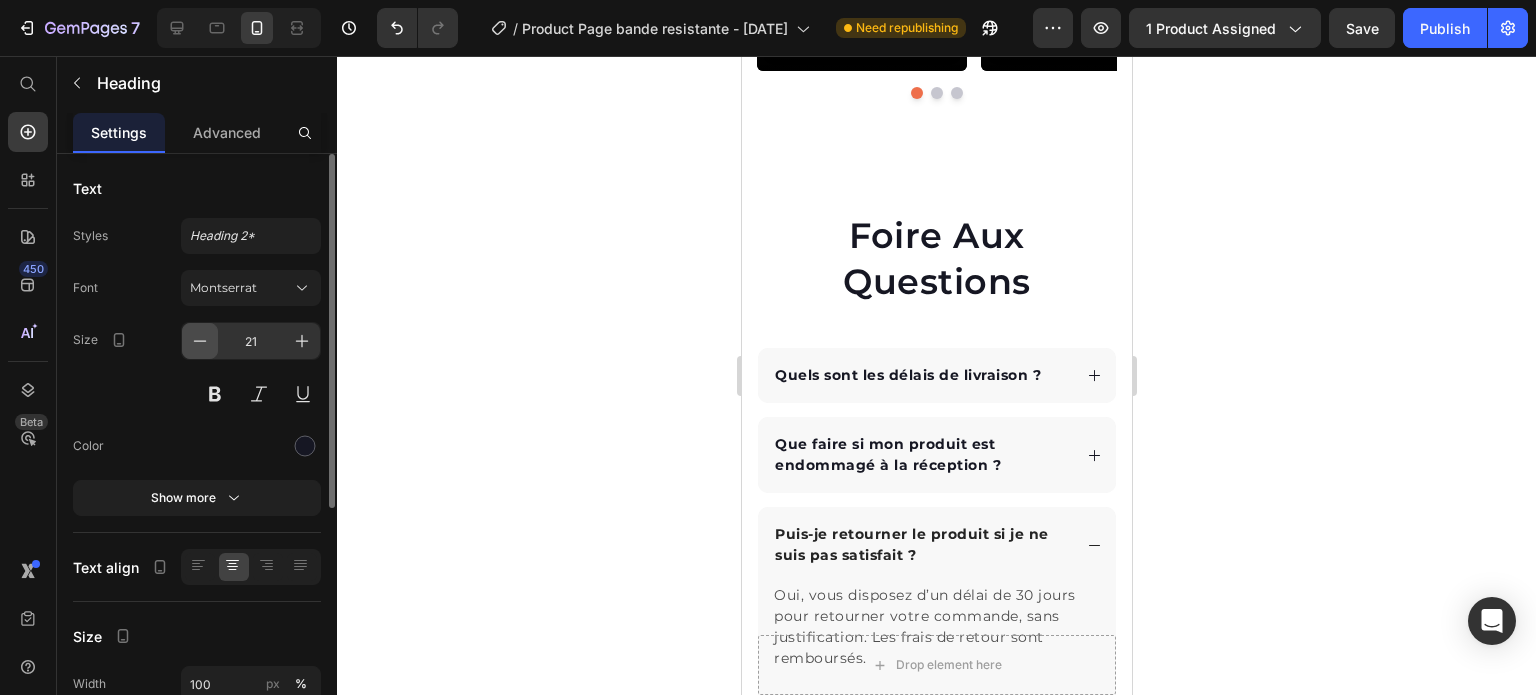 click 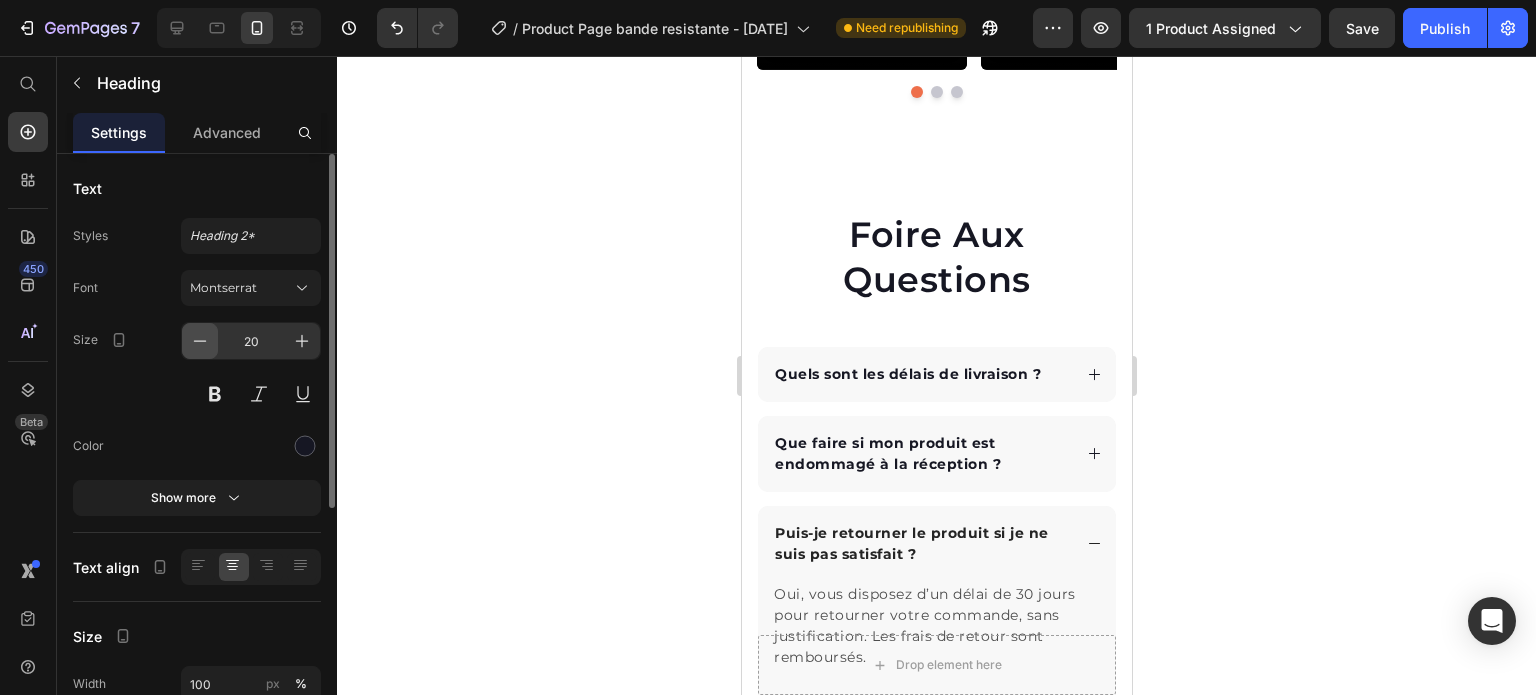 click 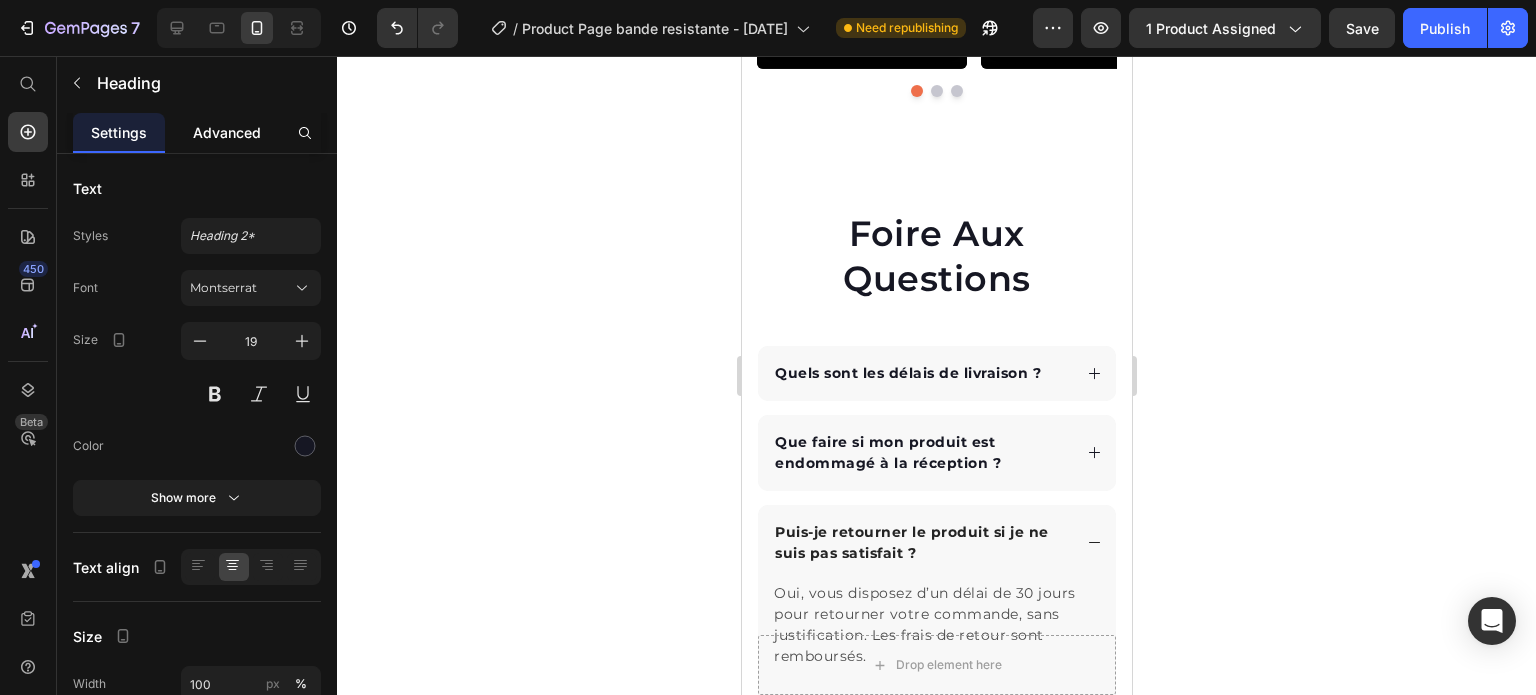 click on "Advanced" at bounding box center (227, 132) 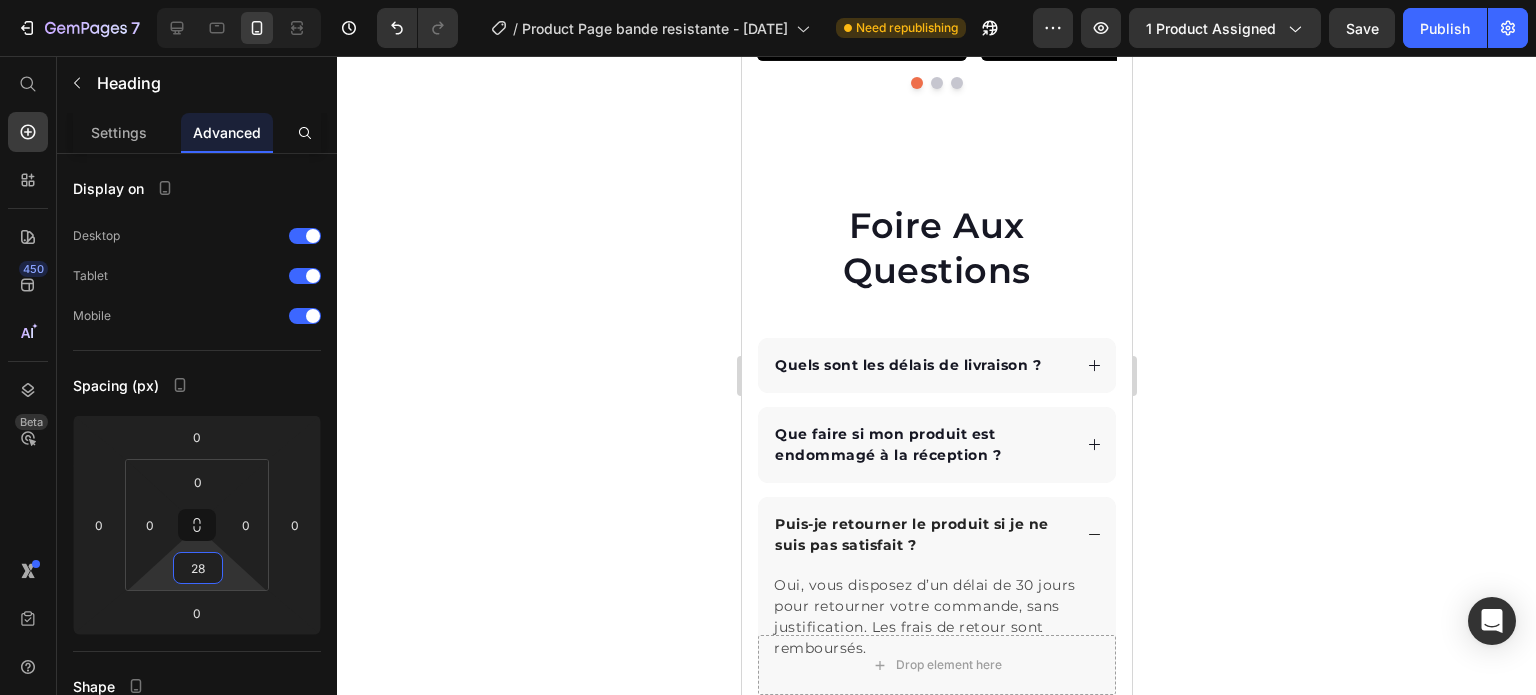 type on "26" 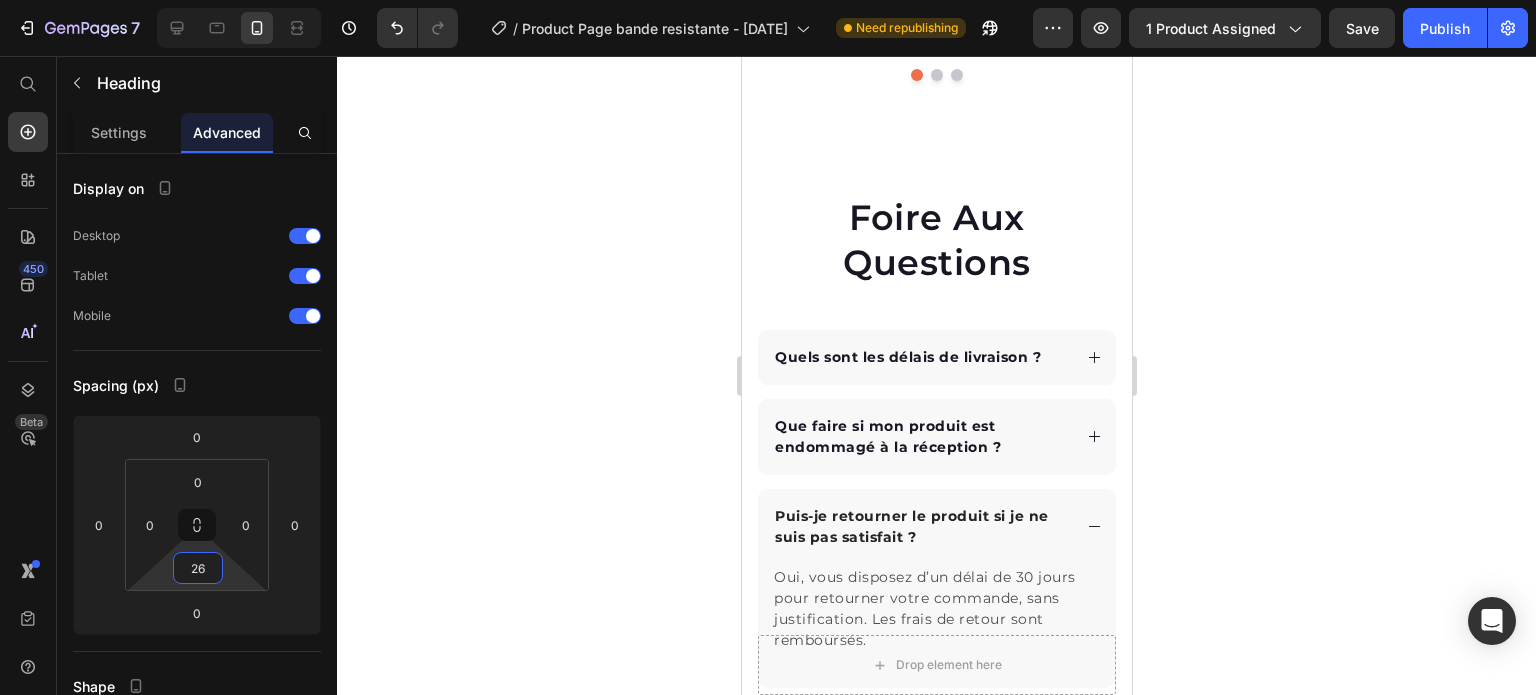 click on "7  Version history  /  Product Page bande resistante - [DATE] Need republishing Preview 1 product assigned  Save   Publish  450 Beta Start with Sections Elements Hero Section Product Detail Brands Trusted Badges Guarantee Product Breakdown How to use Testimonials Compare Bundle FAQs Social Proof Brand Story Product List Collection Blog List Contact Sticky Add to Cart Custom Footer Browse Library 450 Layout
Row
Row
Row
Row Text
Heading
Text Block Button
Button
Button
Sticky Back to top Media" at bounding box center (768, 75) 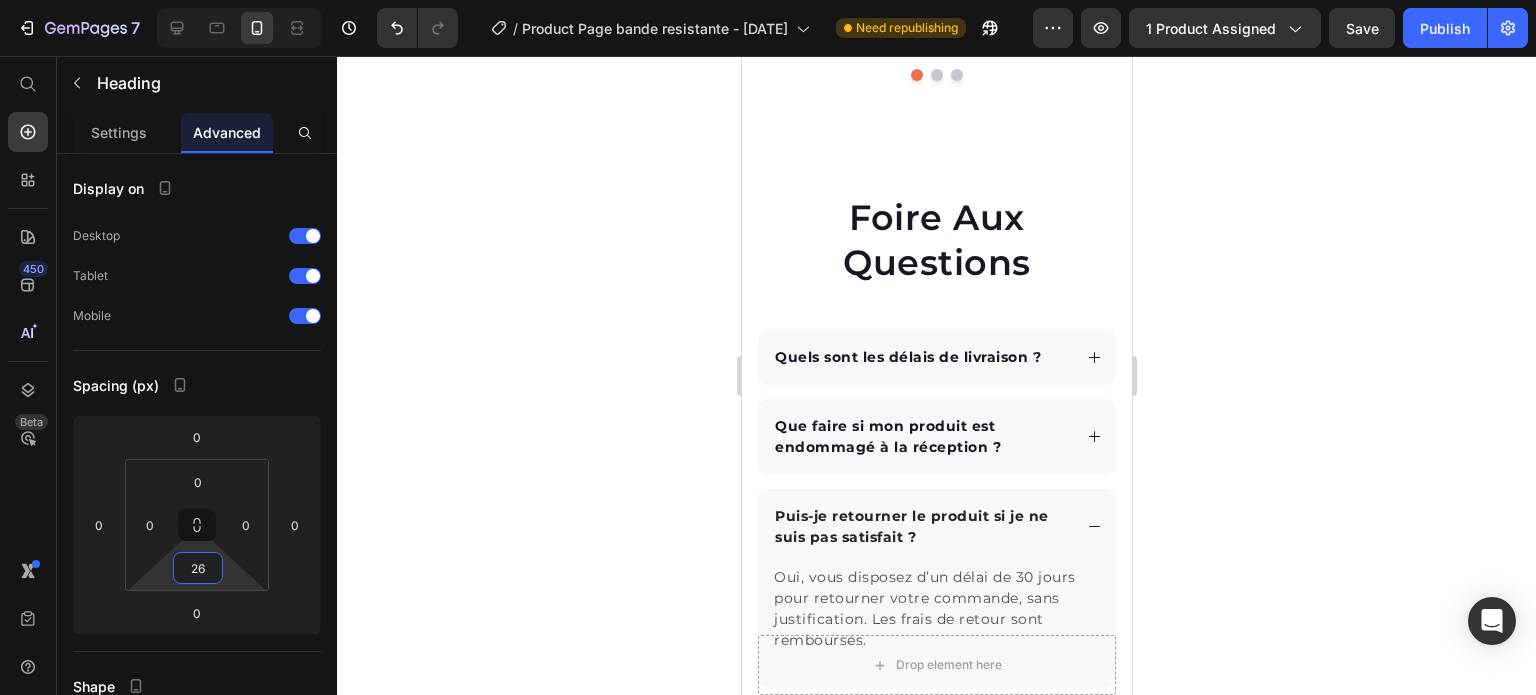 click on "Les combattants approuvent" at bounding box center [936, -93] 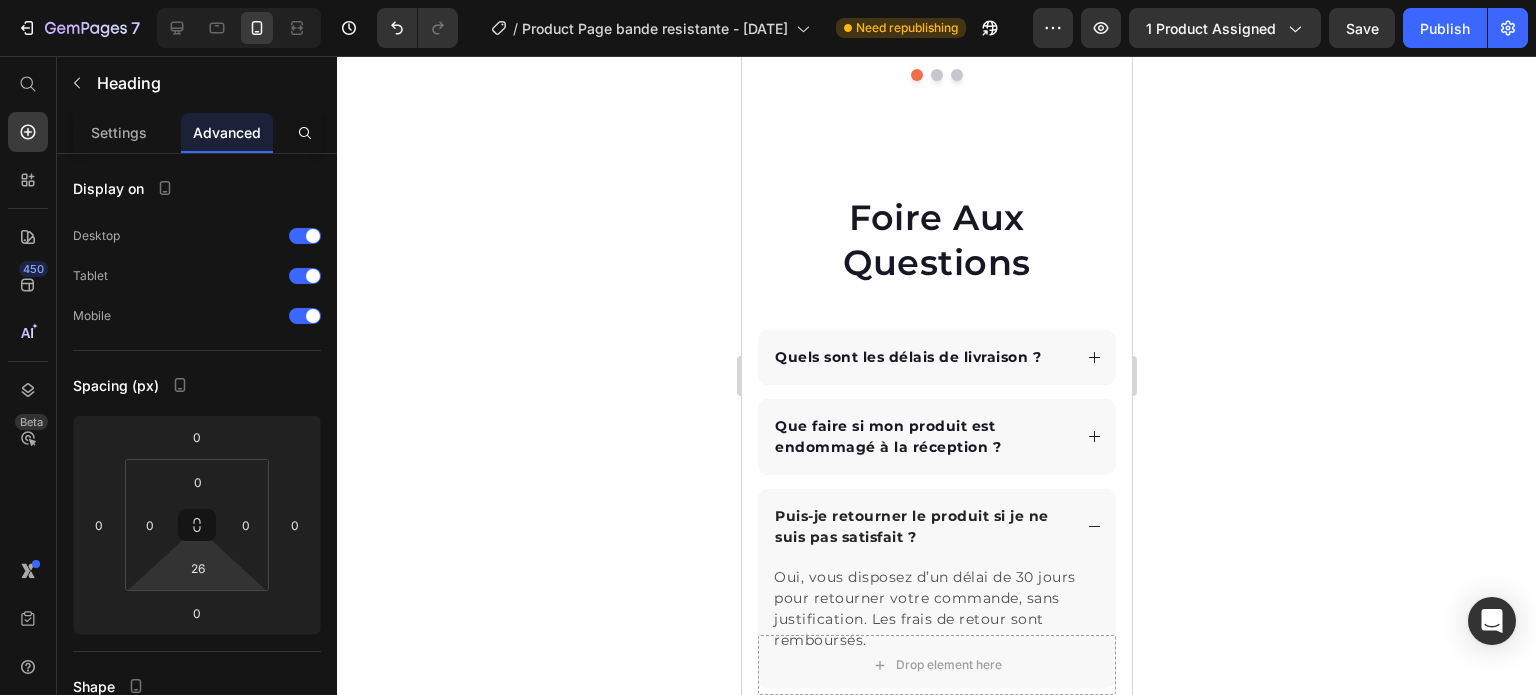 click on "Les combattants approuvent" at bounding box center (936, -93) 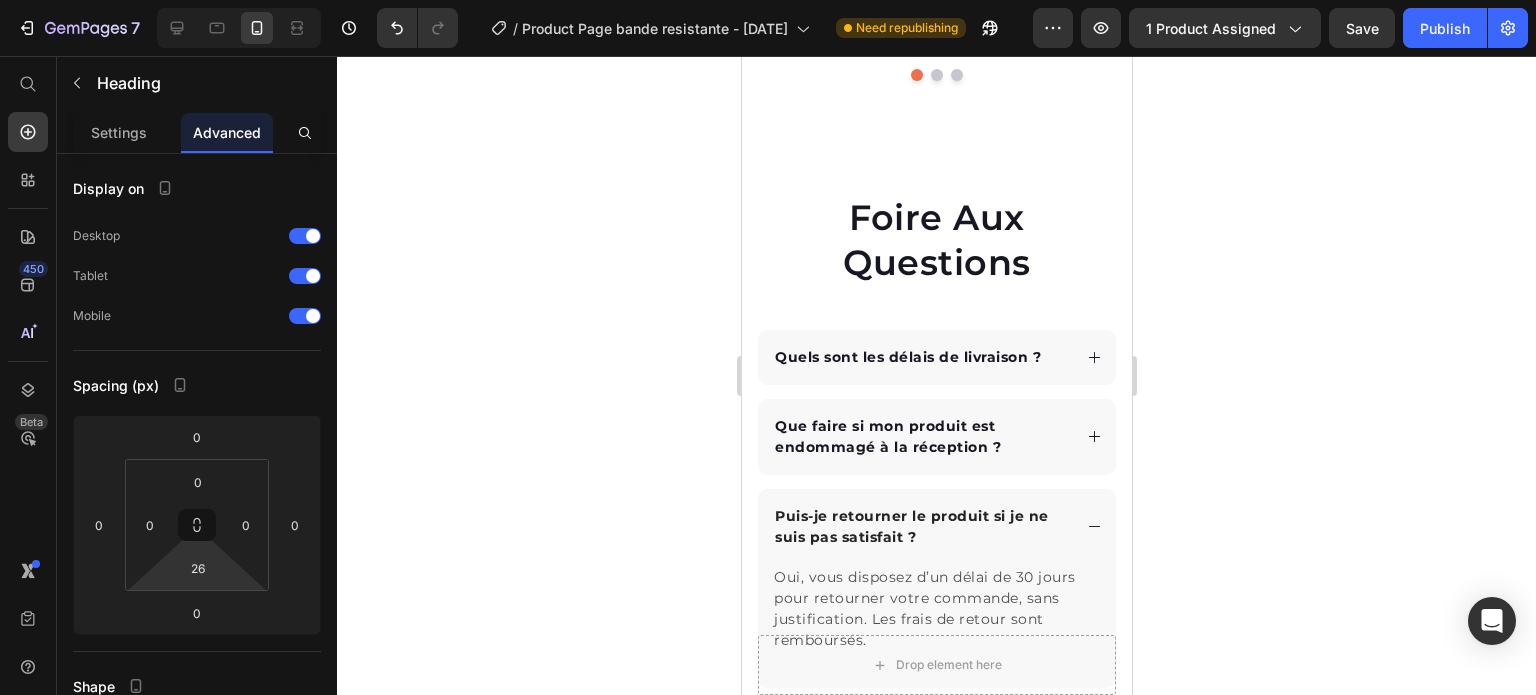click on "Les combattants approuvent" at bounding box center [936, -93] 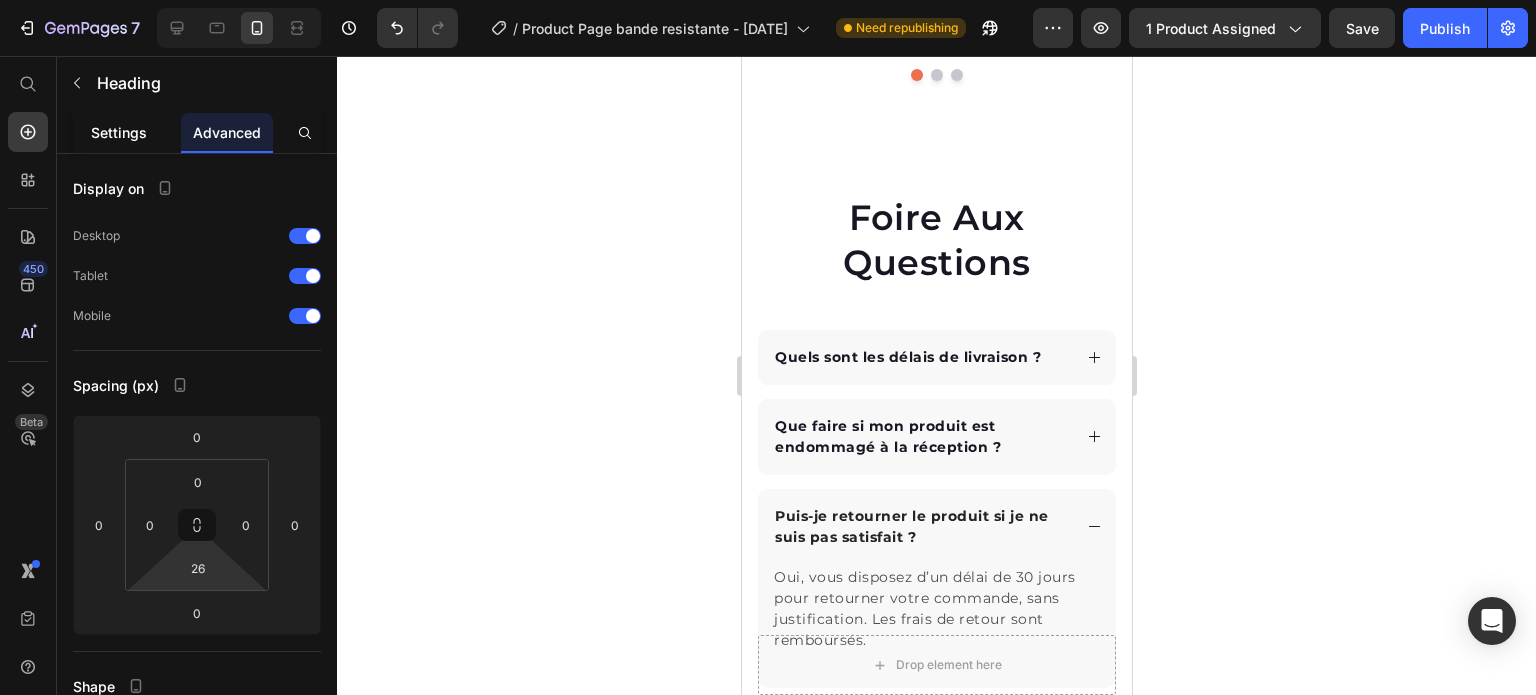click on "Settings" at bounding box center [119, 132] 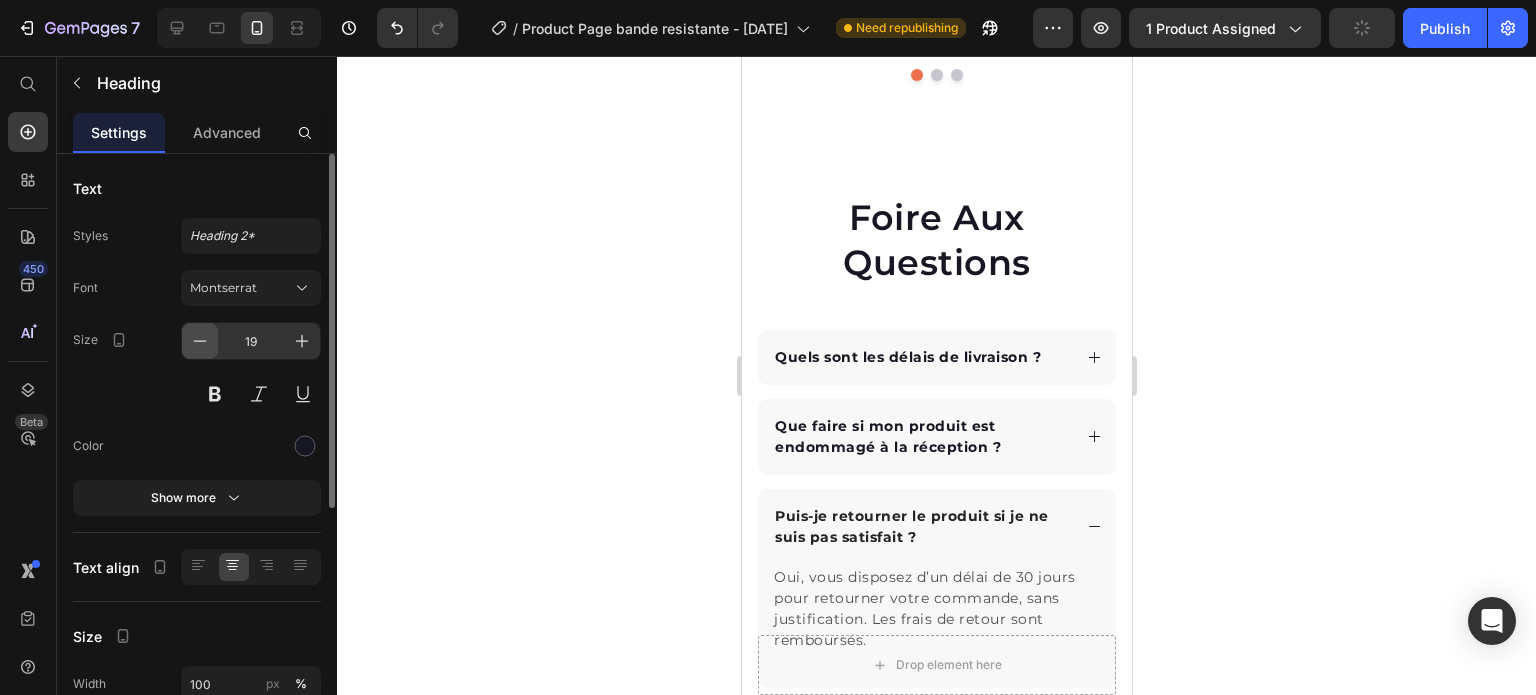 click at bounding box center (200, 341) 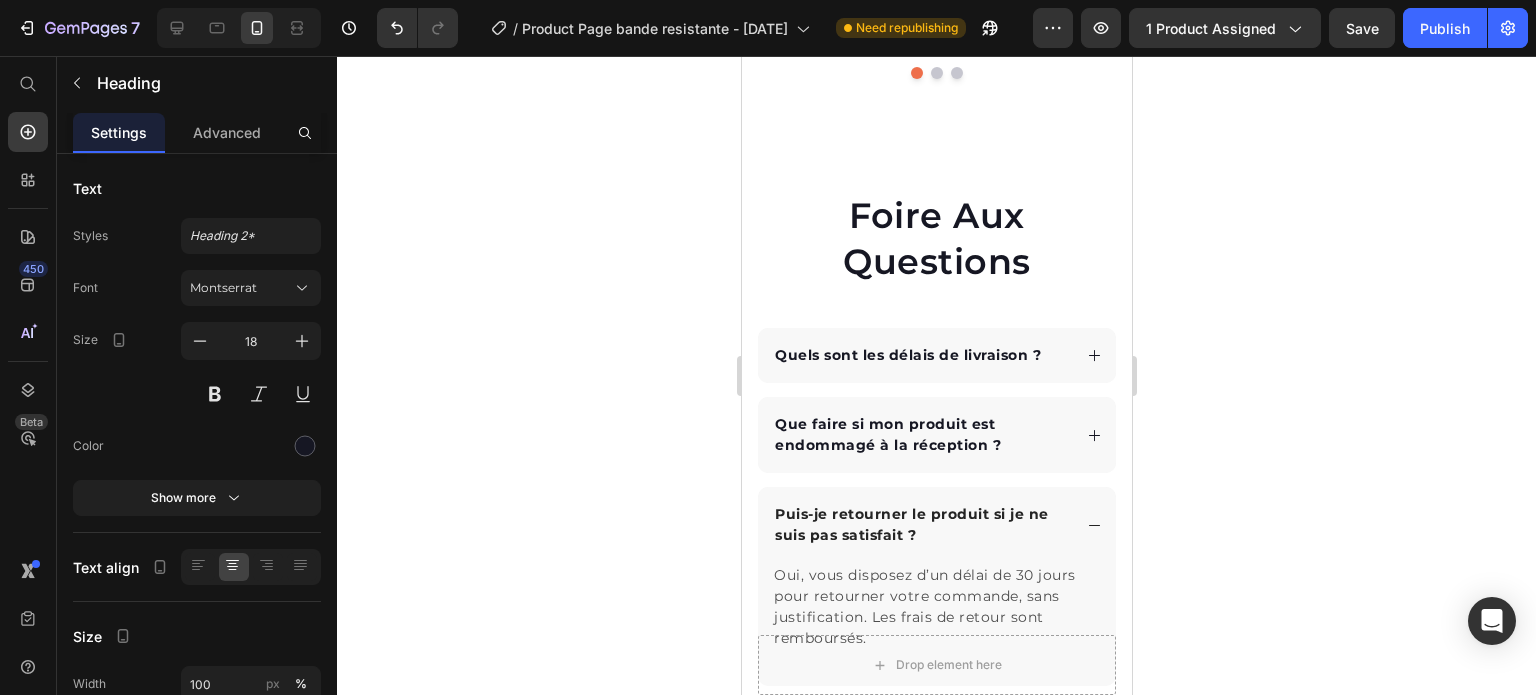 click 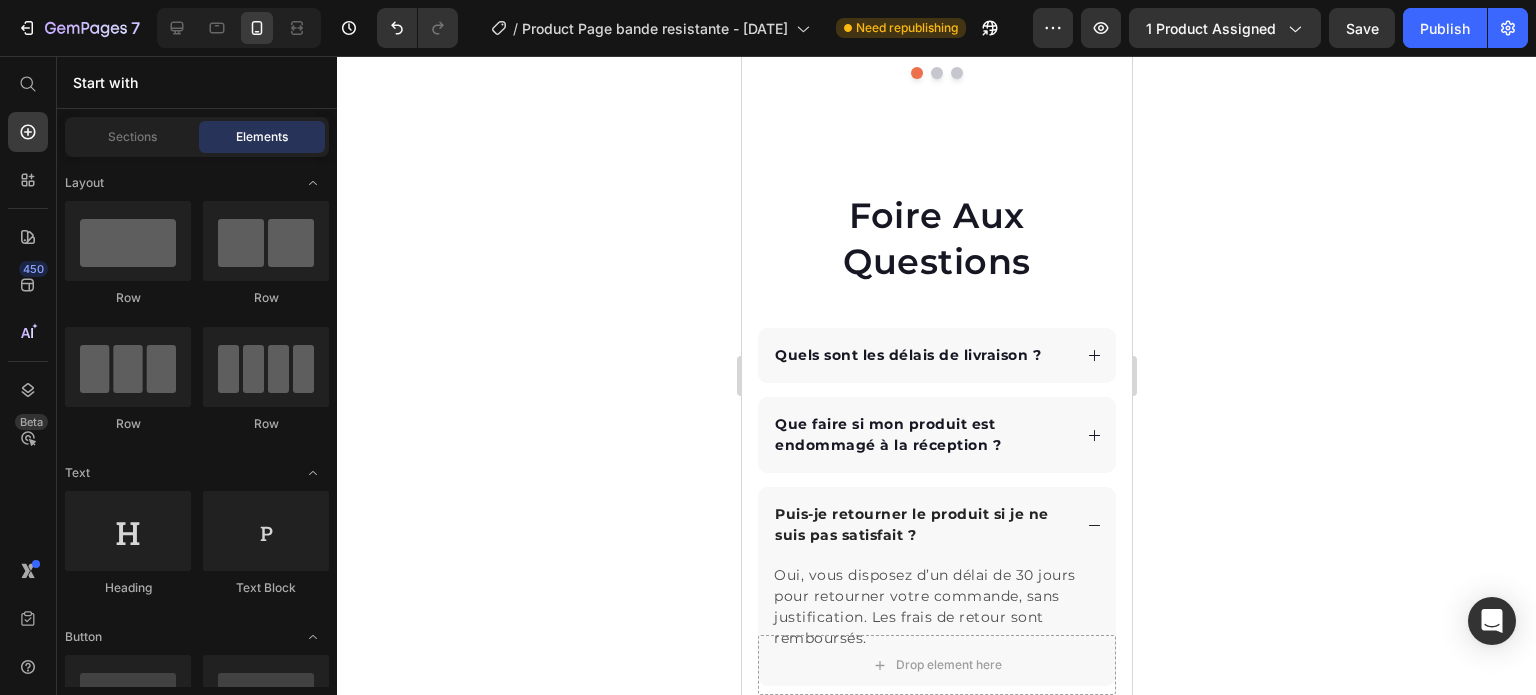click on "Image Bande de Résistance Text Block
Frappe  plus explosive et puissante
Tension continue
Effort intense  en peu de temps Item List Row Image Sans équipement Text Block
Force limitée à votre poids corporel
Aucune tension constante
Plus long pour ressentir un effort réel Item List Row Row Row" at bounding box center (936, -370) 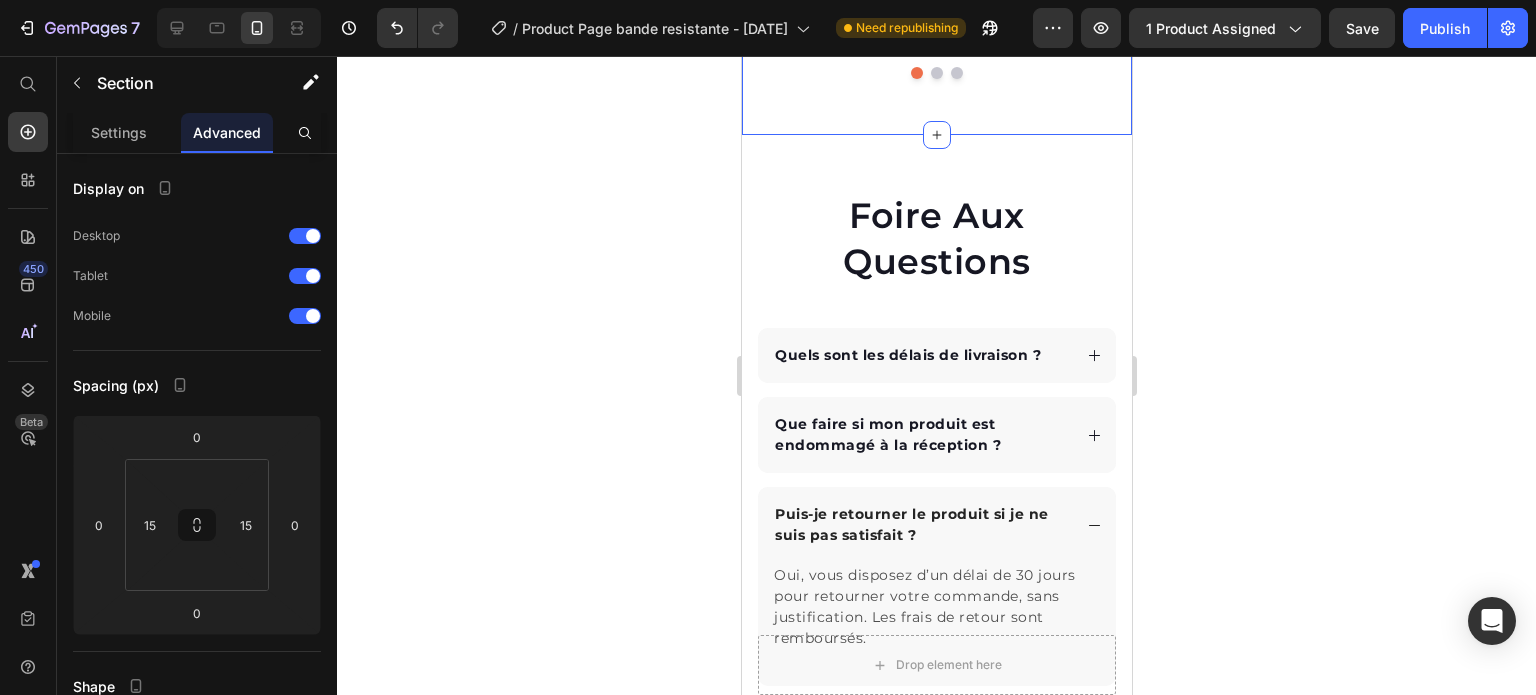 click on "Les combattants approuvent  🥊  Heading Video Video Video Carousel Row Section 4" at bounding box center [936, 2] 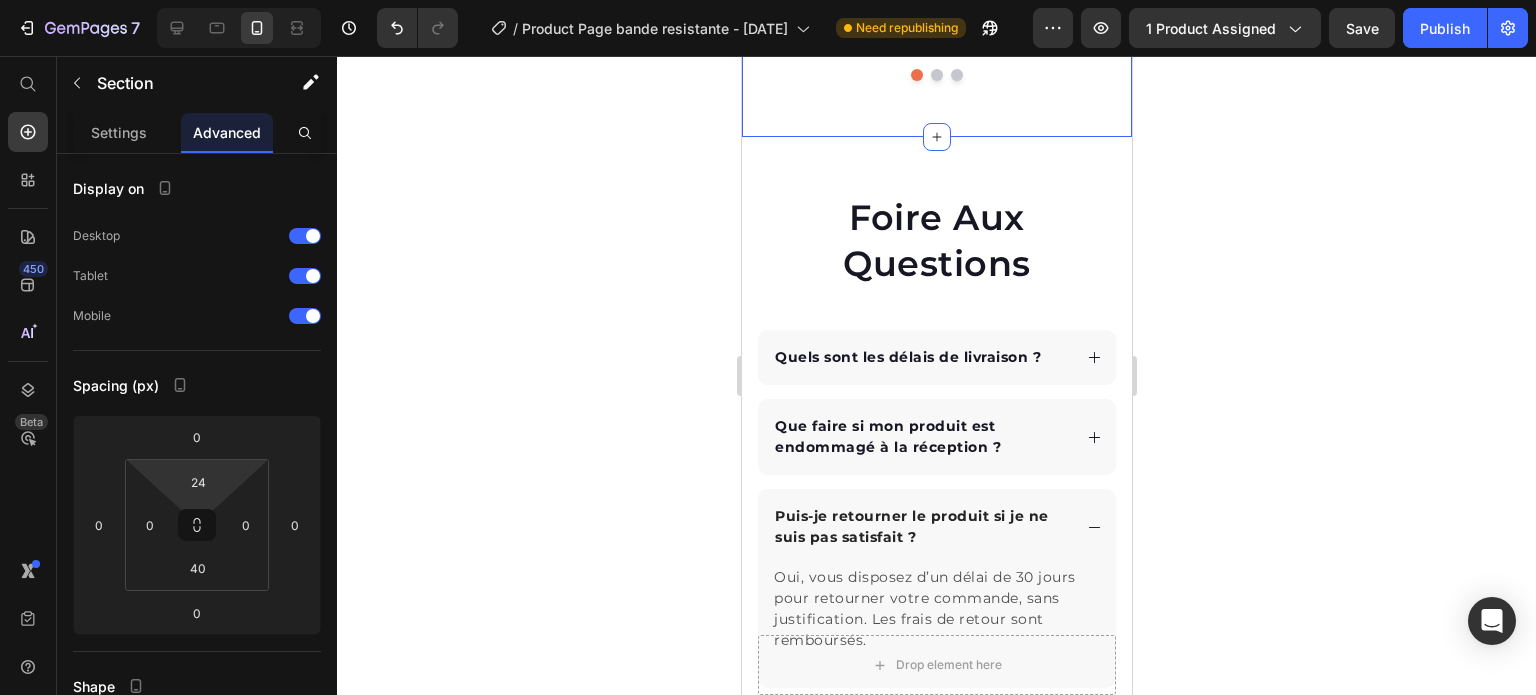 type on "26" 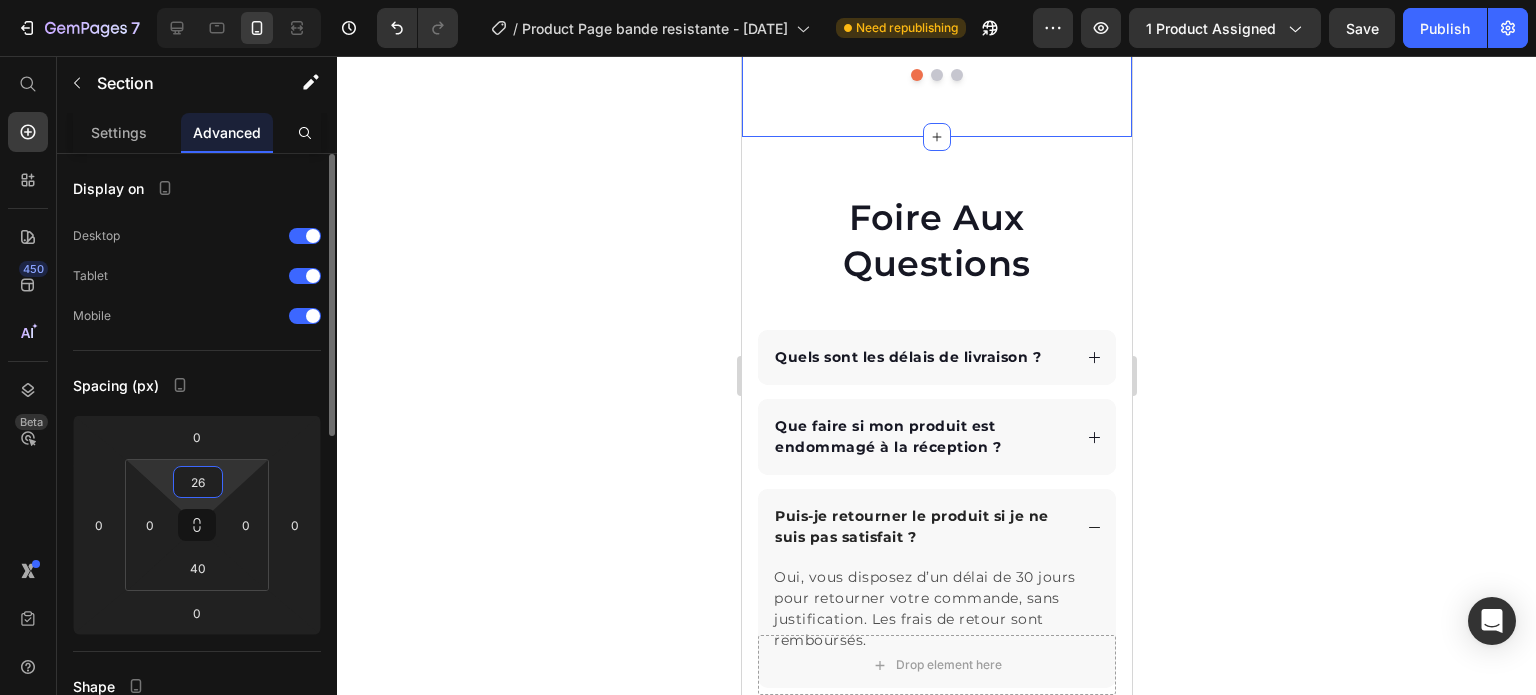 drag, startPoint x: 228, startPoint y: 471, endPoint x: 204, endPoint y: 481, distance: 26 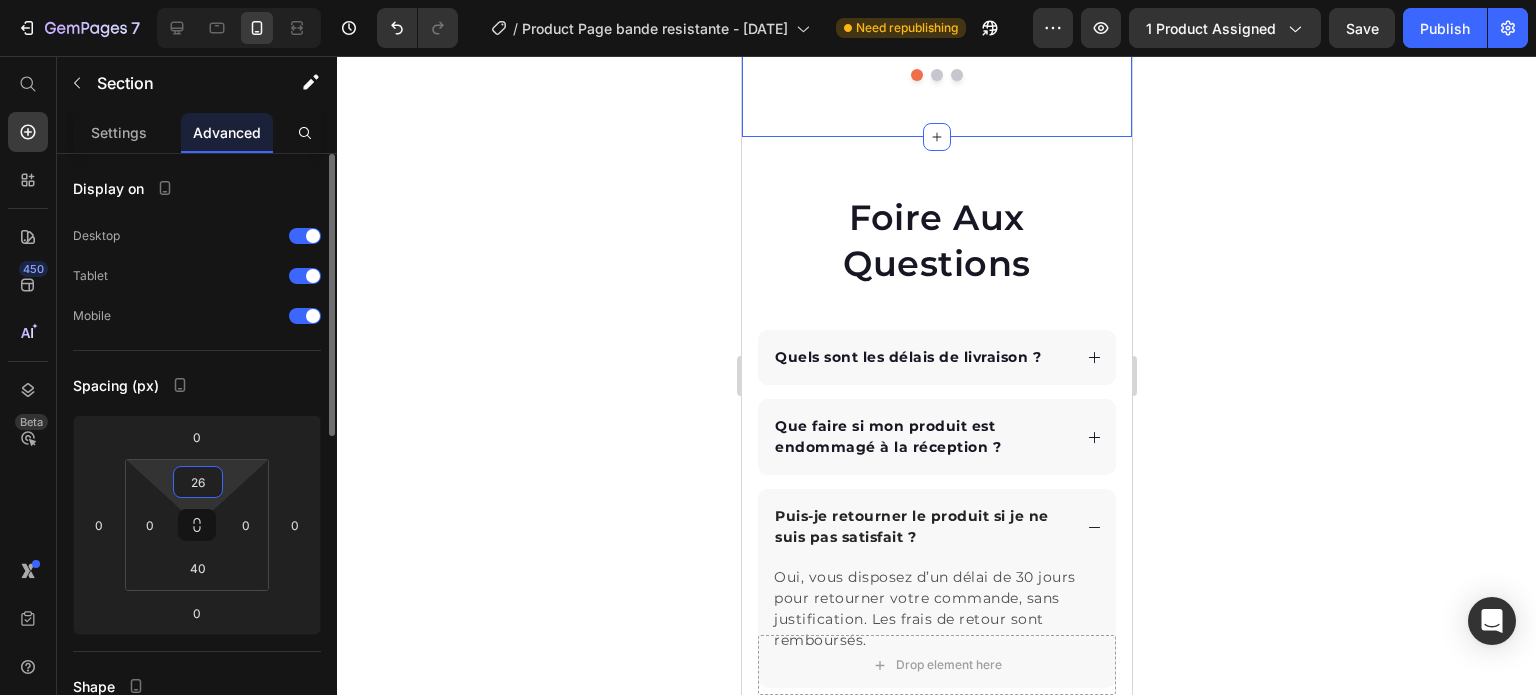 click on "7  Version history  /  Product Page bande resistante - [DATE] Need republishing Preview 1 product assigned  Save   Publish  450 Beta Start with Sections Elements Hero Section Product Detail Brands Trusted Badges Guarantee Product Breakdown How to use Testimonials Compare Bundle FAQs Social Proof Brand Story Product List Collection Blog List Contact Sticky Add to Cart Custom Footer Browse Library 450 Layout
Row
Row
Row
Row Text
Heading
Text Block Button
Button
Button
Sticky Back to top Media" at bounding box center [768, 75] 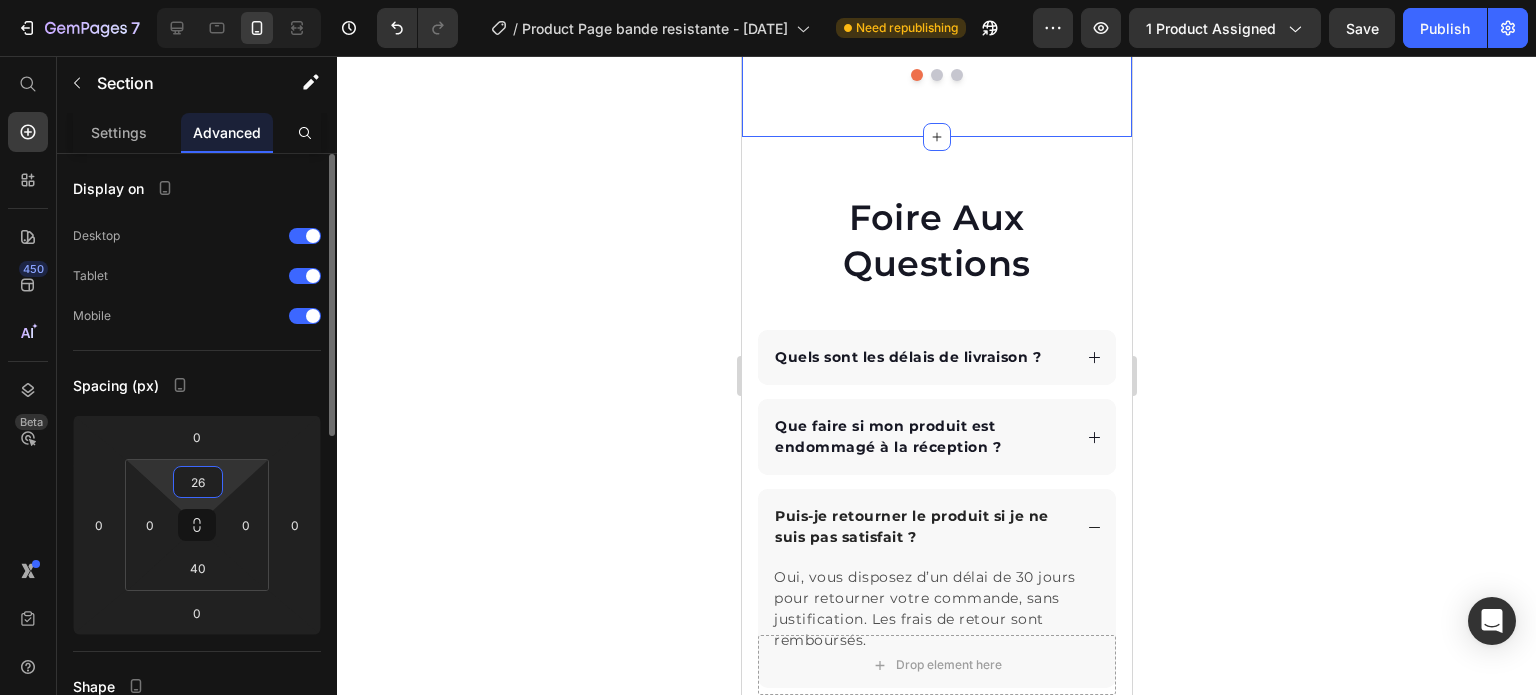 click on "26" at bounding box center (198, 482) 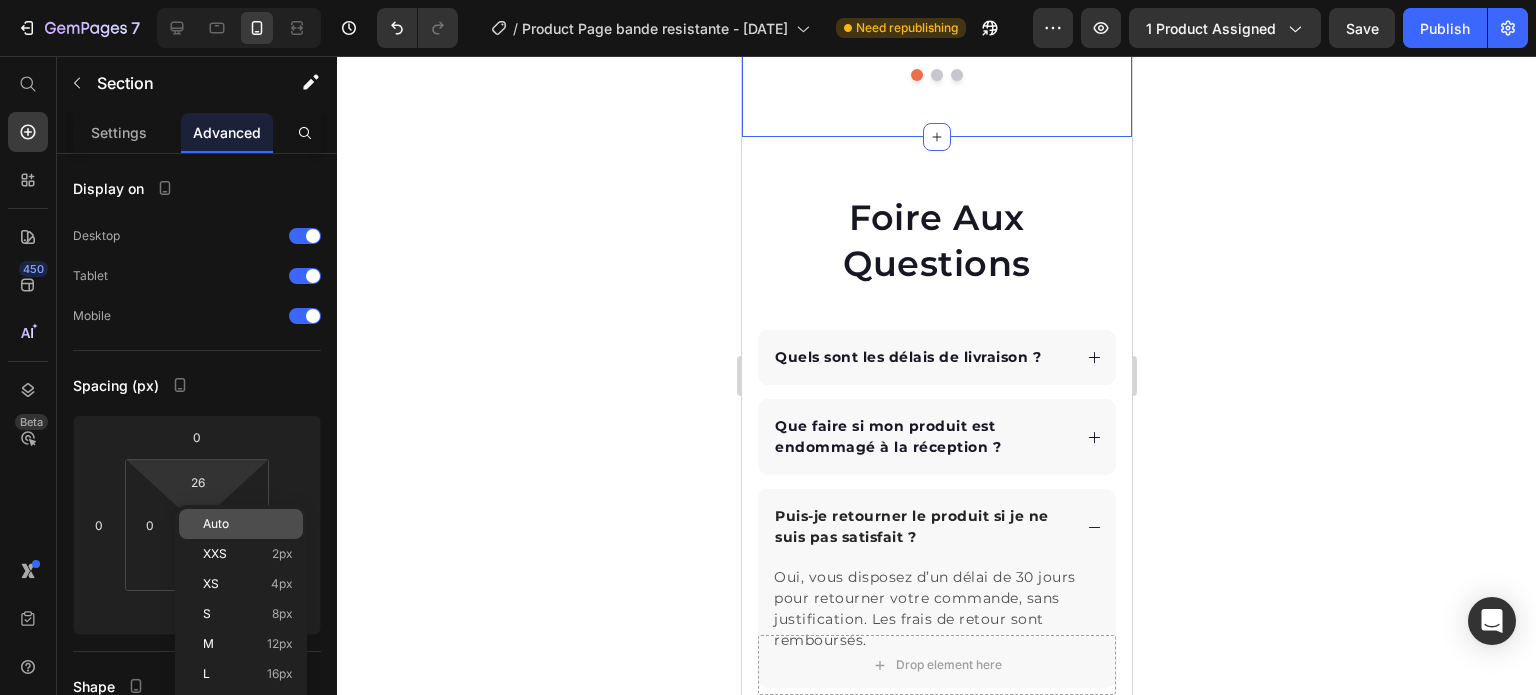 click on "Auto" at bounding box center [216, 524] 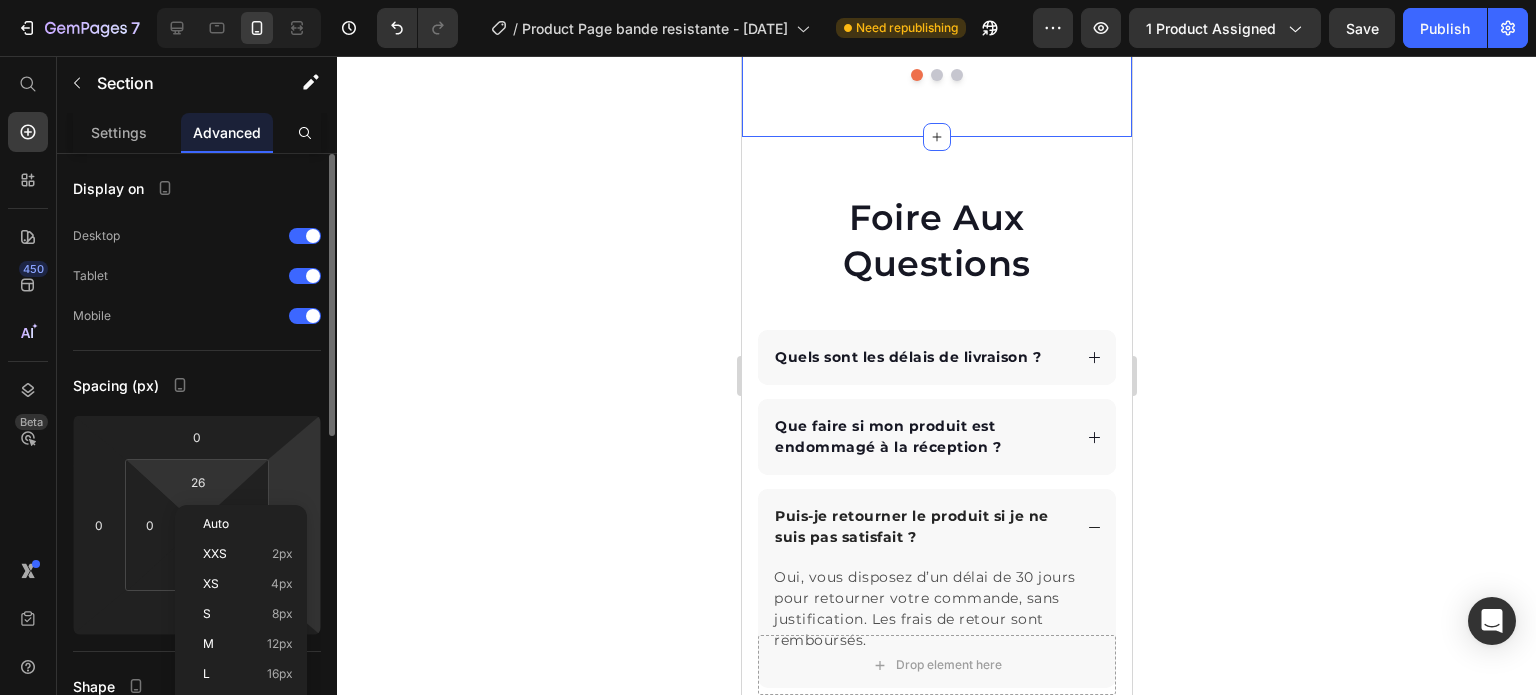type 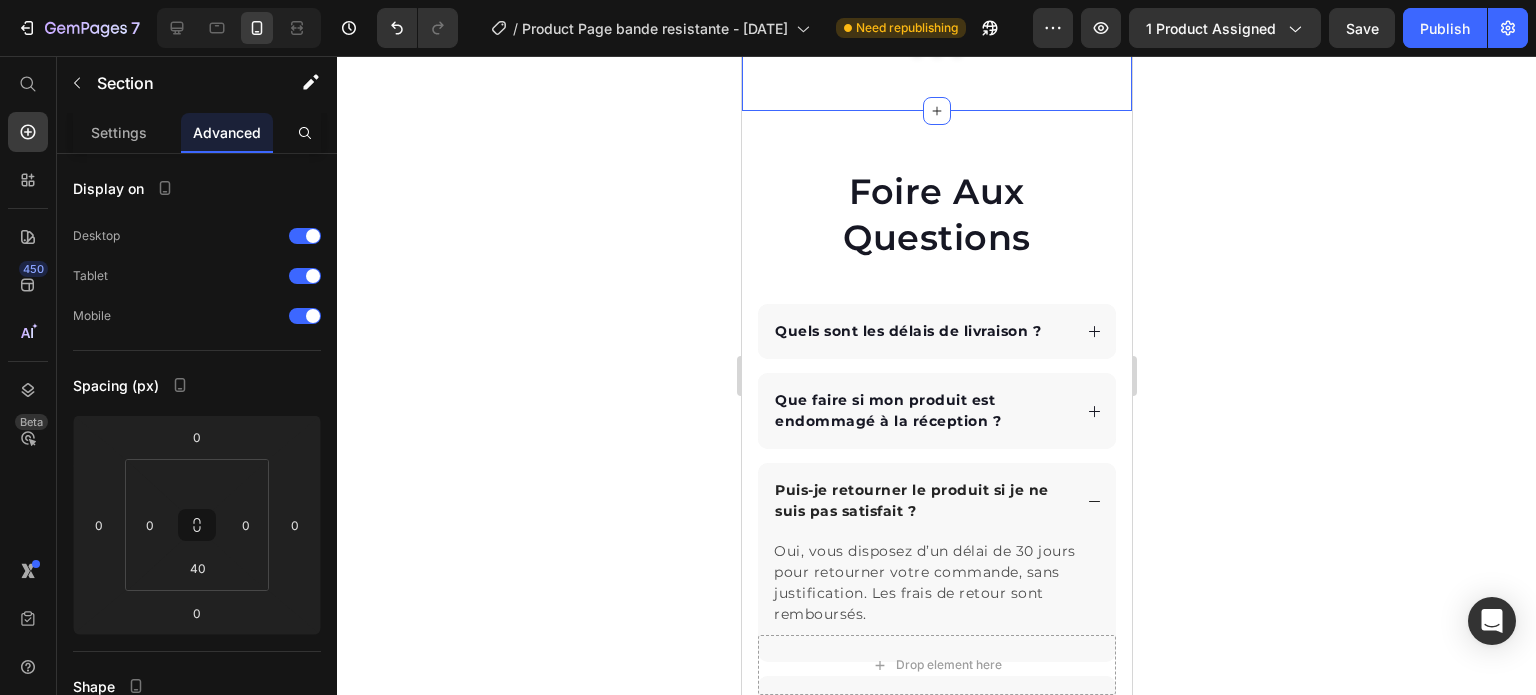 click 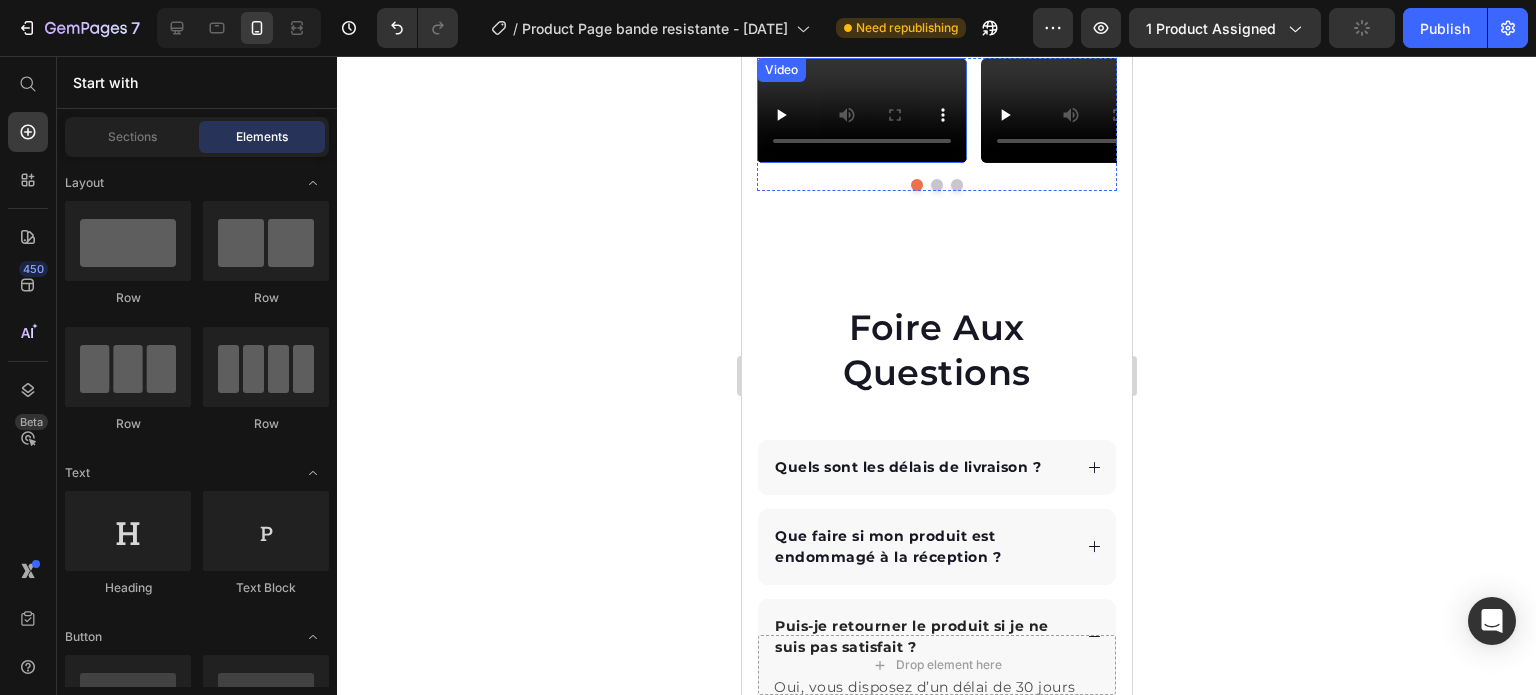 scroll, scrollTop: 2166, scrollLeft: 0, axis: vertical 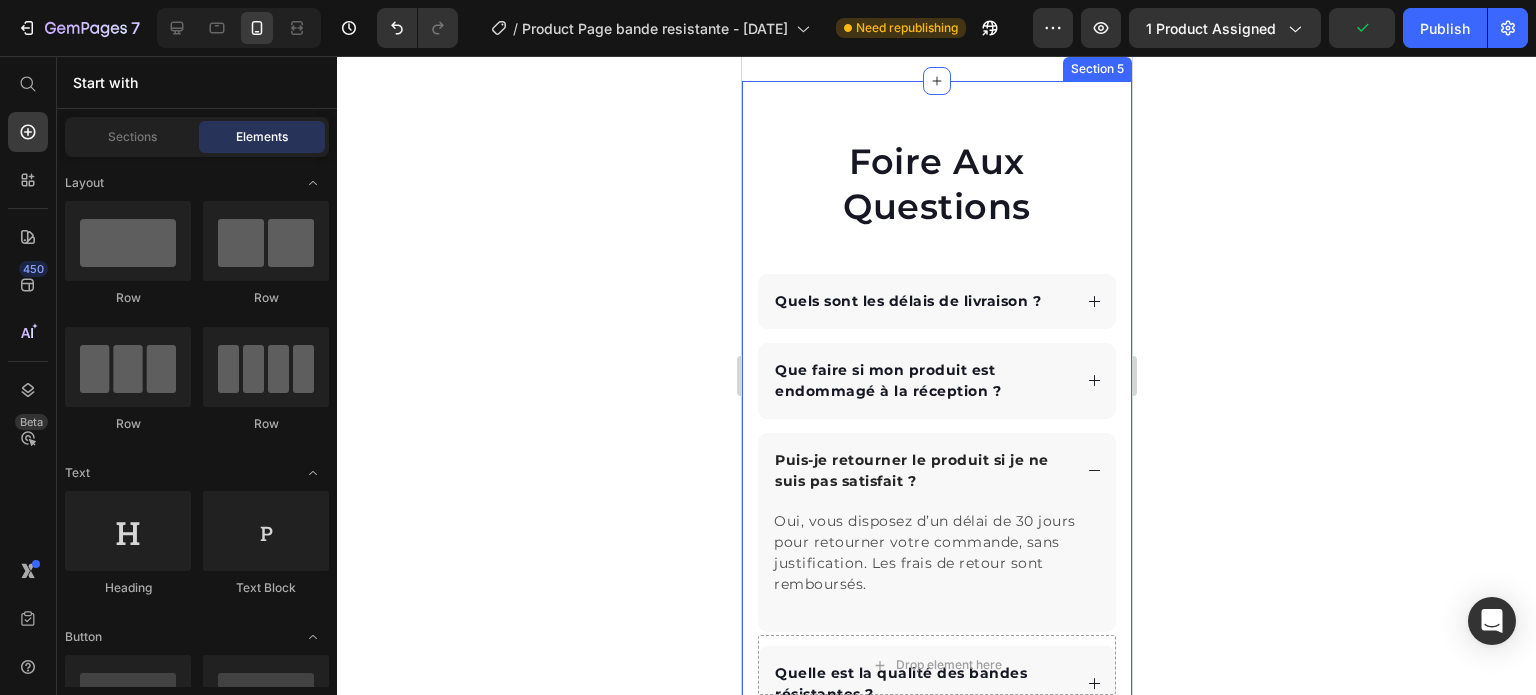 click on "Foire Aux Questions Heading
Quels sont les délais de livraison ?
Que faire si mon produit est endommagé à la réception ?
Puis-je retourner le produit si je ne suis pas satisfait ? Oui, vous disposez d’un délai de 30 jours pour retourner votre commande, sans justification. Les frais de retour sont remboursés.   Text block
Quelle est la qualité des bandes résistantes ? Accordion Row Section 5" at bounding box center (936, 429) 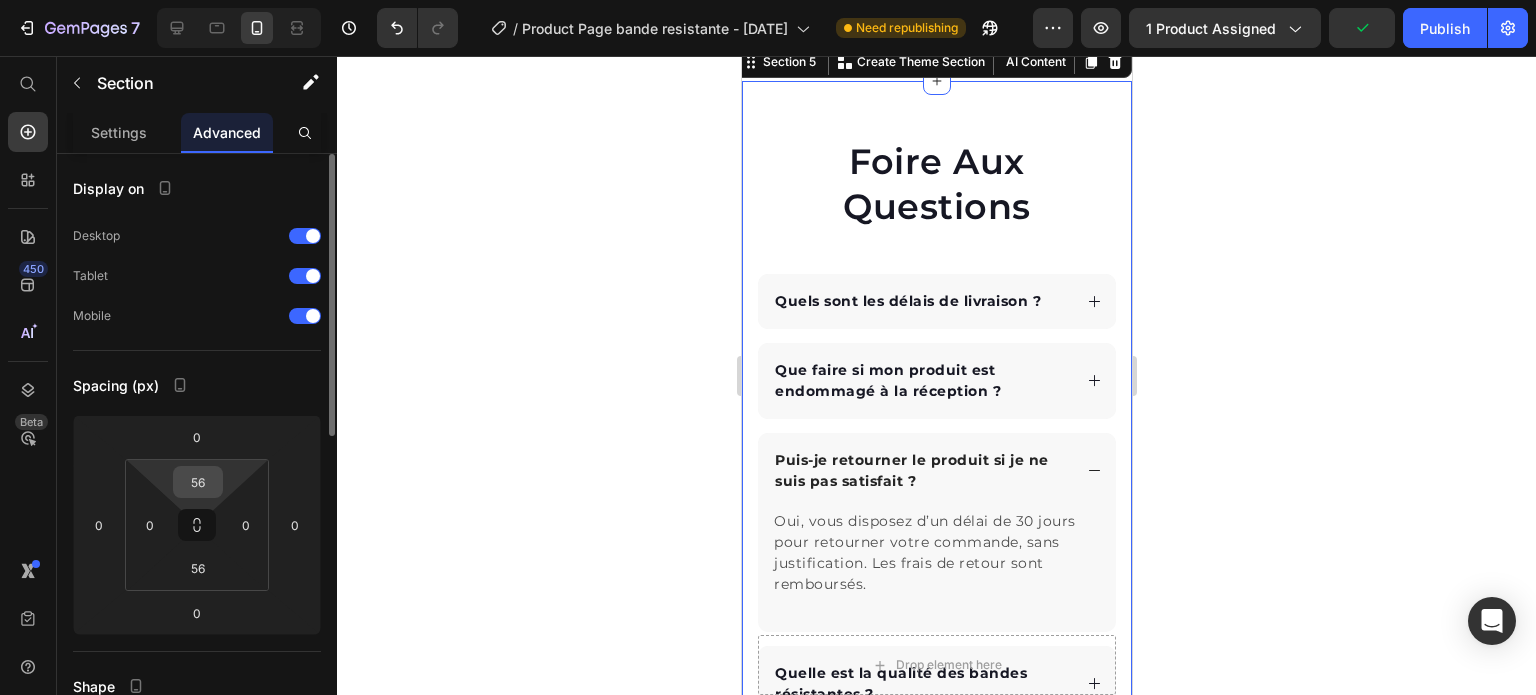 click on "56" at bounding box center (198, 482) 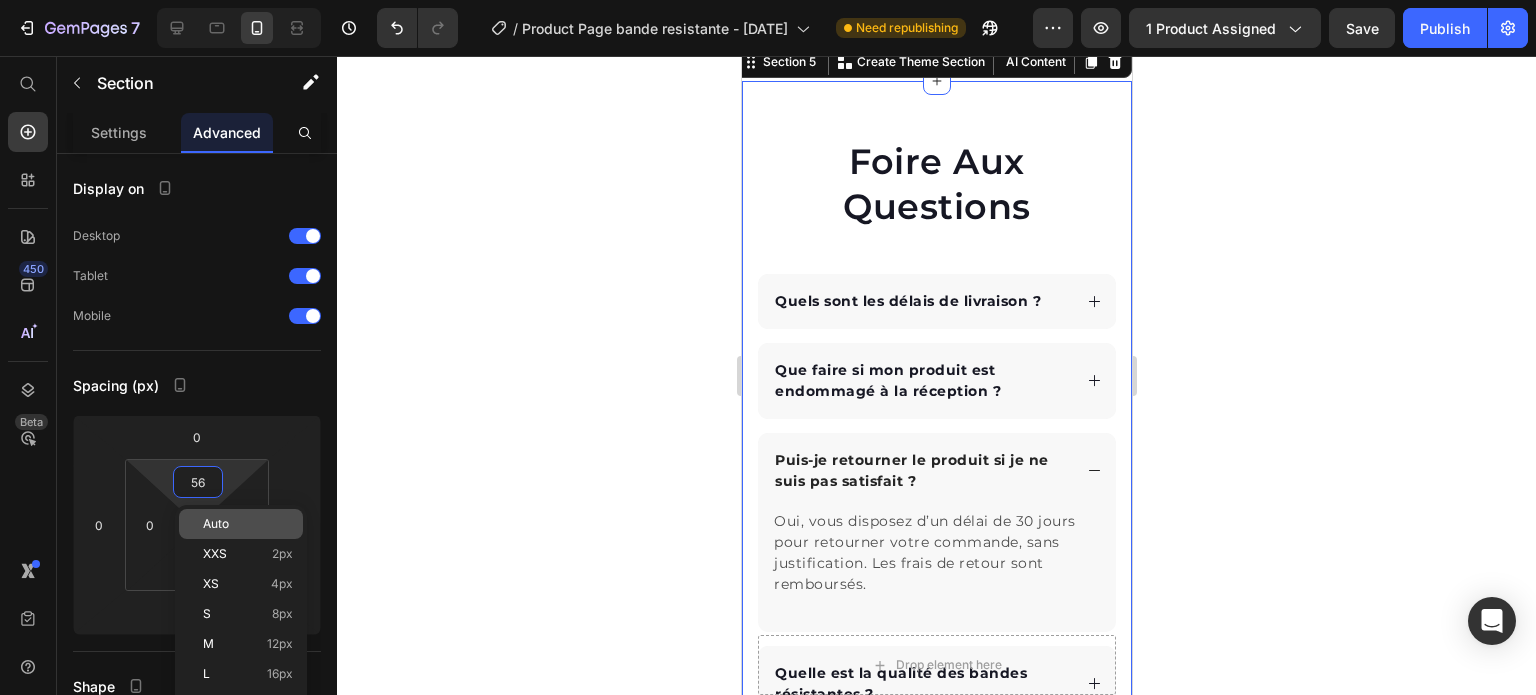 click on "Auto" at bounding box center [216, 524] 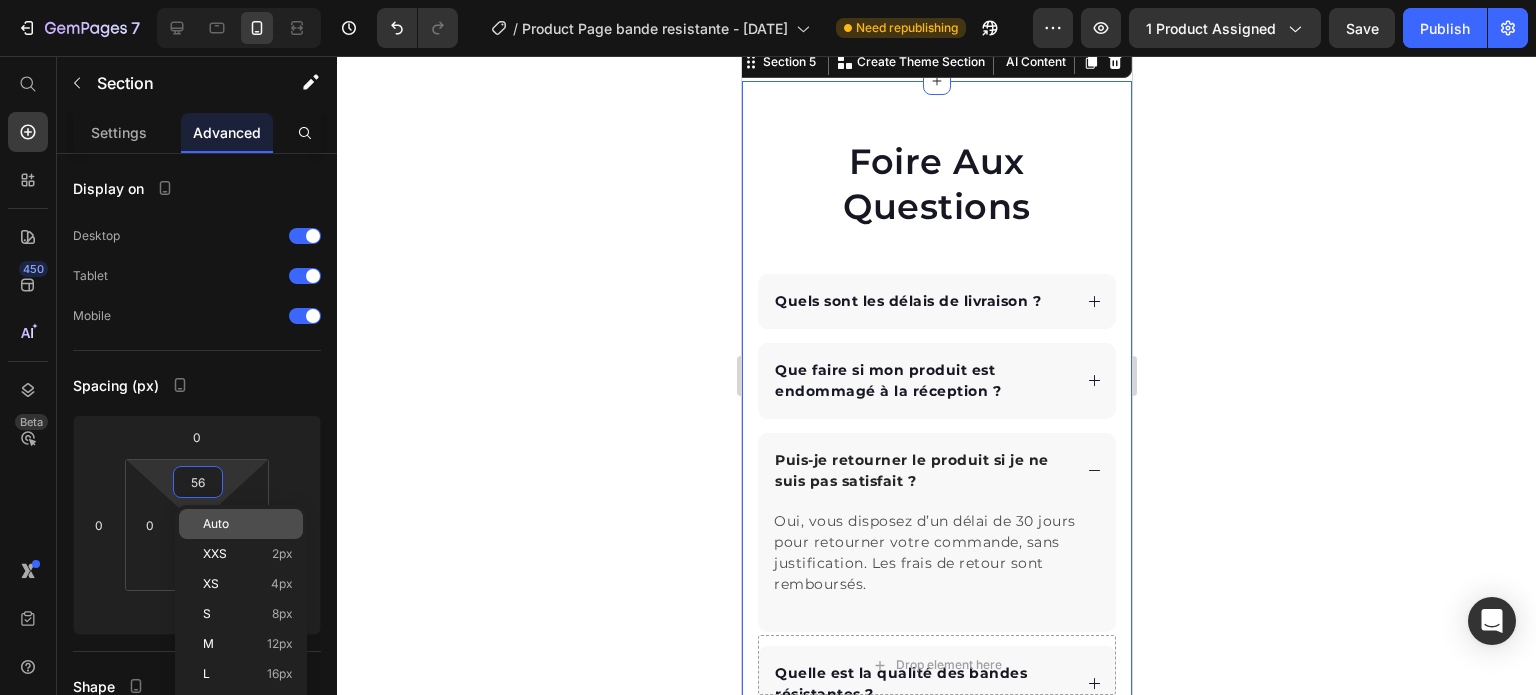 type 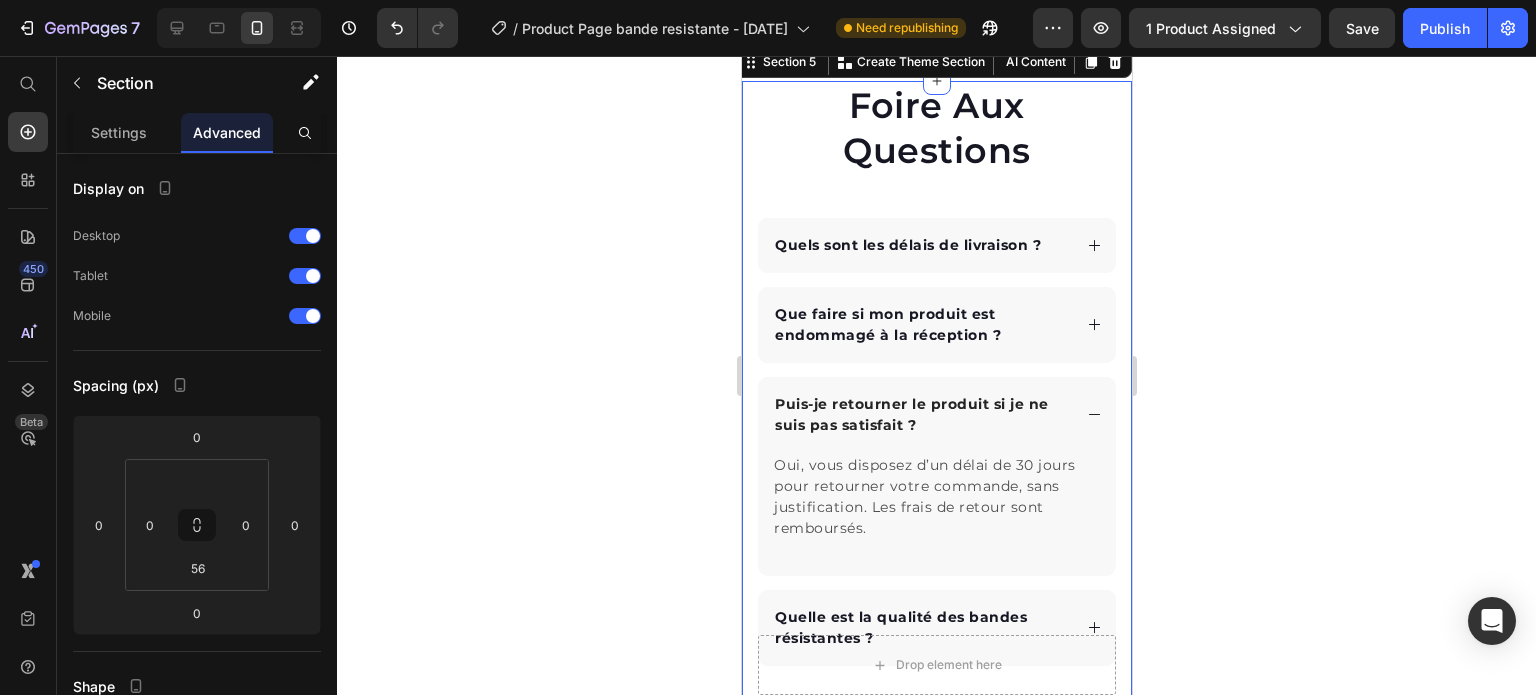 click 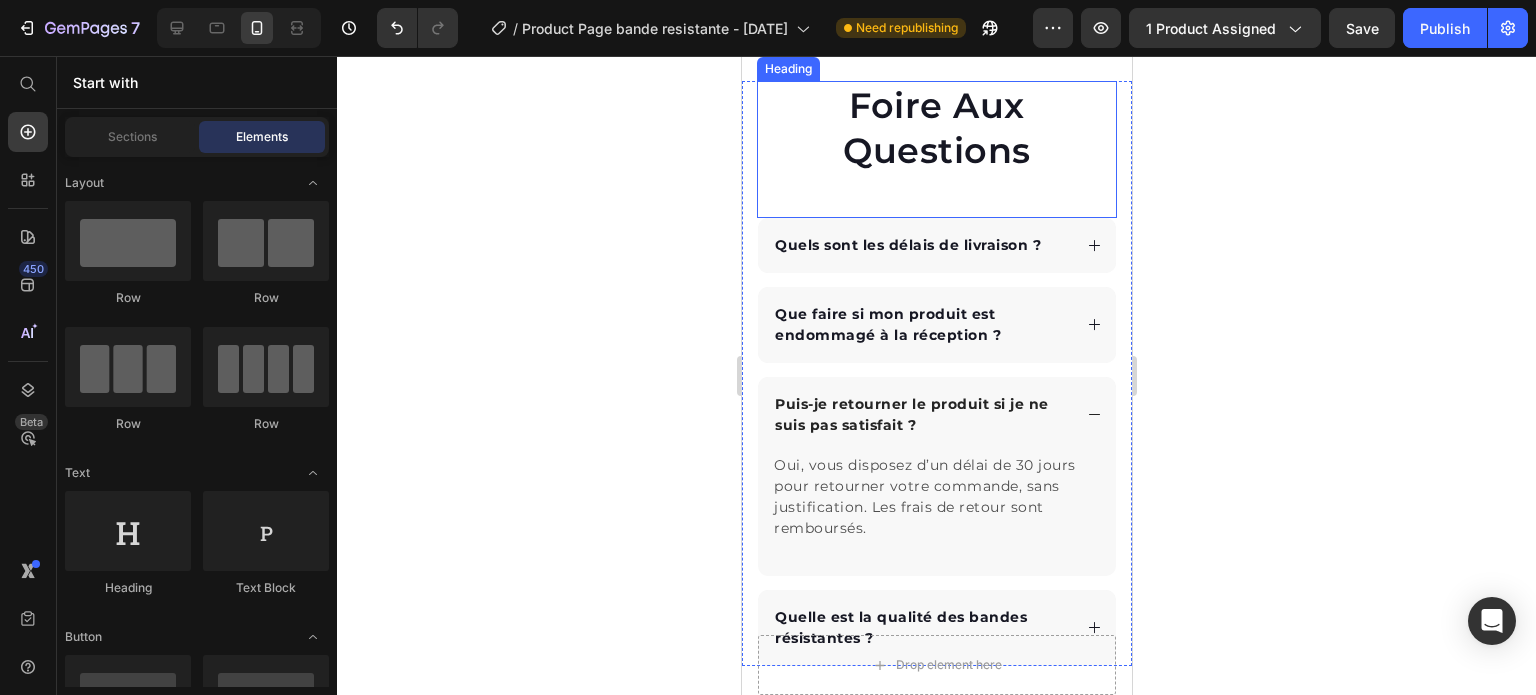click on "Foire Aux Questions" at bounding box center (936, 128) 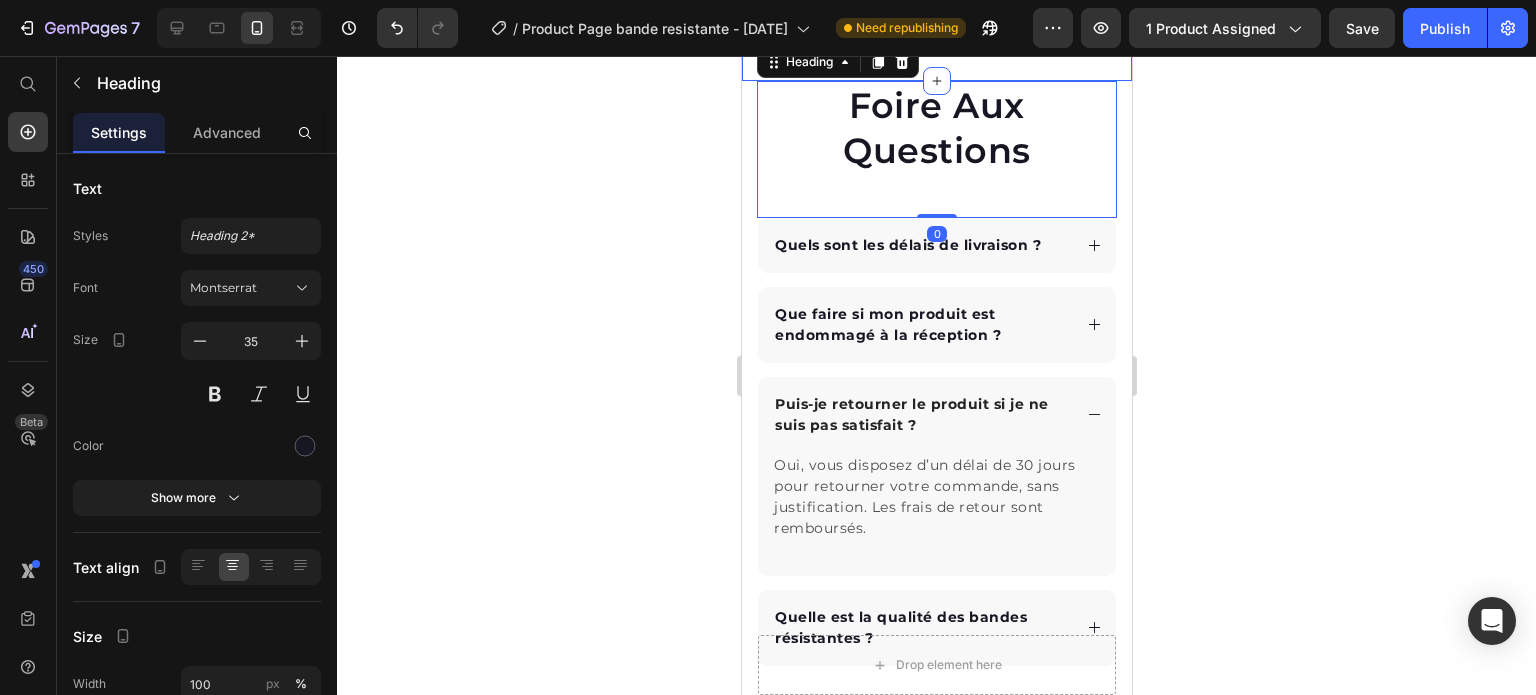 click on "Les combattants approuvent  🥊  Heading Video Video Video Carousel Row Section 4" at bounding box center [936, -41] 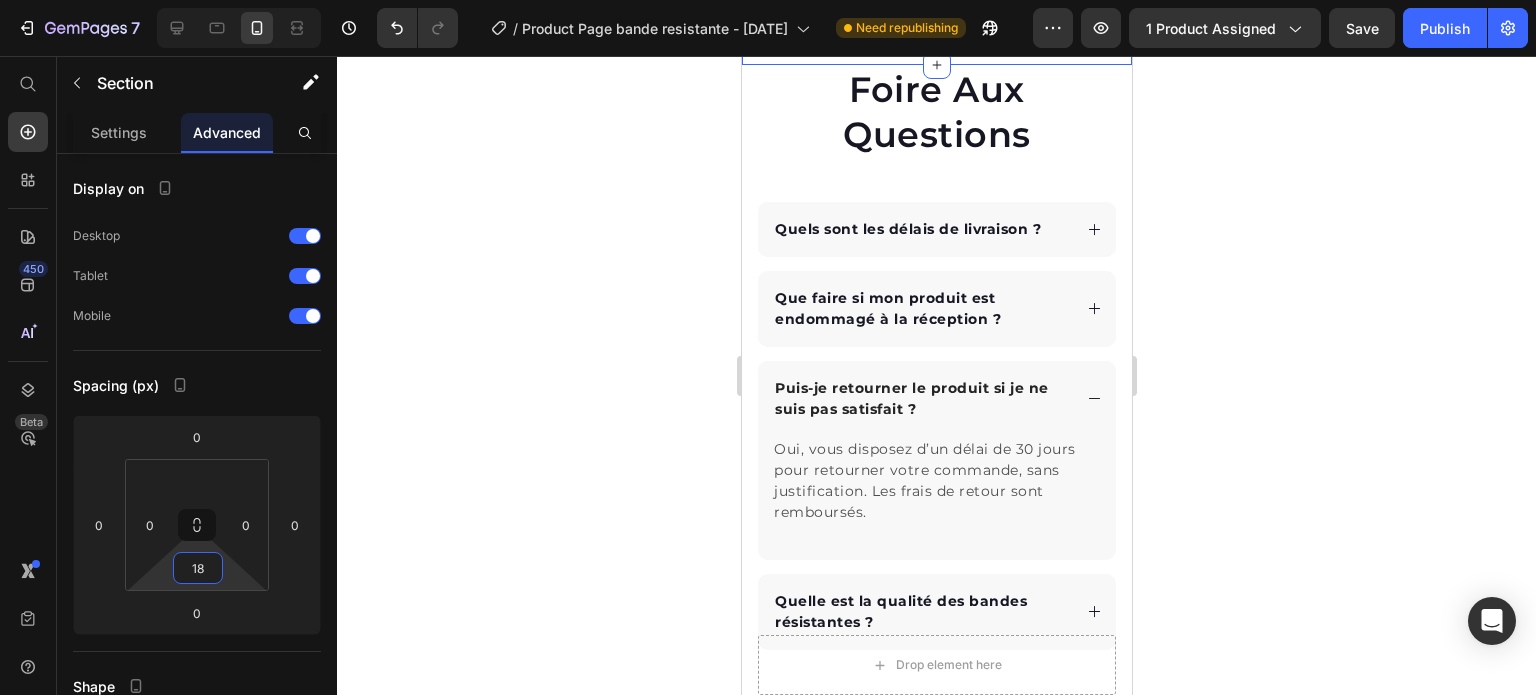 type on "16" 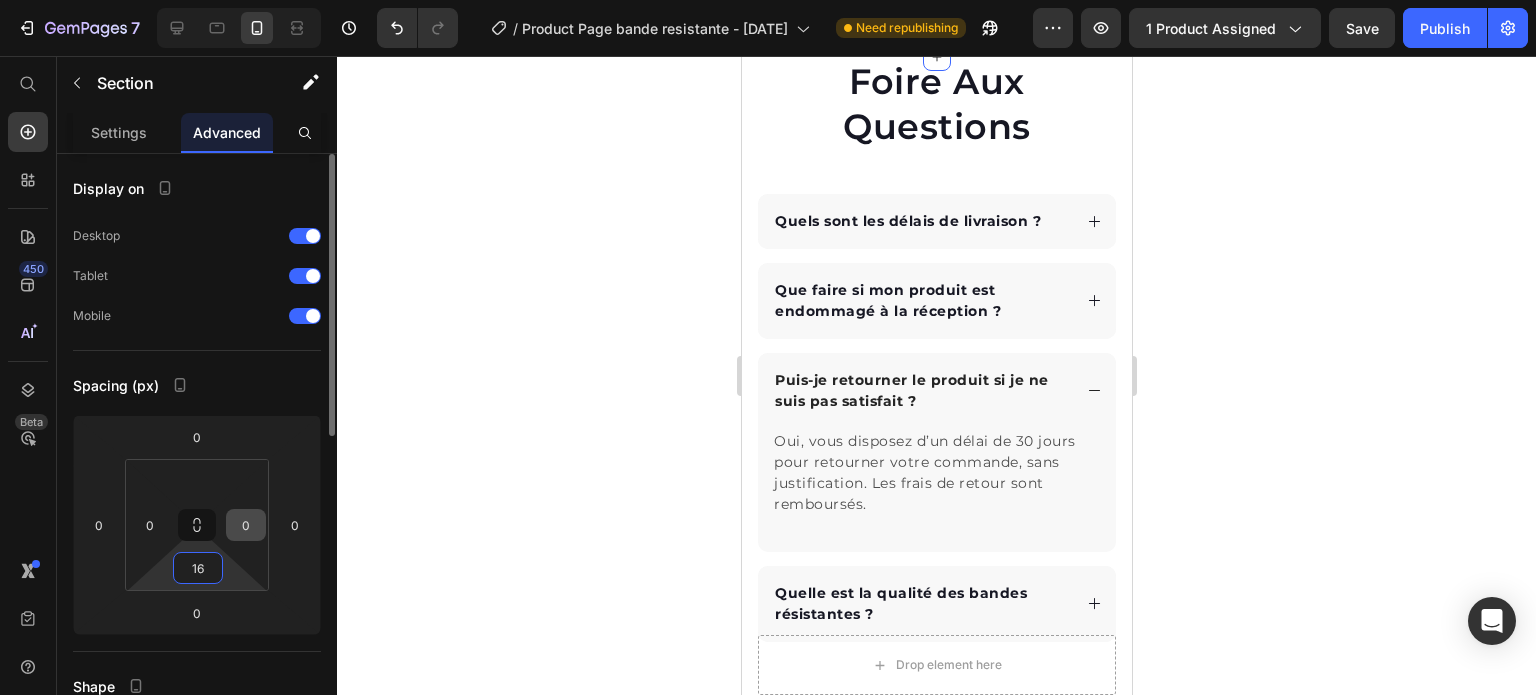 drag, startPoint x: 214, startPoint y: 547, endPoint x: 246, endPoint y: 523, distance: 40 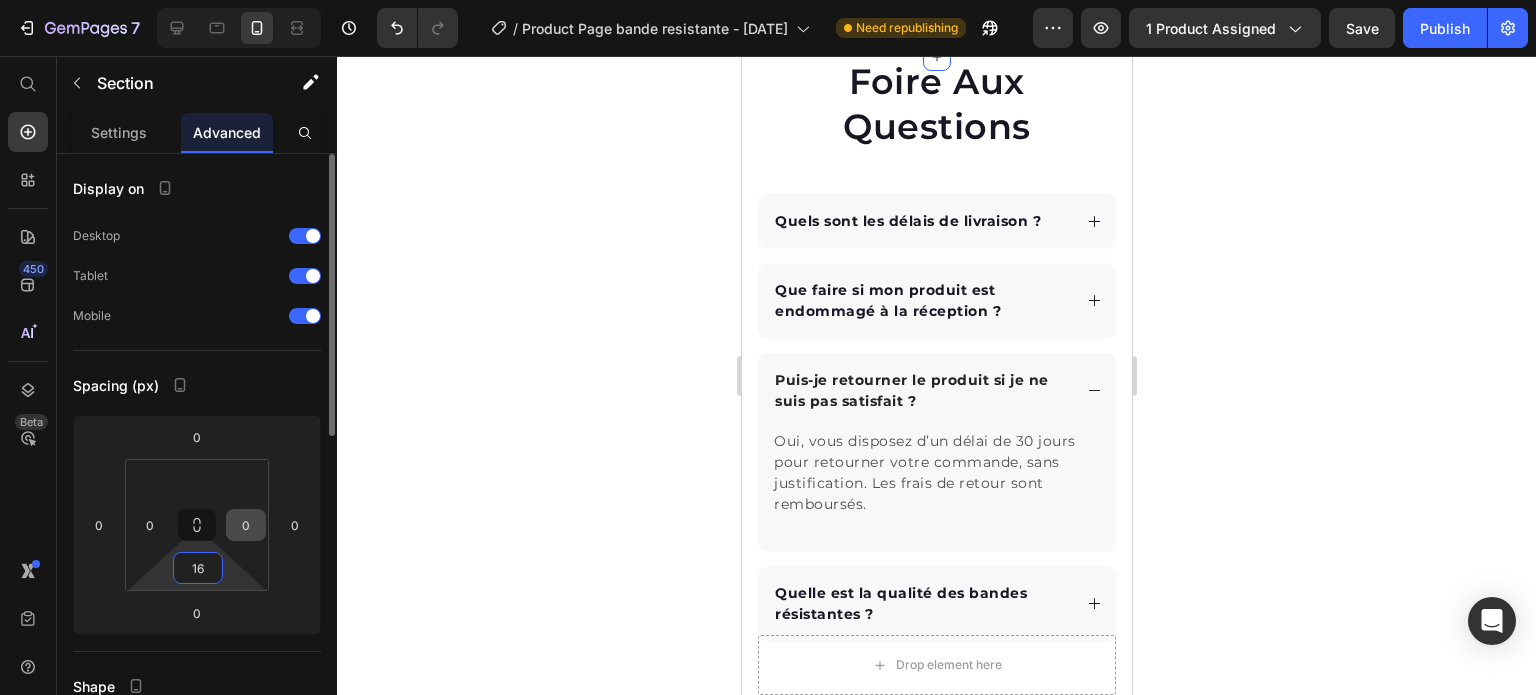 click on "7  Version history  /  Product Page bande resistante - [DATE] Need republishing Preview 1 product assigned  Save   Publish  450 Beta Start with Sections Elements Hero Section Product Detail Brands Trusted Badges Guarantee Product Breakdown How to use Testimonials Compare Bundle FAQs Social Proof Brand Story Product List Collection Blog List Contact Sticky Add to Cart Custom Footer Browse Library 450 Layout
Row
Row
Row
Row Text
Heading
Text Block Button
Button
Button
Sticky Back to top Media" at bounding box center [768, 75] 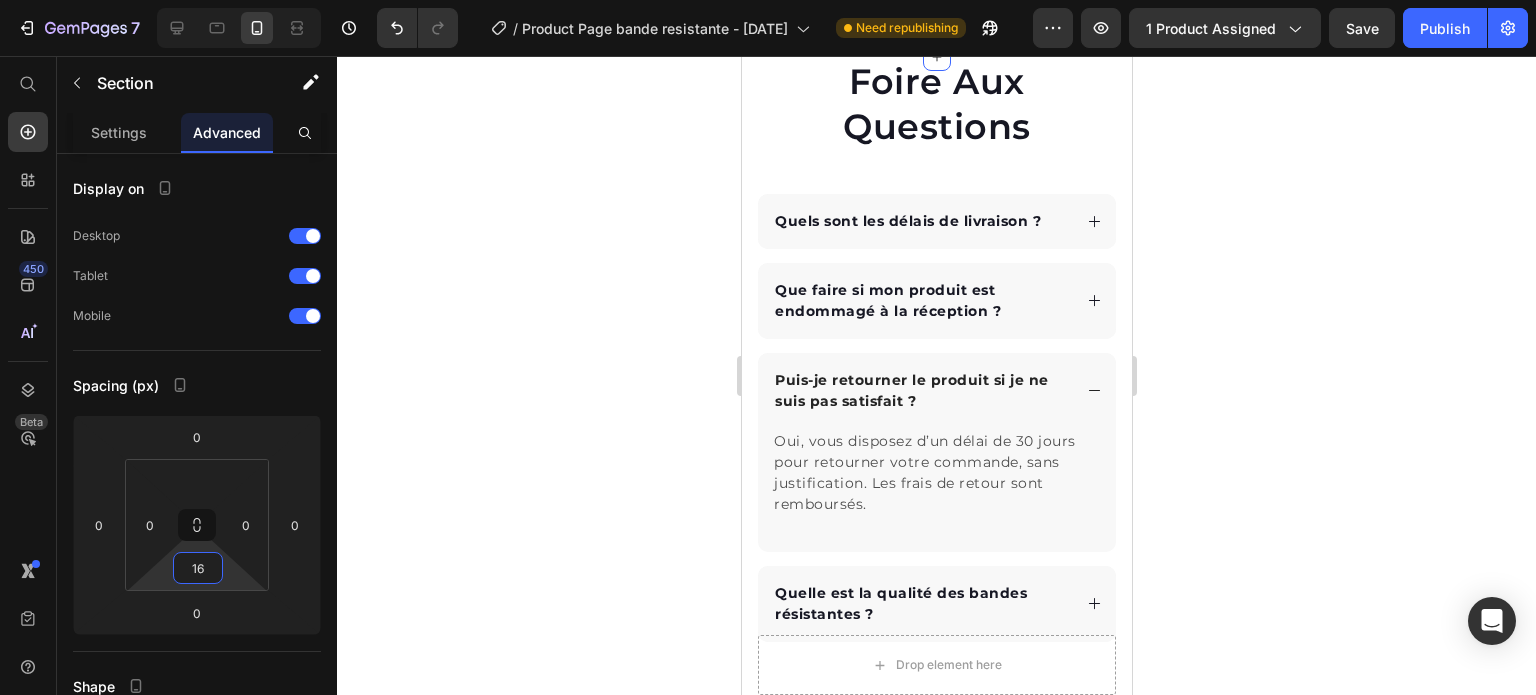 click 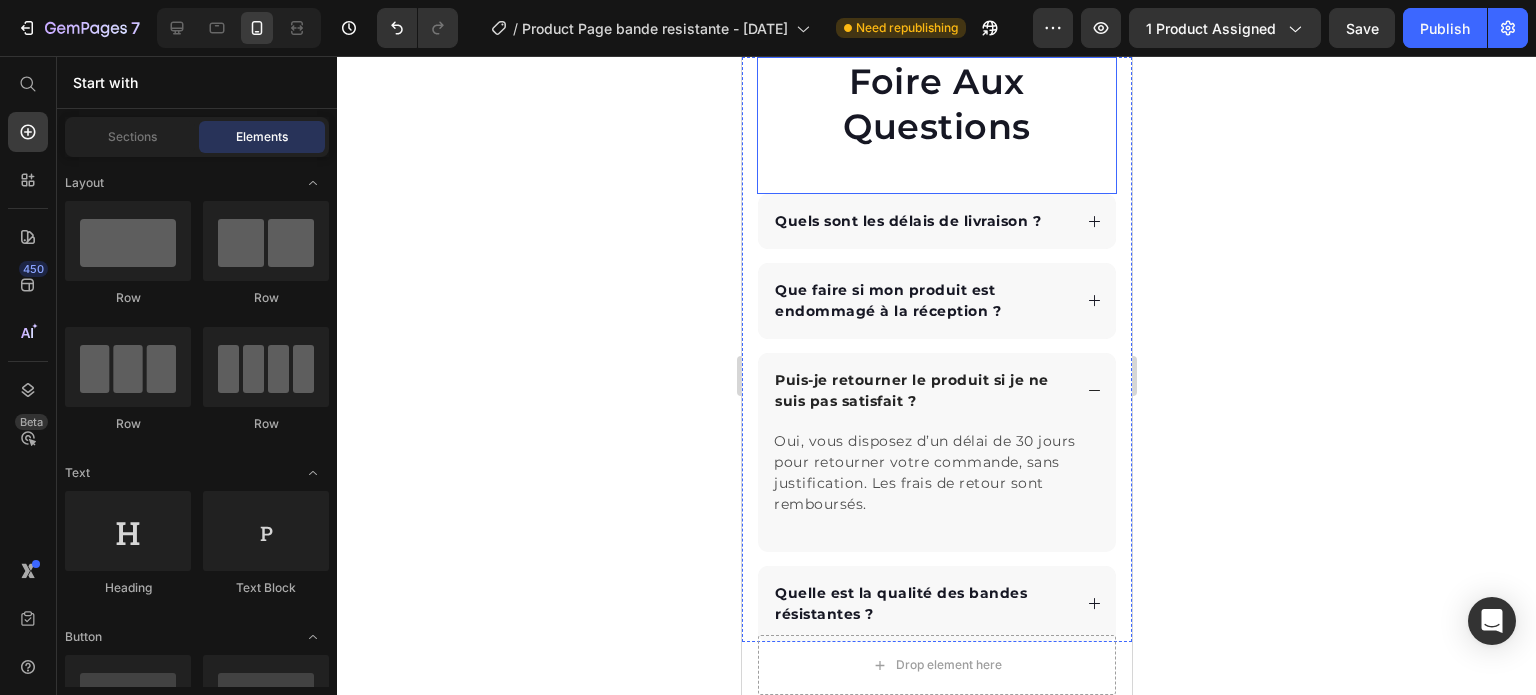 scroll, scrollTop: 2500, scrollLeft: 0, axis: vertical 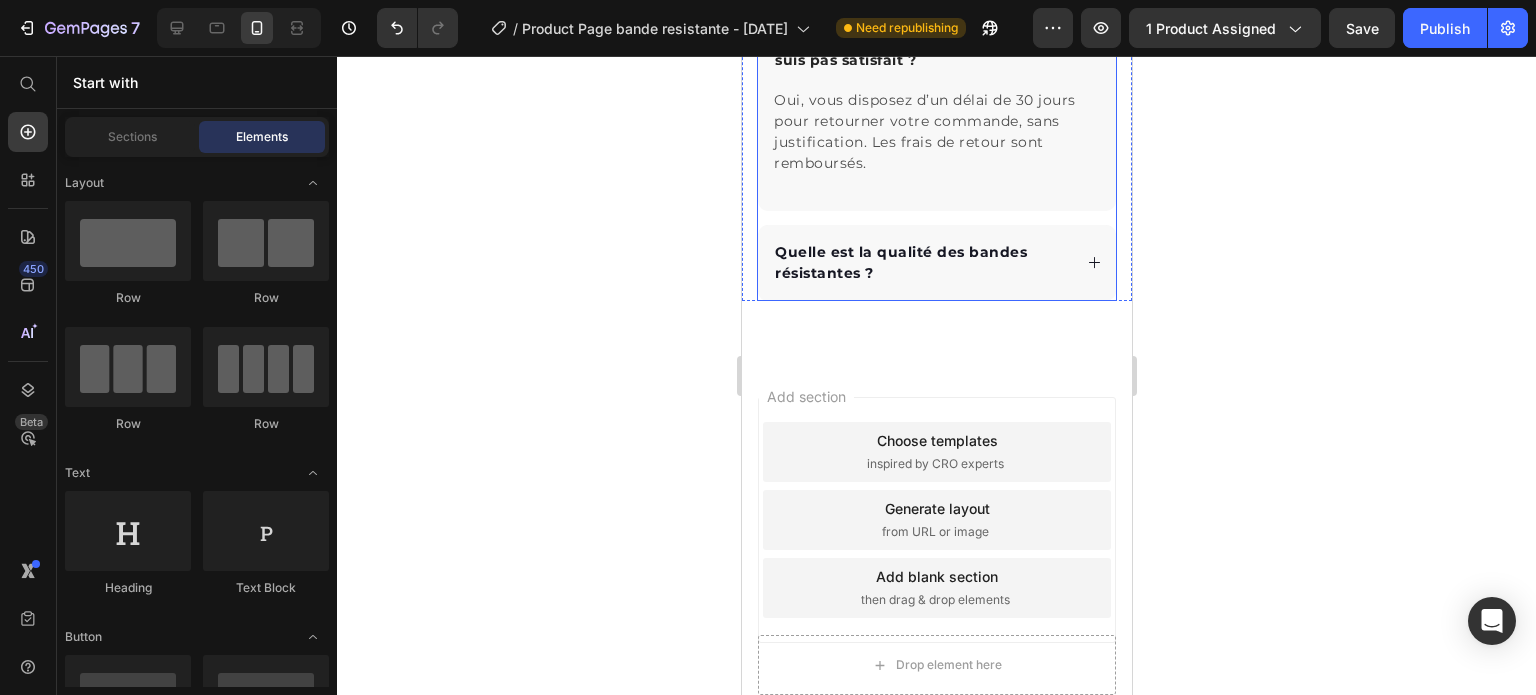click on "Puis-je retourner le produit si je ne suis pas satisfait ?" at bounding box center [936, 50] 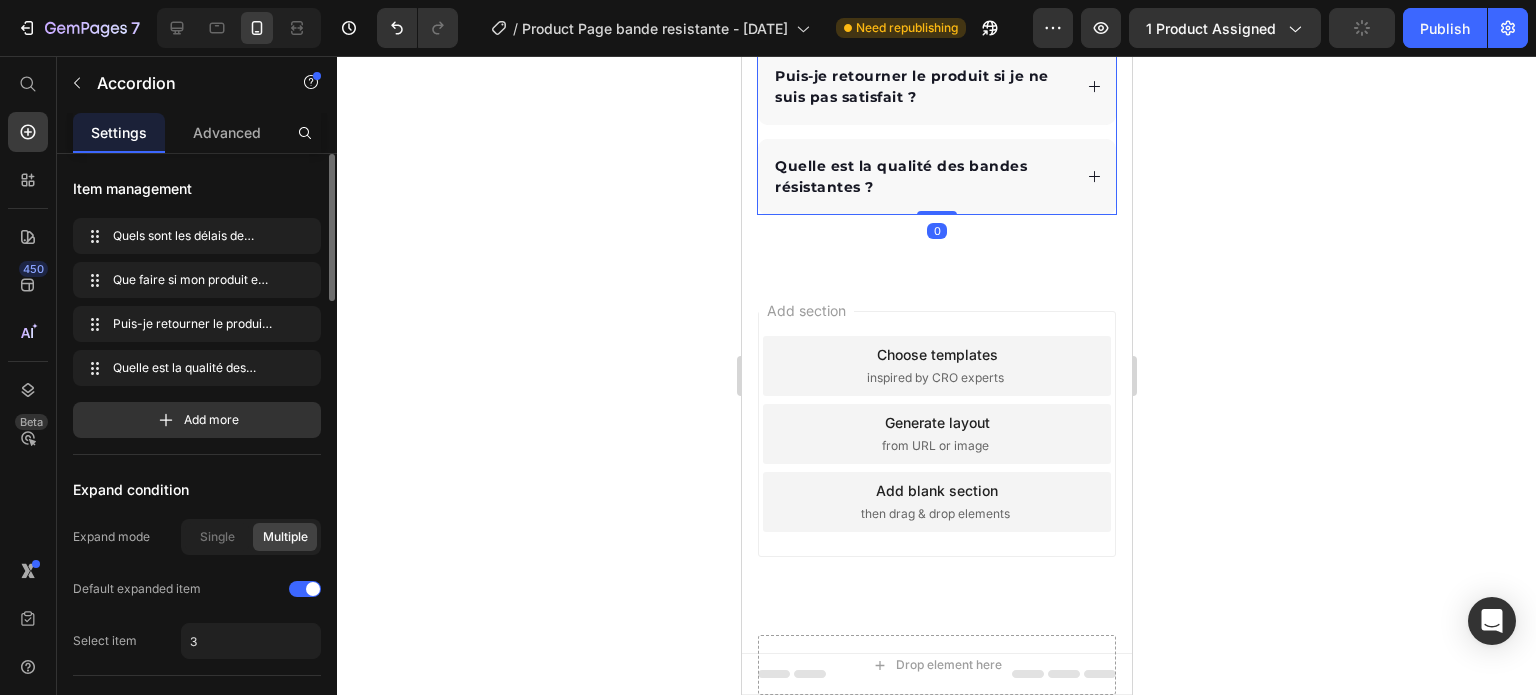 scroll, scrollTop: 166, scrollLeft: 0, axis: vertical 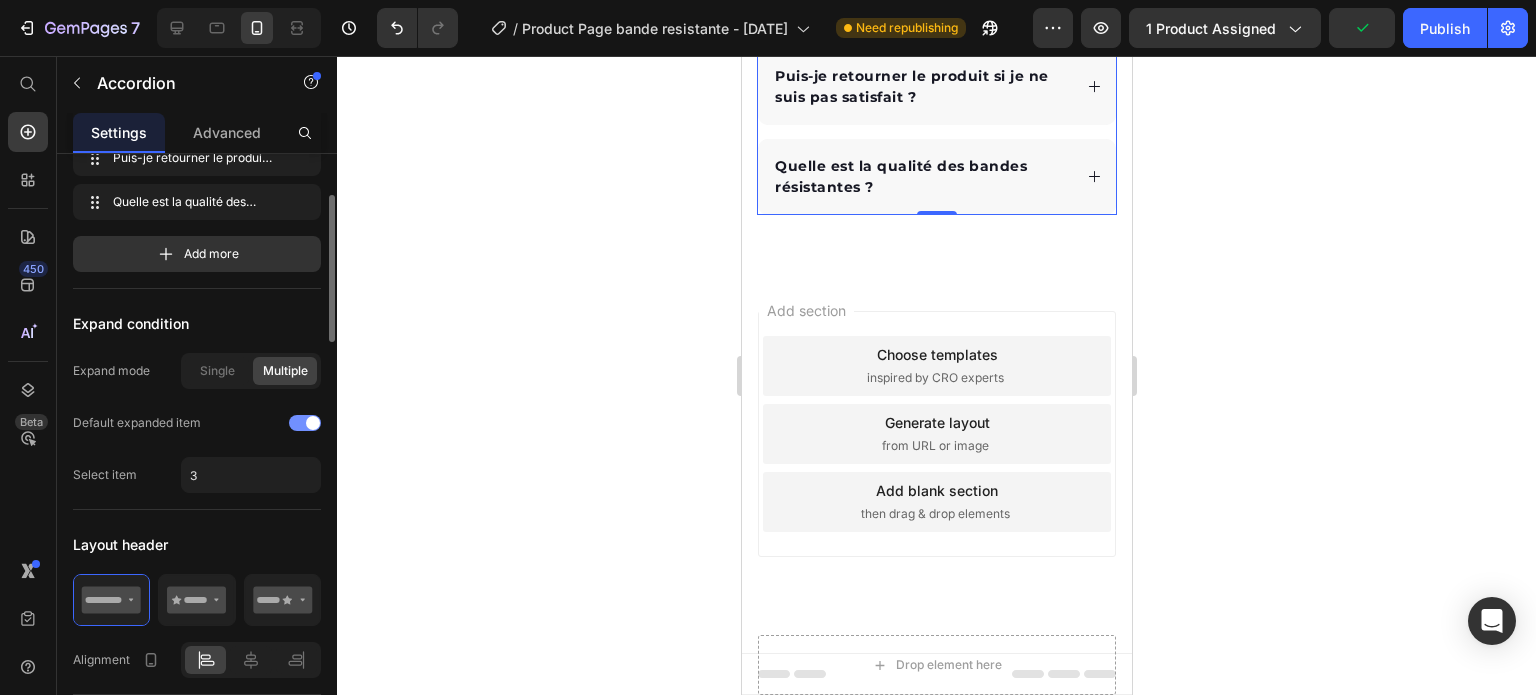 click at bounding box center [313, 423] 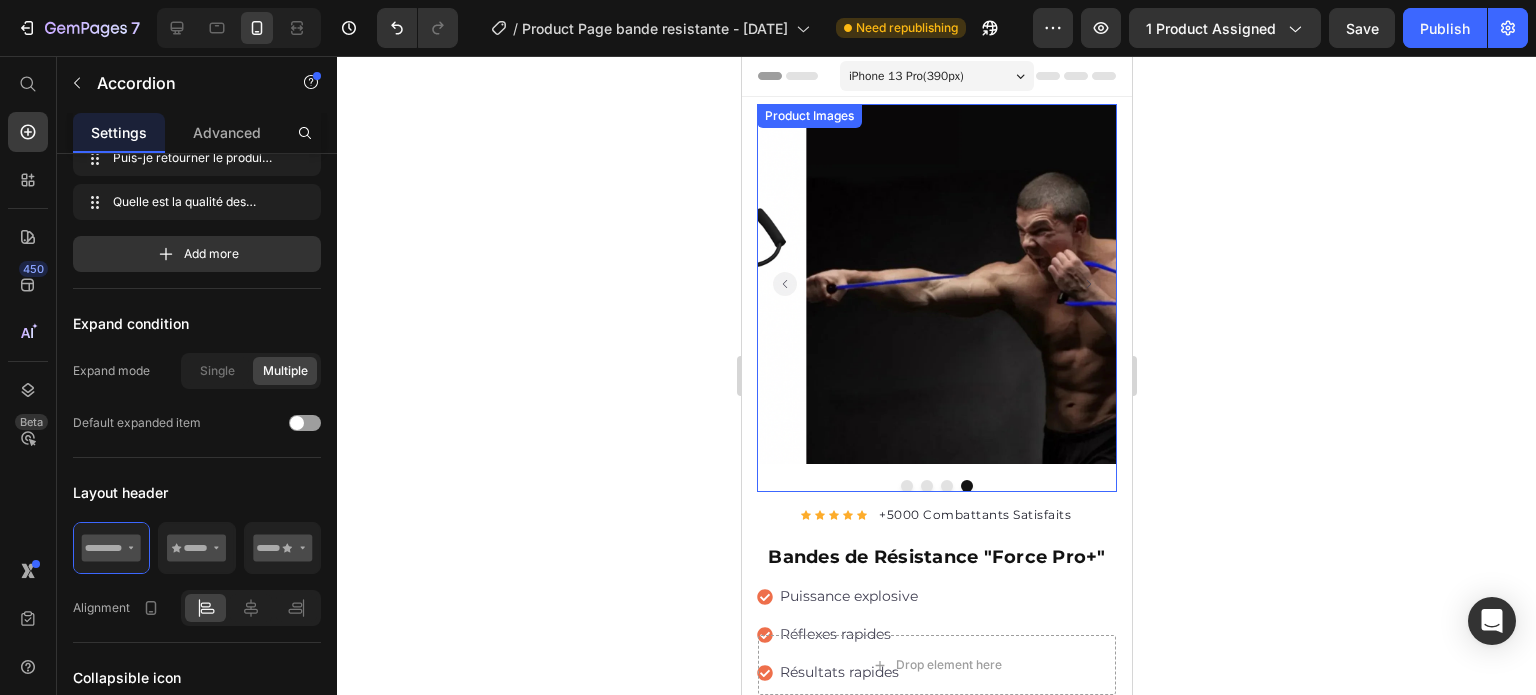 scroll, scrollTop: 166, scrollLeft: 0, axis: vertical 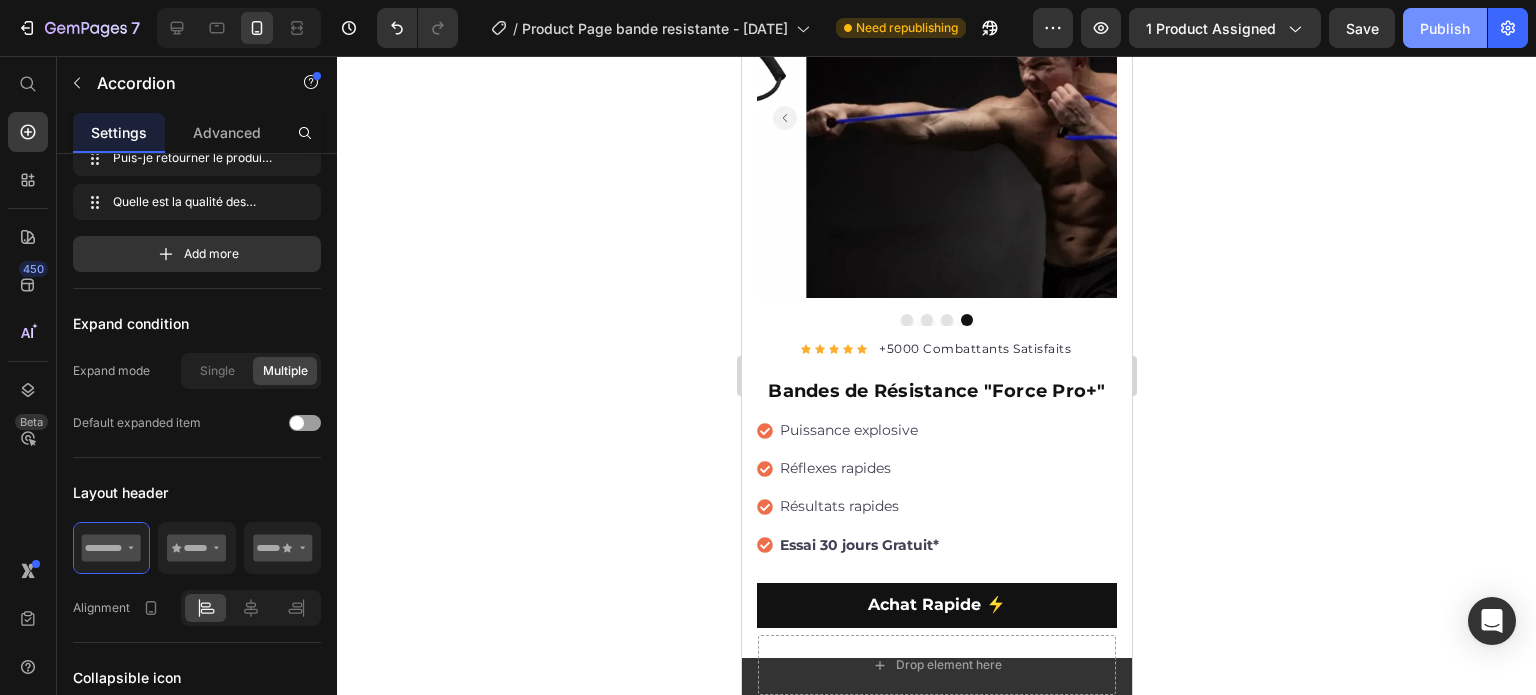 click on "Publish" at bounding box center (1445, 28) 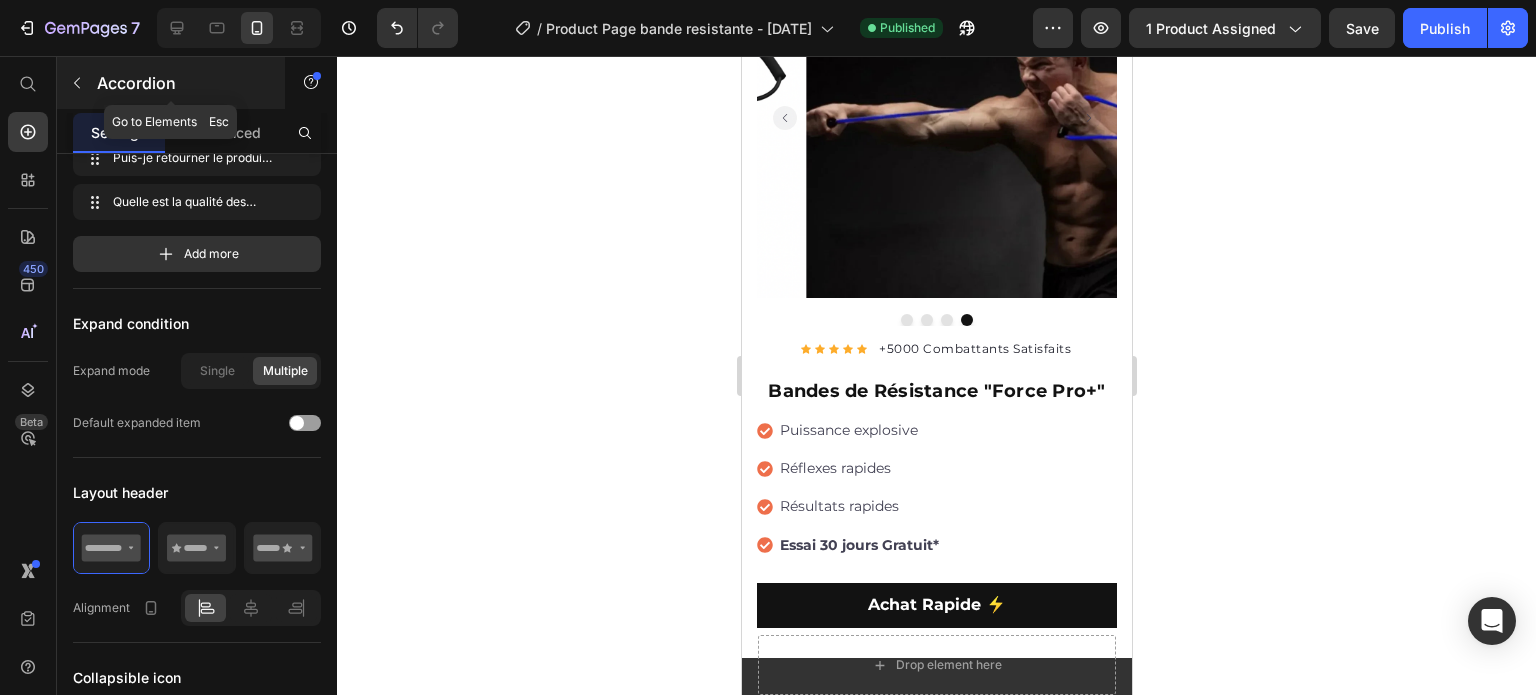 click on "Accordion" at bounding box center (171, 83) 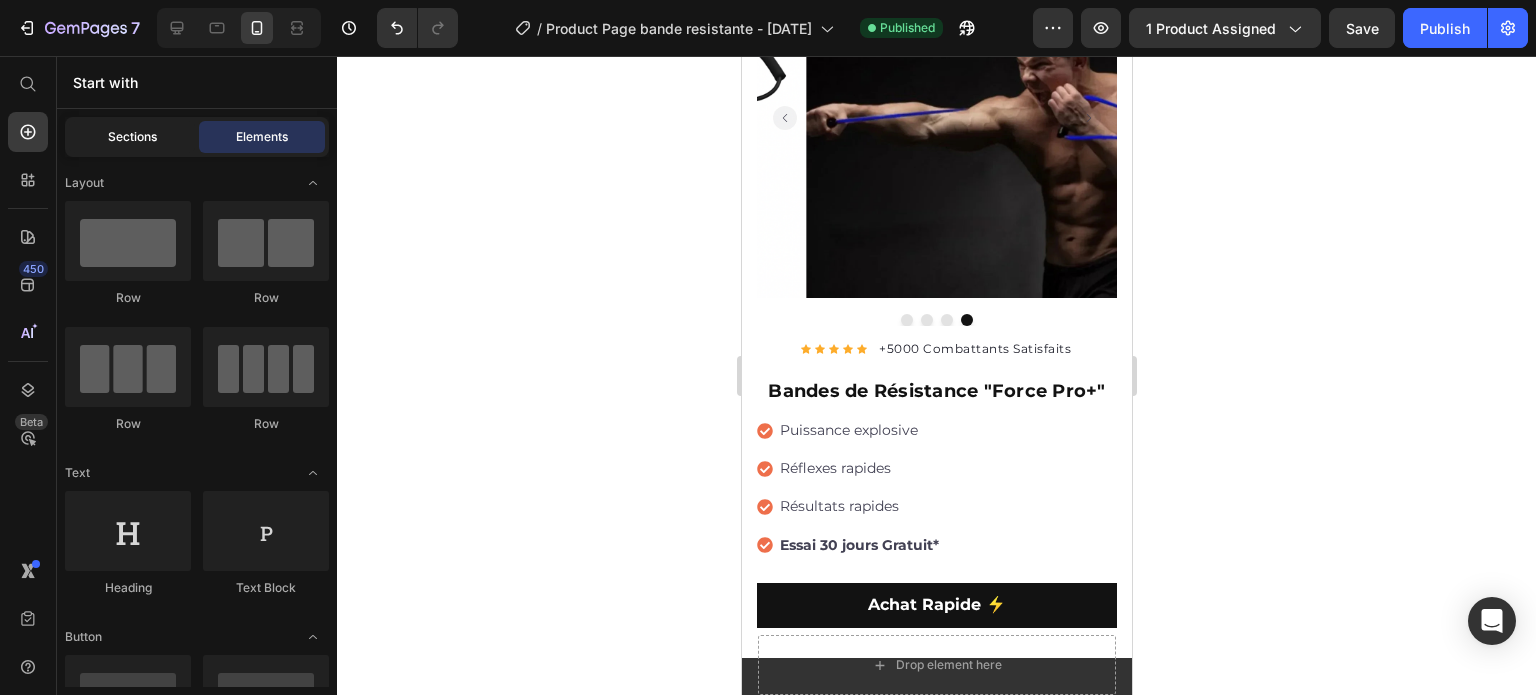click on "Sections" at bounding box center (132, 137) 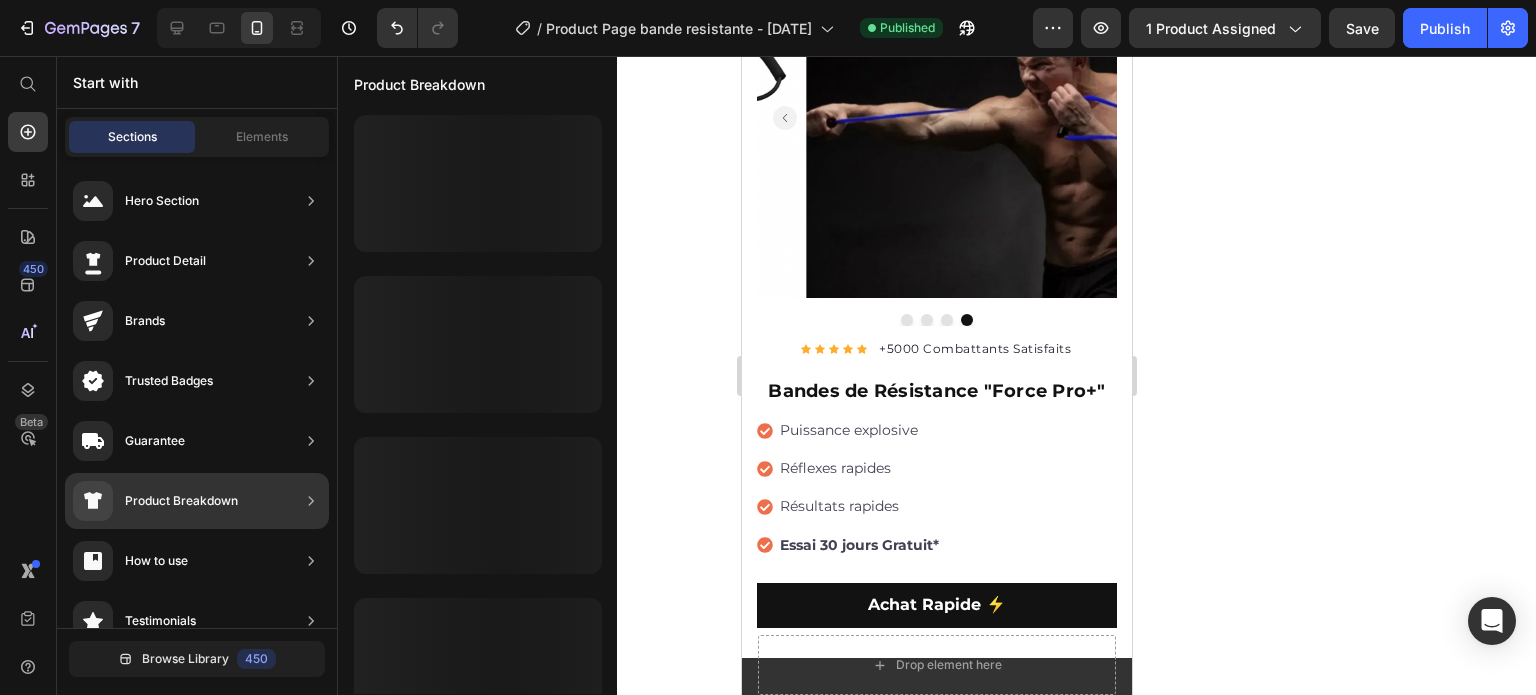 scroll, scrollTop: 688, scrollLeft: 0, axis: vertical 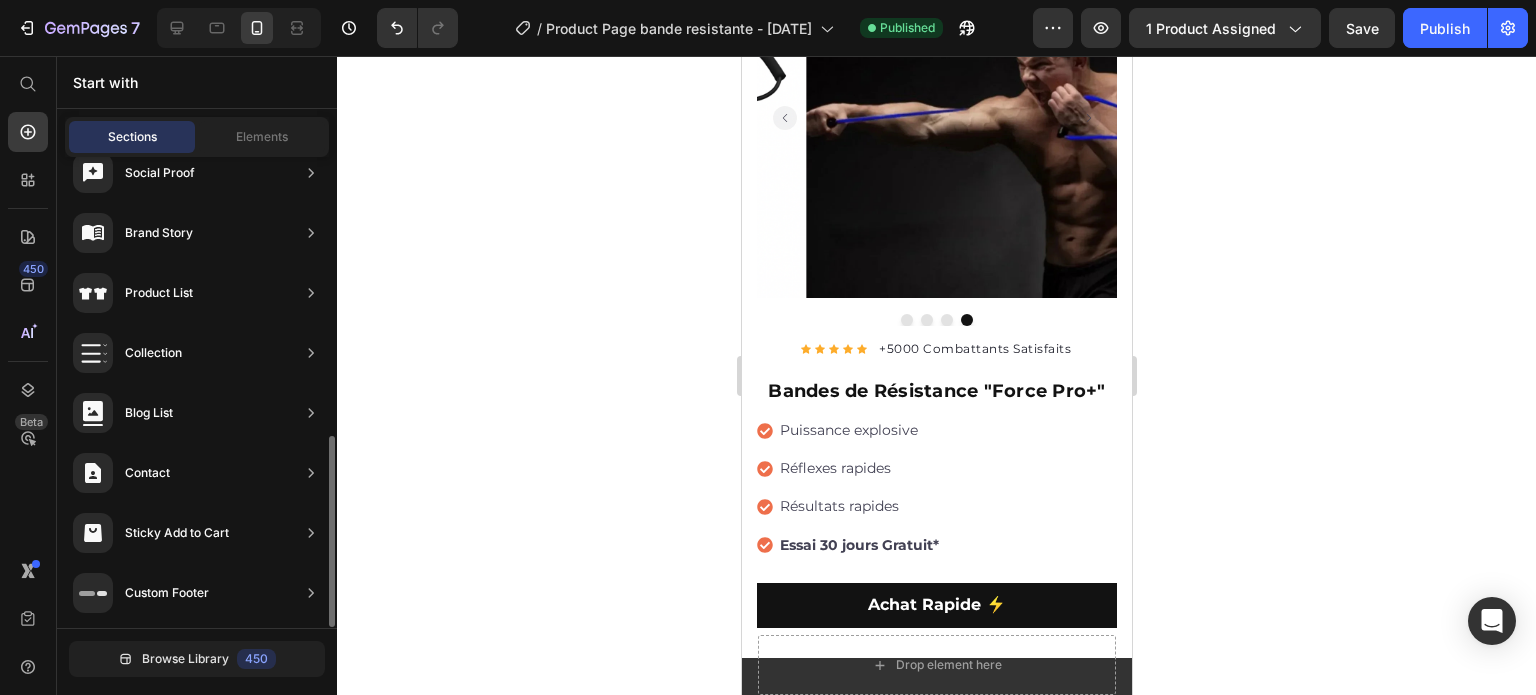 click on "Sections Elements" at bounding box center (197, 137) 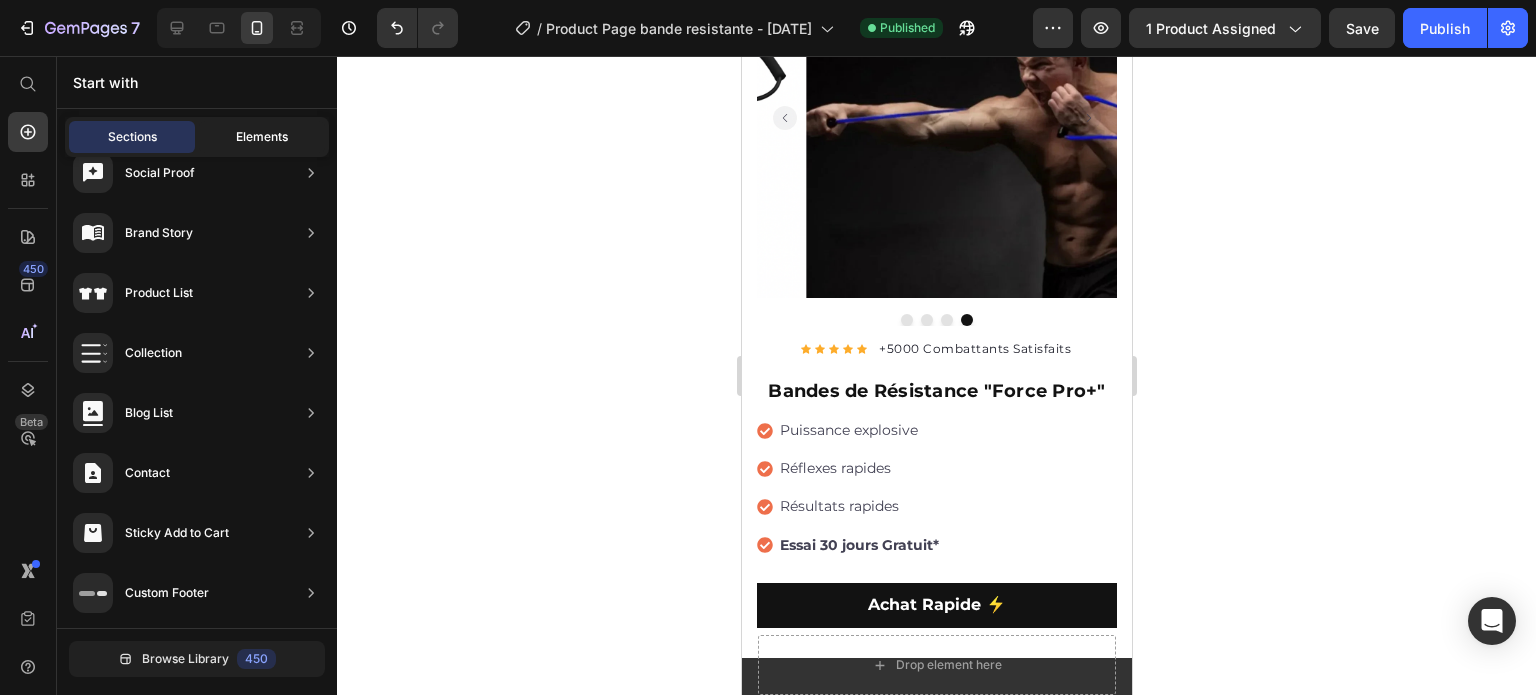 click on "Elements" at bounding box center [262, 137] 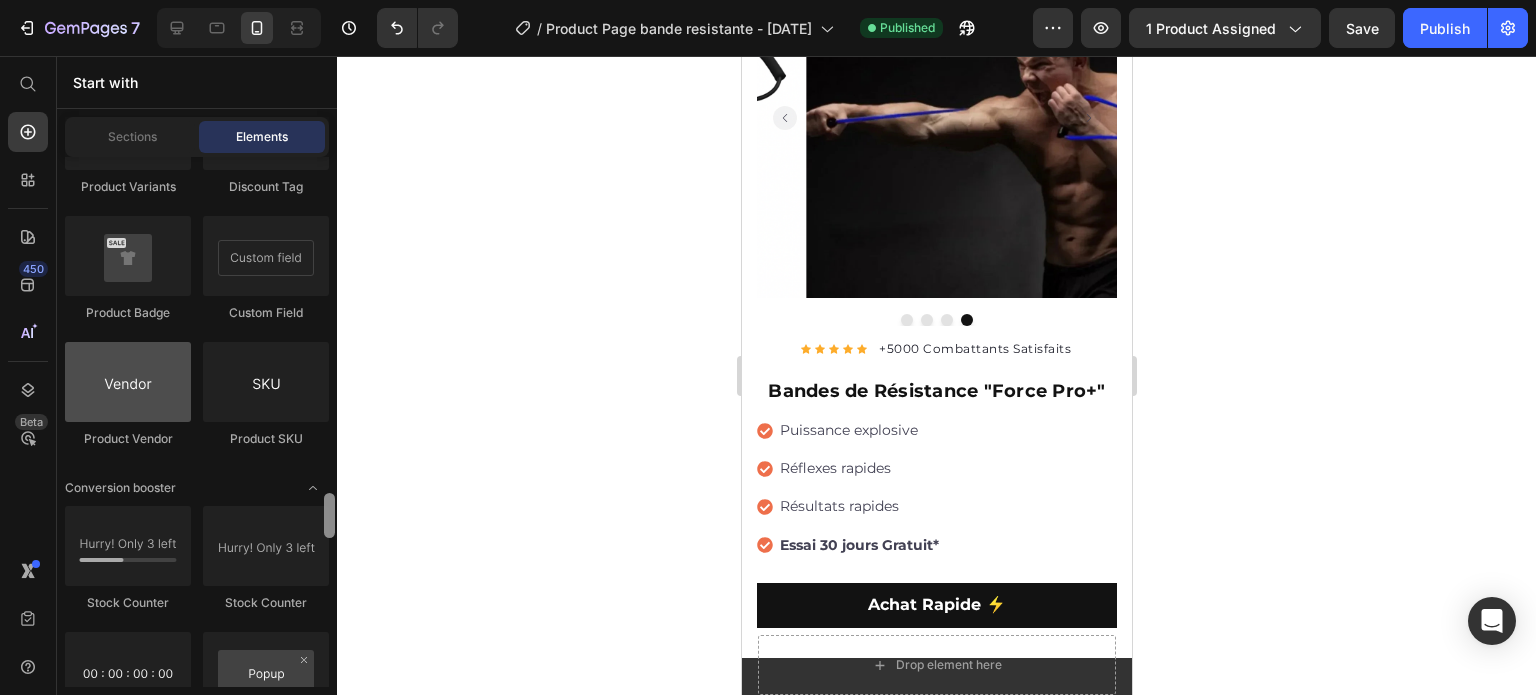 drag, startPoint x: 335, startPoint y: 389, endPoint x: 159, endPoint y: 398, distance: 176.22997 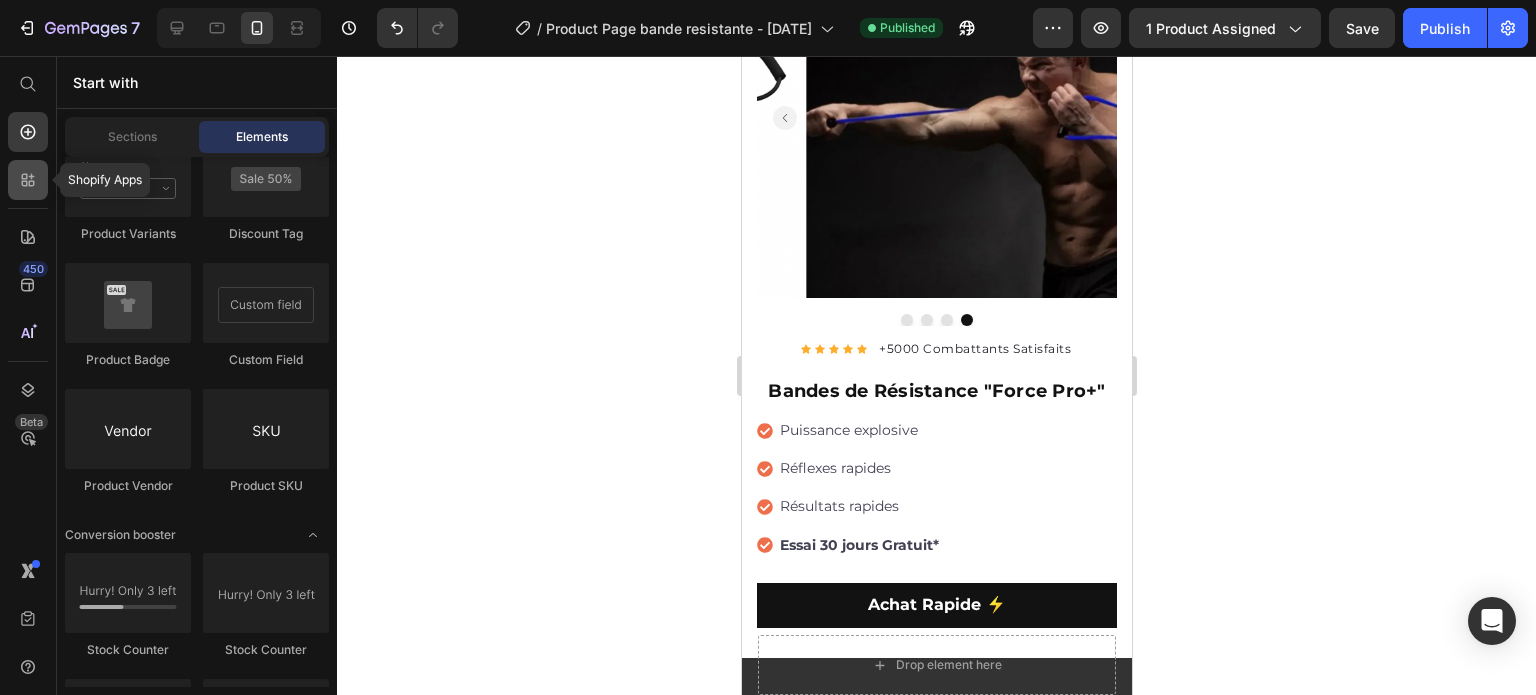 click 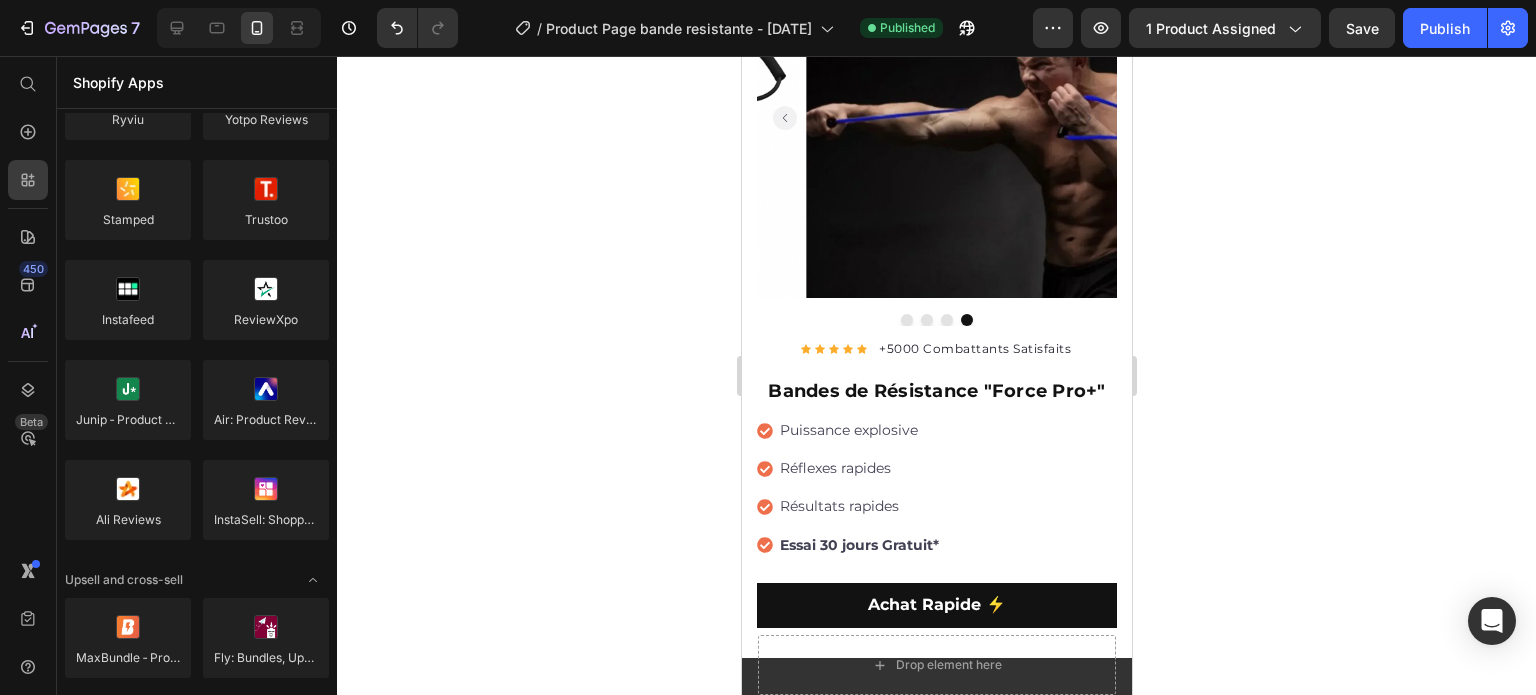 scroll, scrollTop: 0, scrollLeft: 0, axis: both 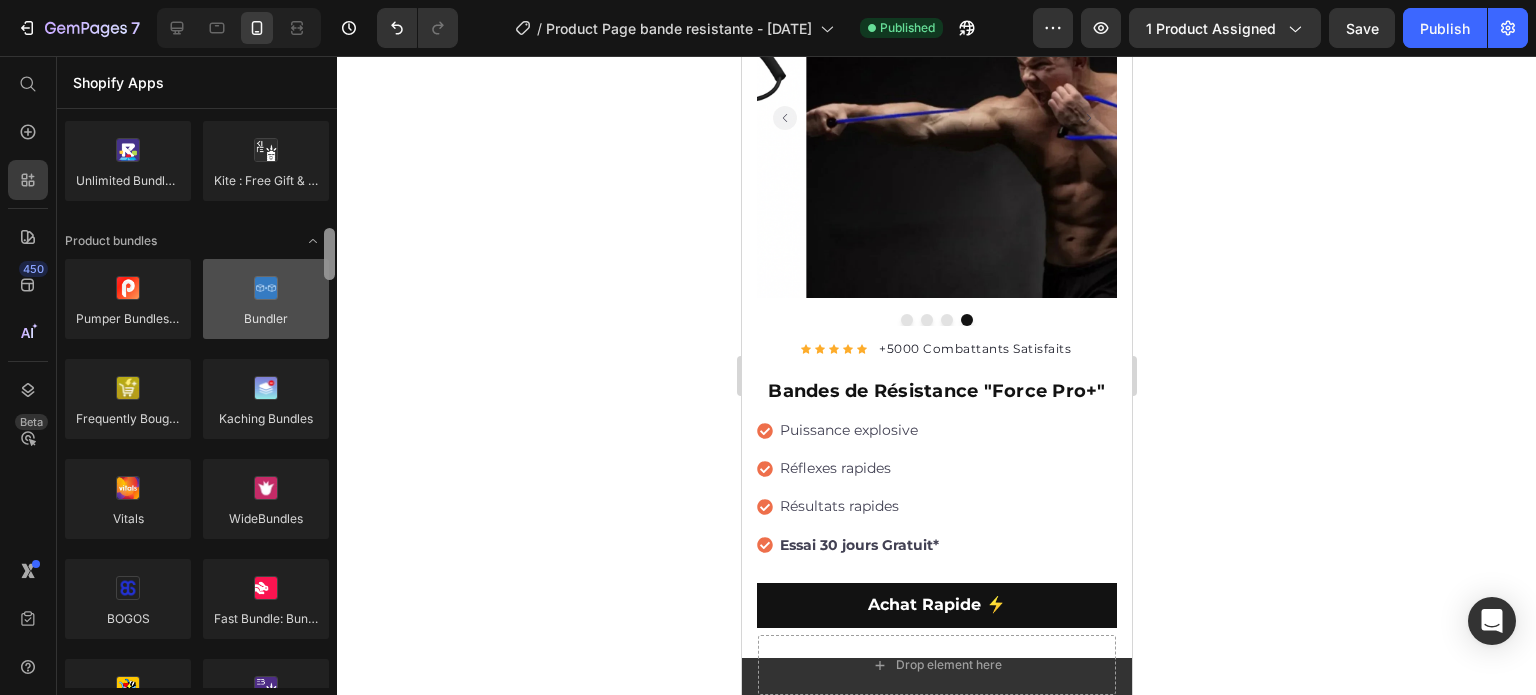 drag, startPoint x: 331, startPoint y: 155, endPoint x: 305, endPoint y: 271, distance: 118.87809 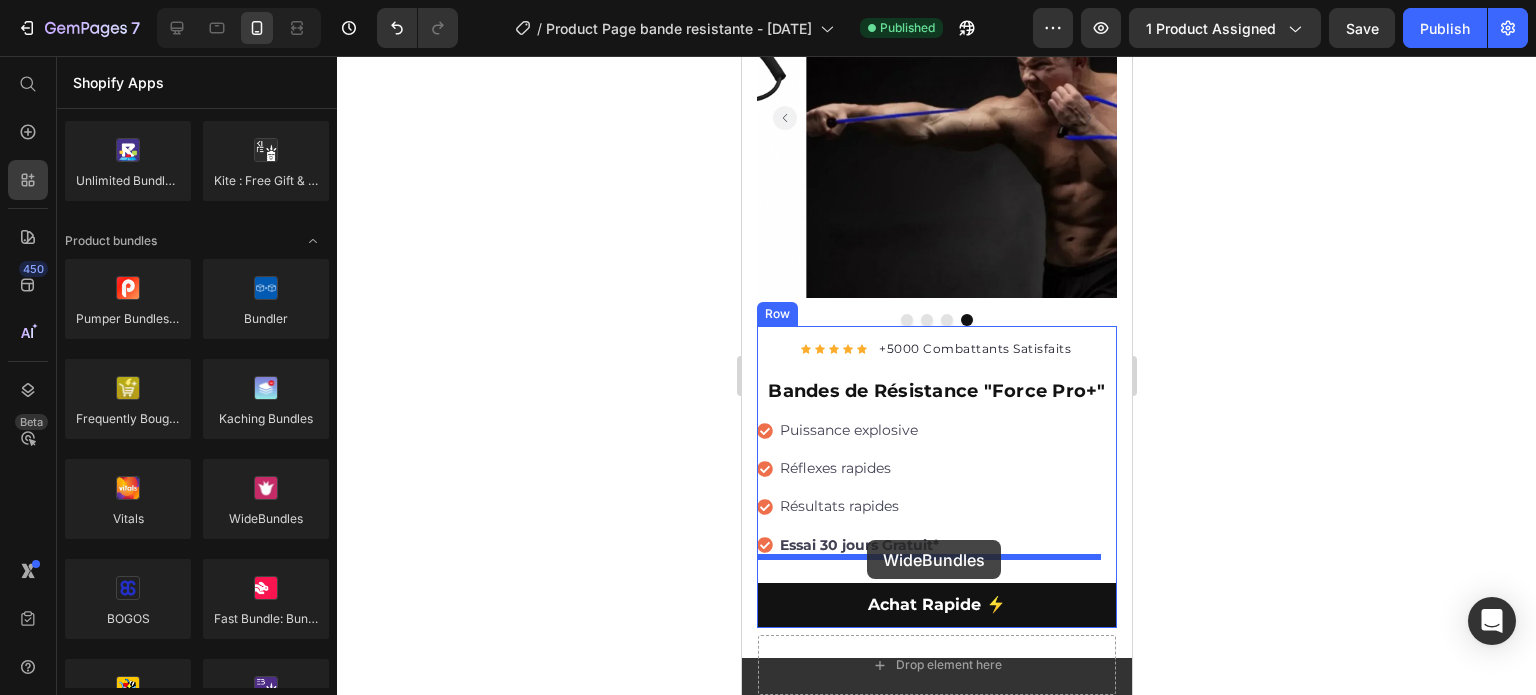 drag, startPoint x: 985, startPoint y: 542, endPoint x: 866, endPoint y: 540, distance: 119.01681 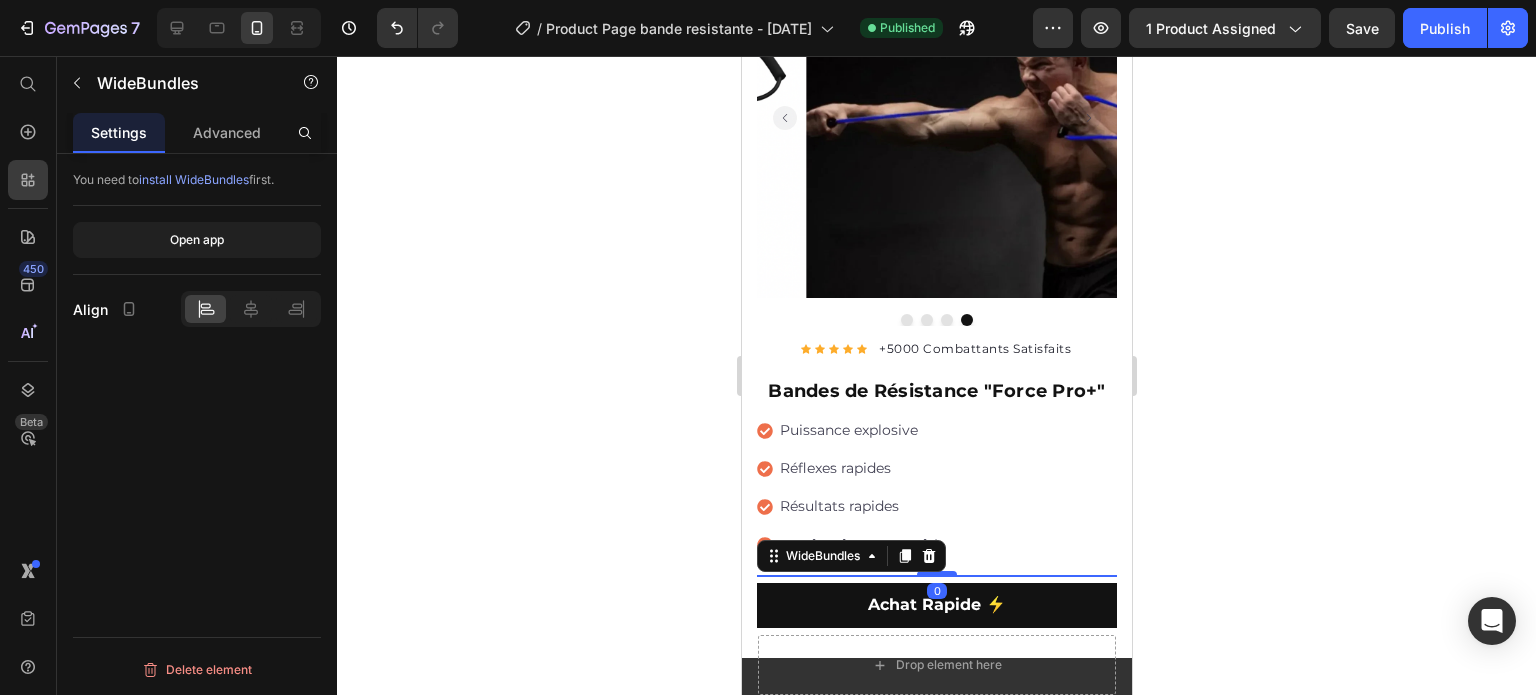 scroll, scrollTop: 0, scrollLeft: 0, axis: both 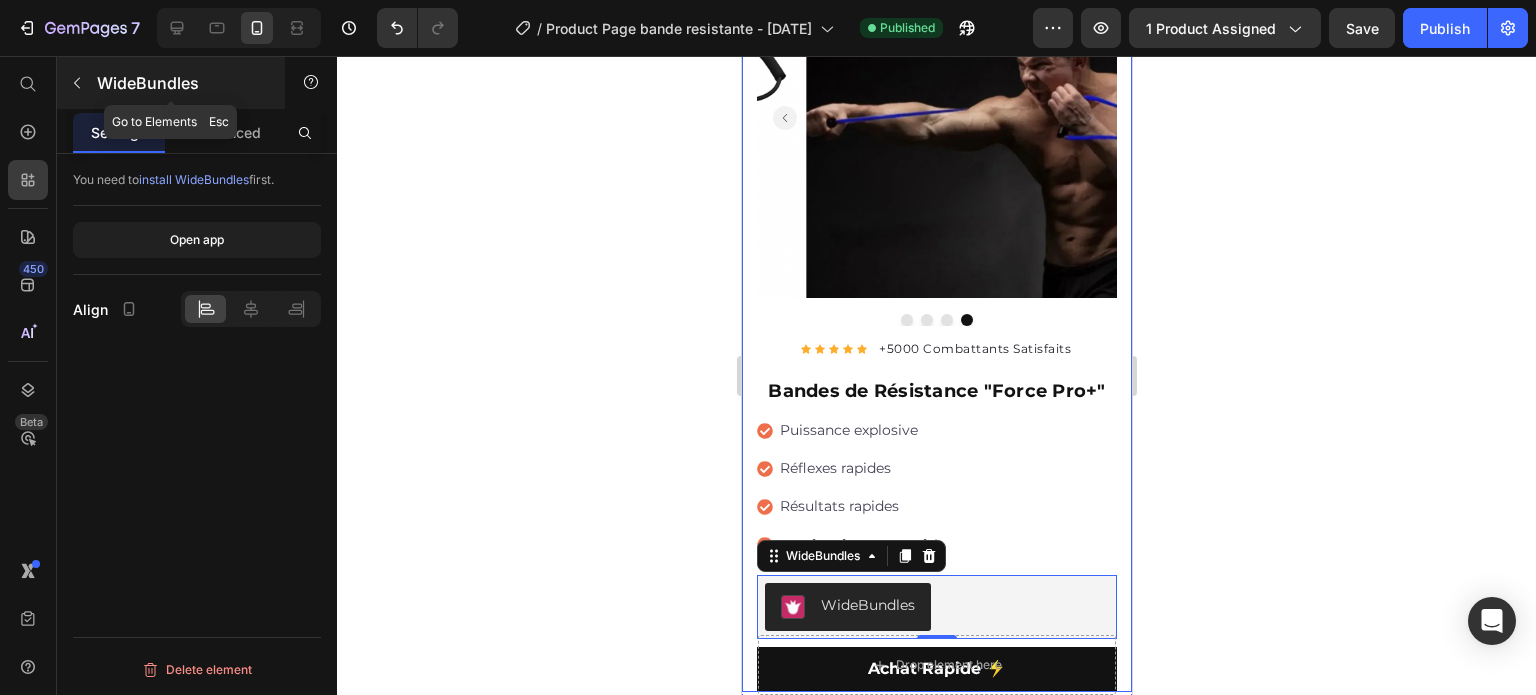 click on "WideBundles" at bounding box center [182, 83] 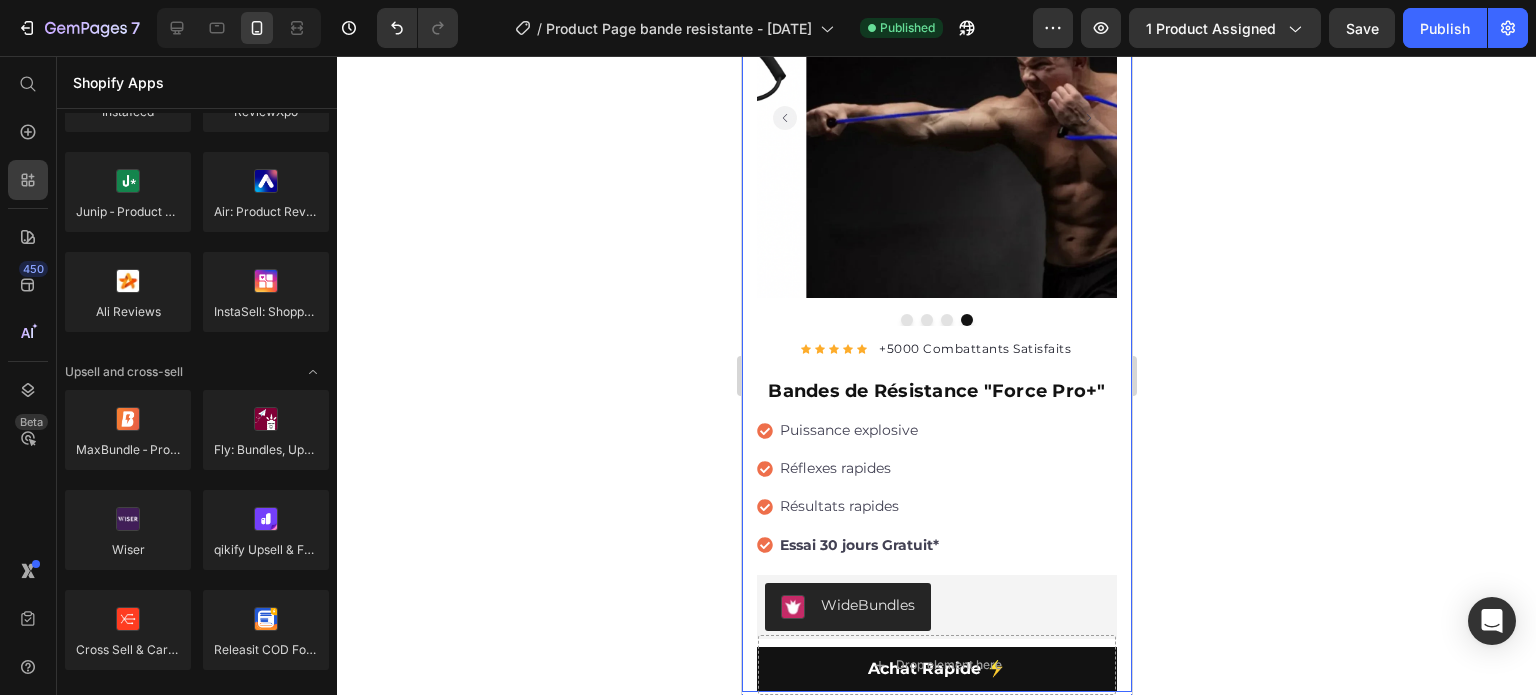 scroll, scrollTop: 0, scrollLeft: 0, axis: both 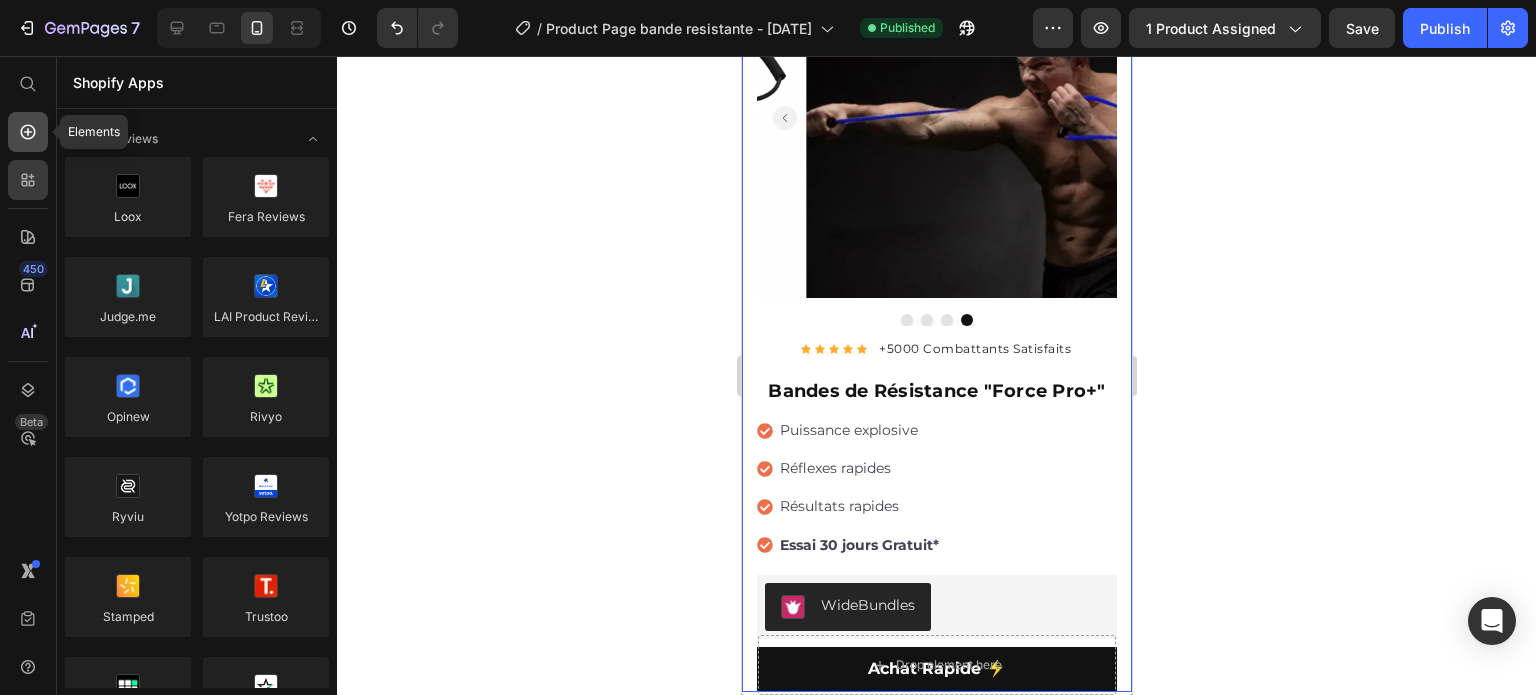 click 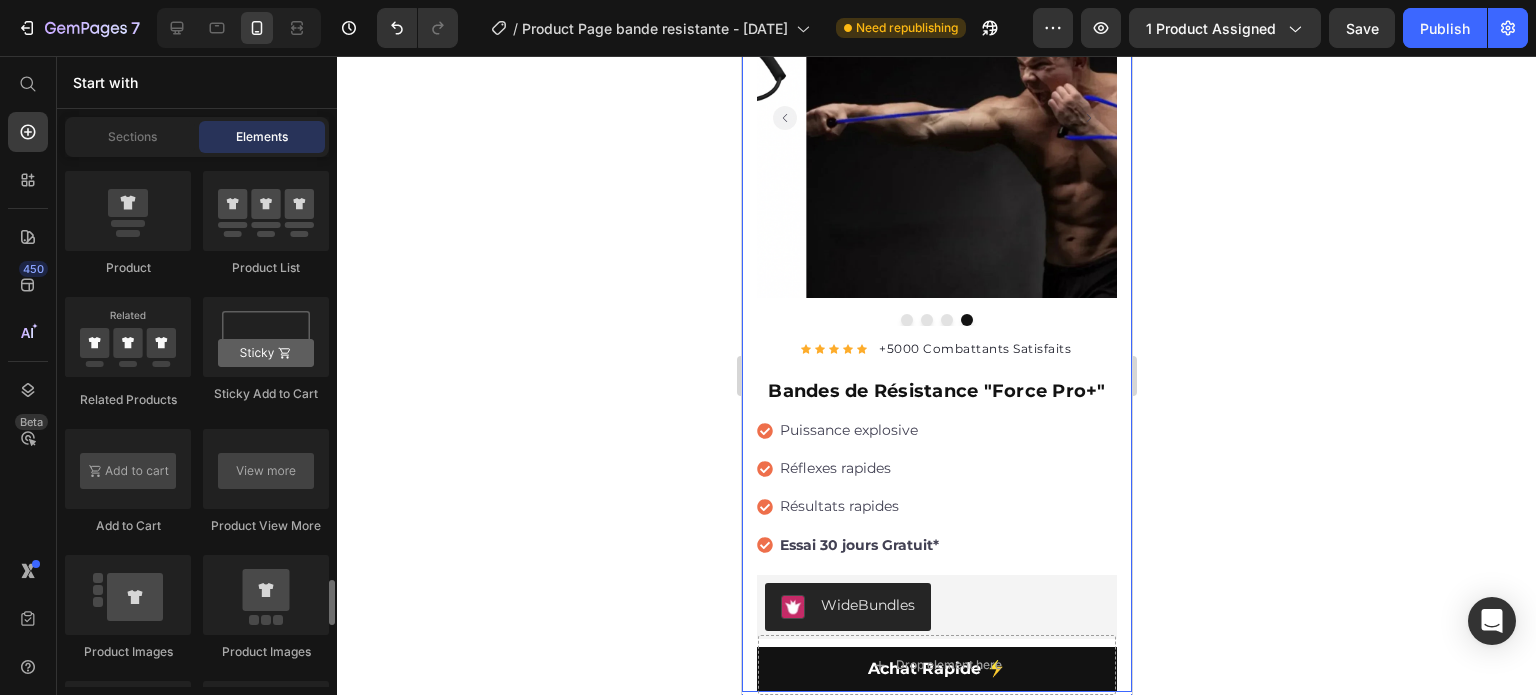 scroll, scrollTop: 2995, scrollLeft: 0, axis: vertical 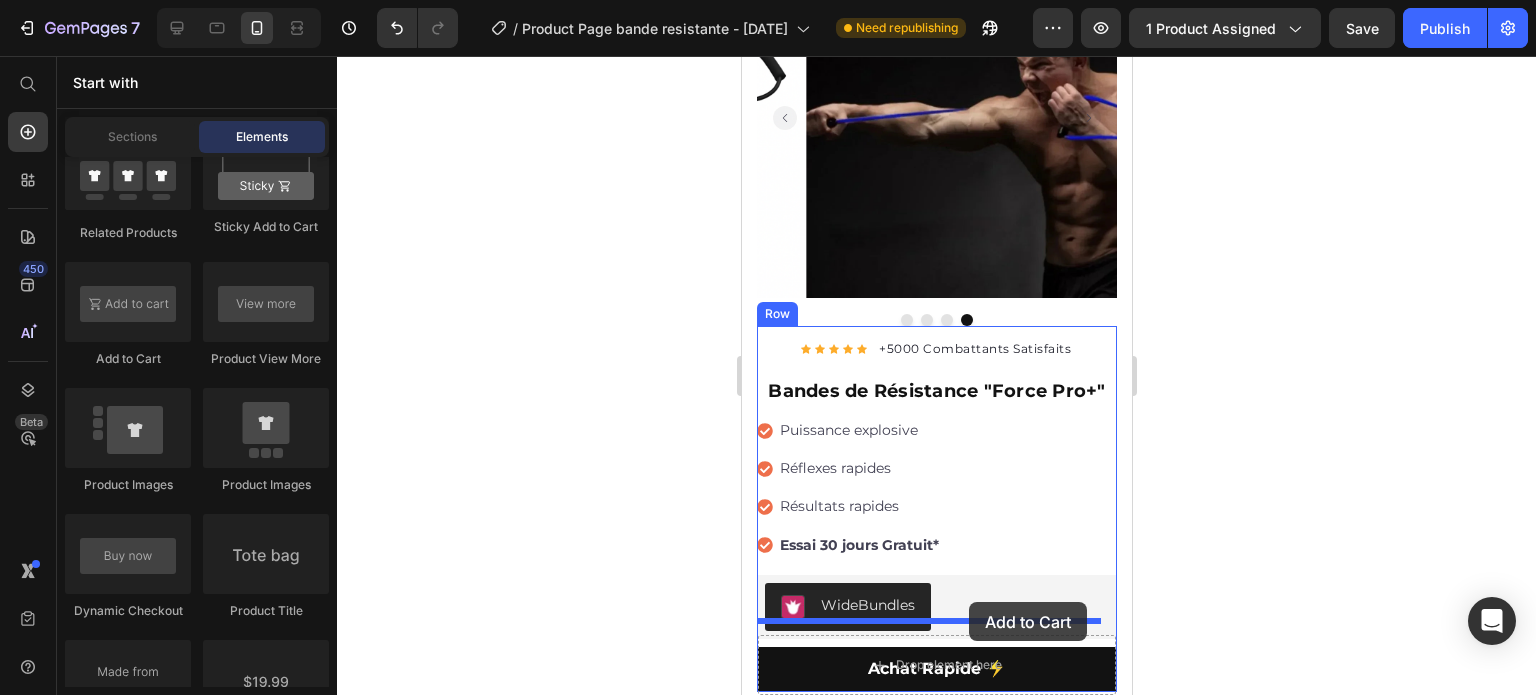 drag, startPoint x: 867, startPoint y: 379, endPoint x: 968, endPoint y: 602, distance: 244.80605 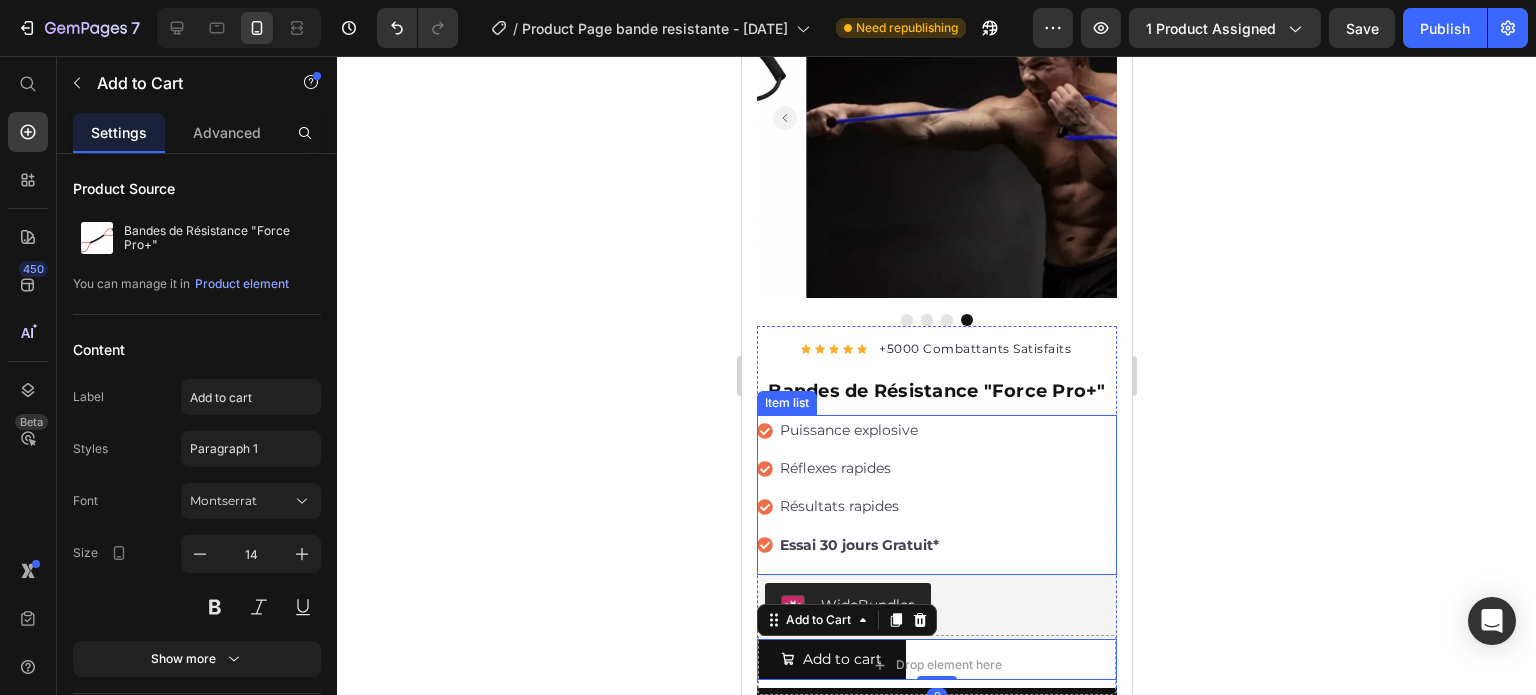 scroll, scrollTop: 333, scrollLeft: 0, axis: vertical 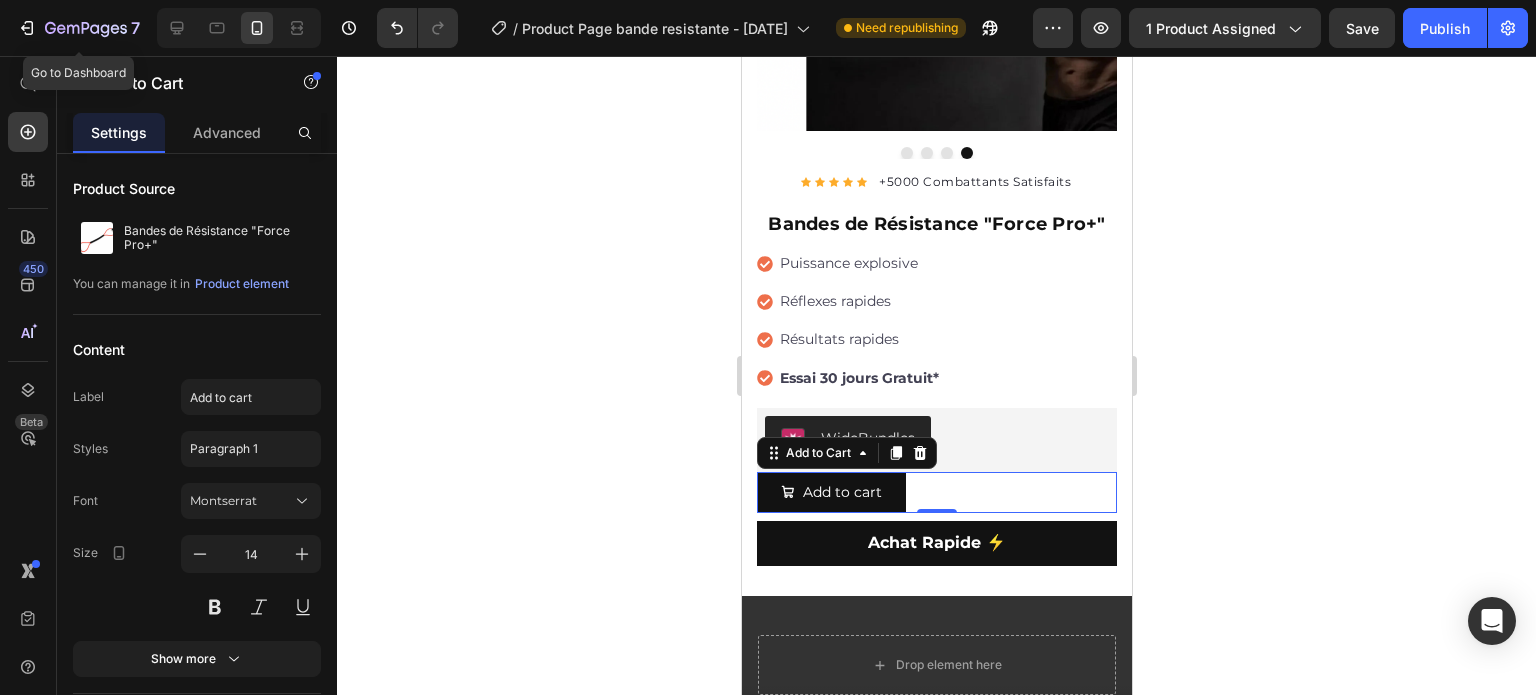 click on "Add to Cart" at bounding box center (171, 83) 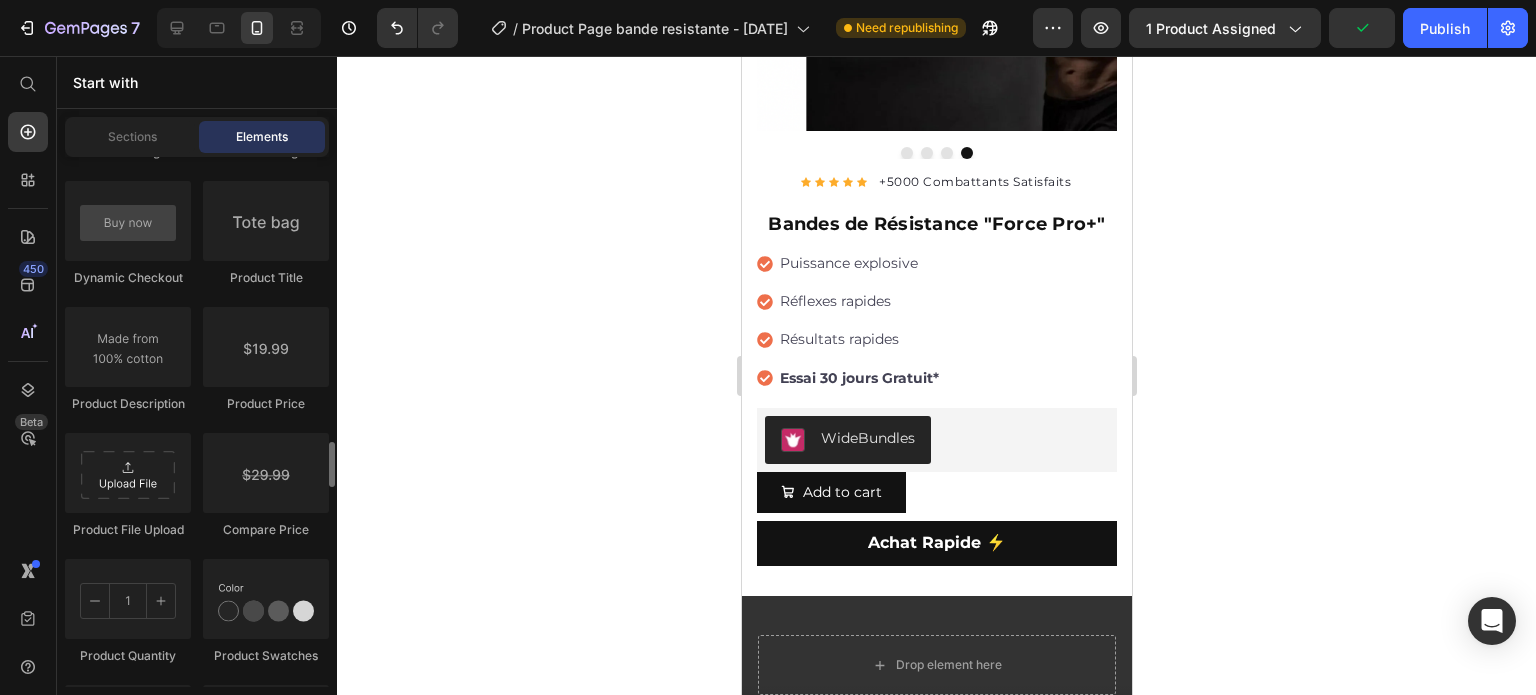 scroll, scrollTop: 3494, scrollLeft: 0, axis: vertical 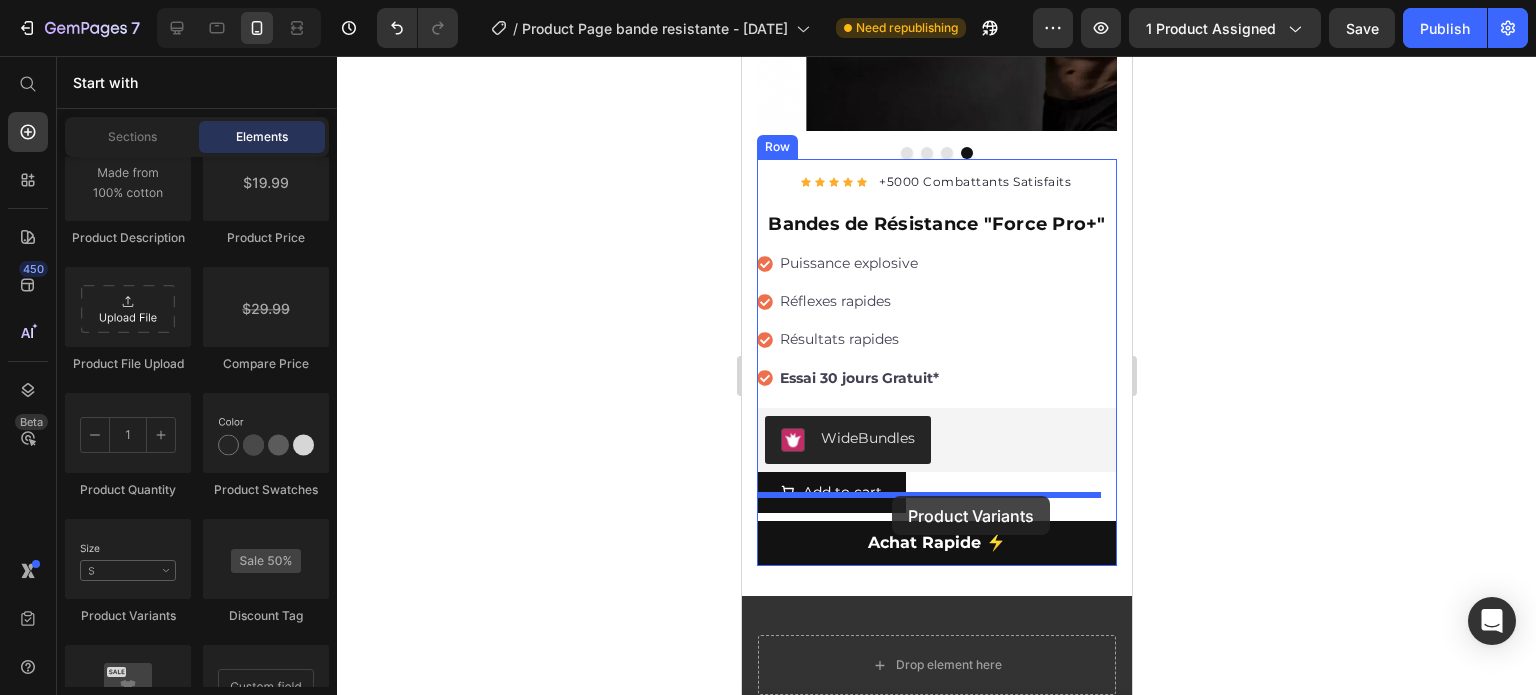 drag, startPoint x: 884, startPoint y: 599, endPoint x: 1461, endPoint y: 536, distance: 580.42914 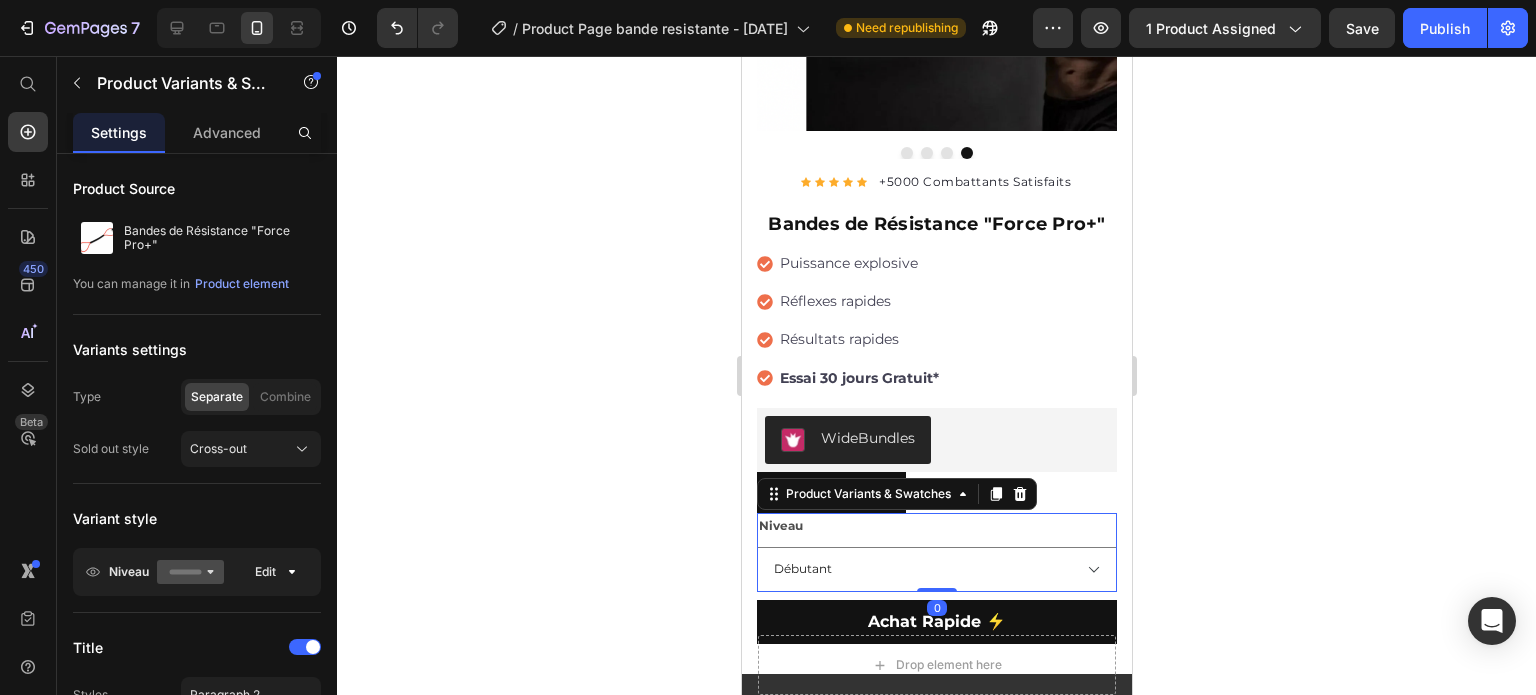 click 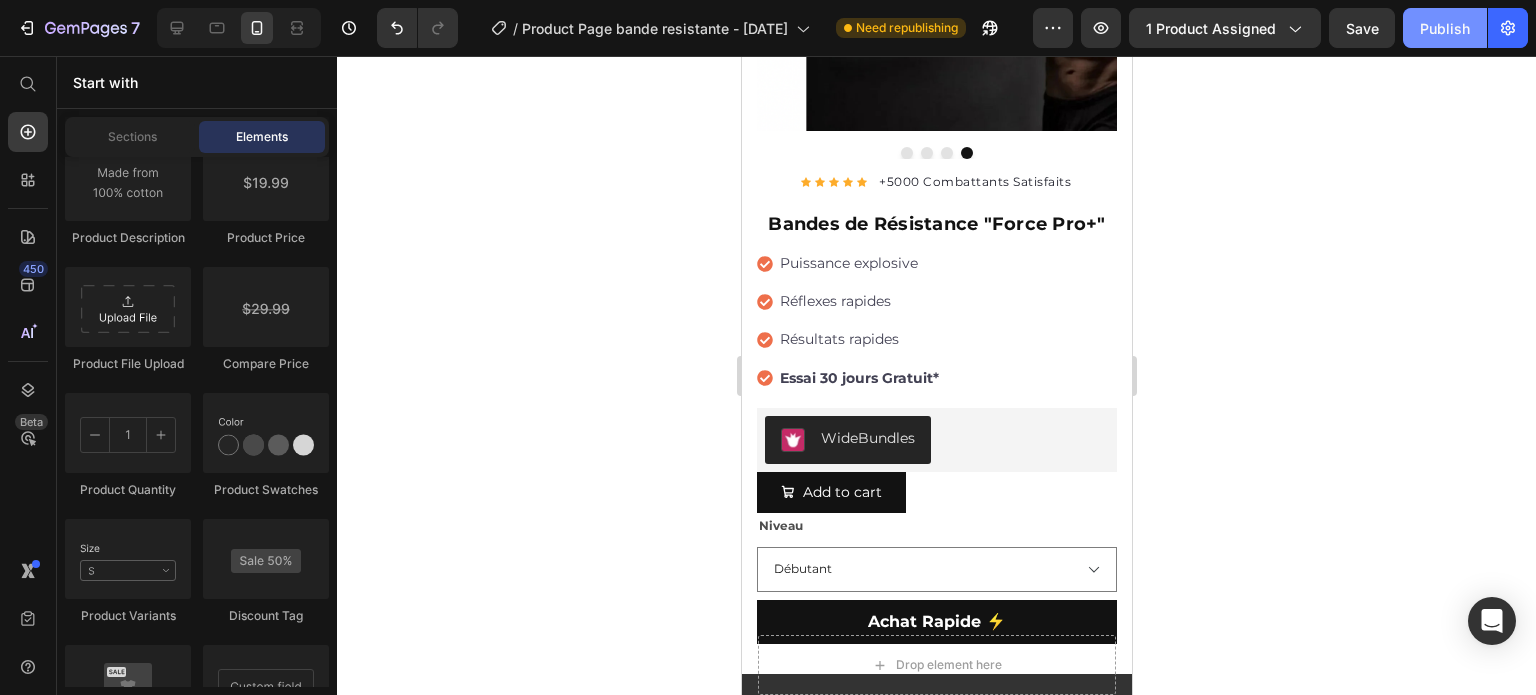 click on "Publish" 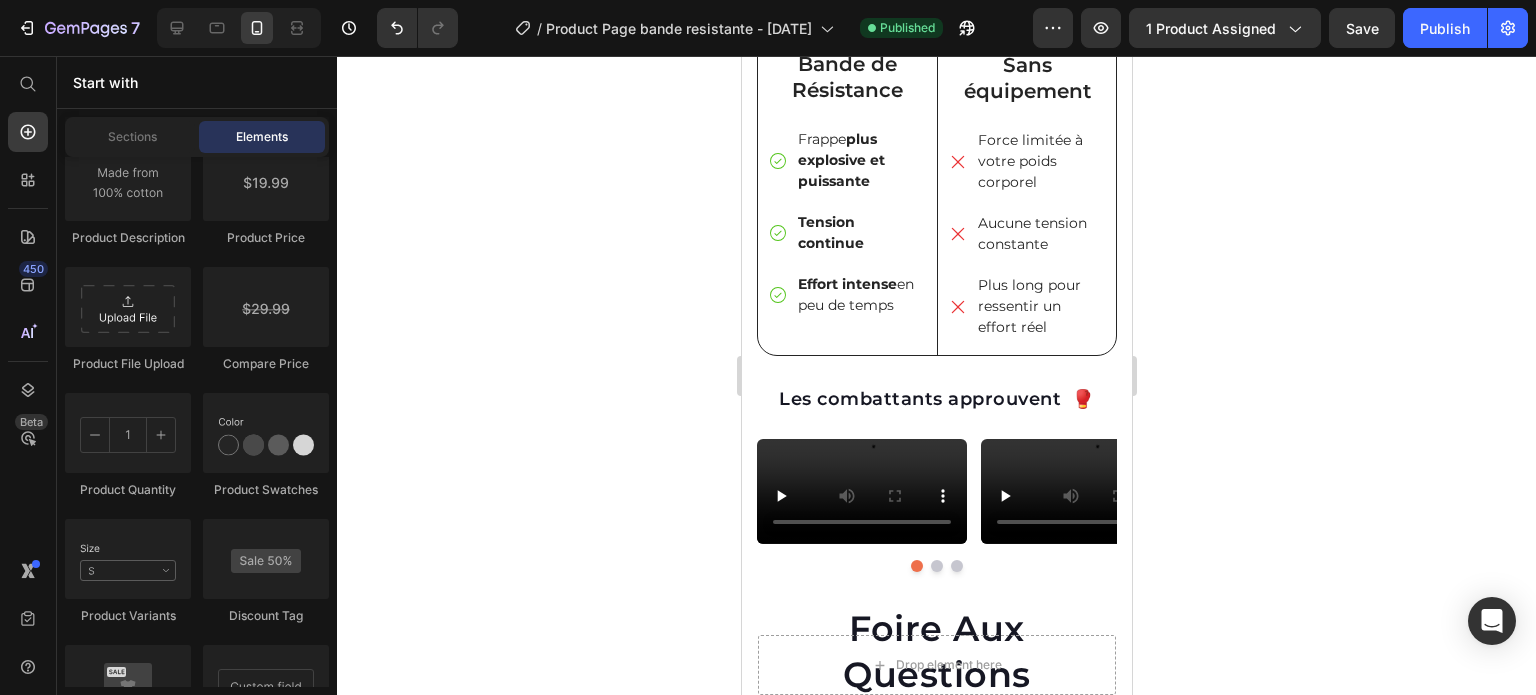 scroll, scrollTop: 1500, scrollLeft: 0, axis: vertical 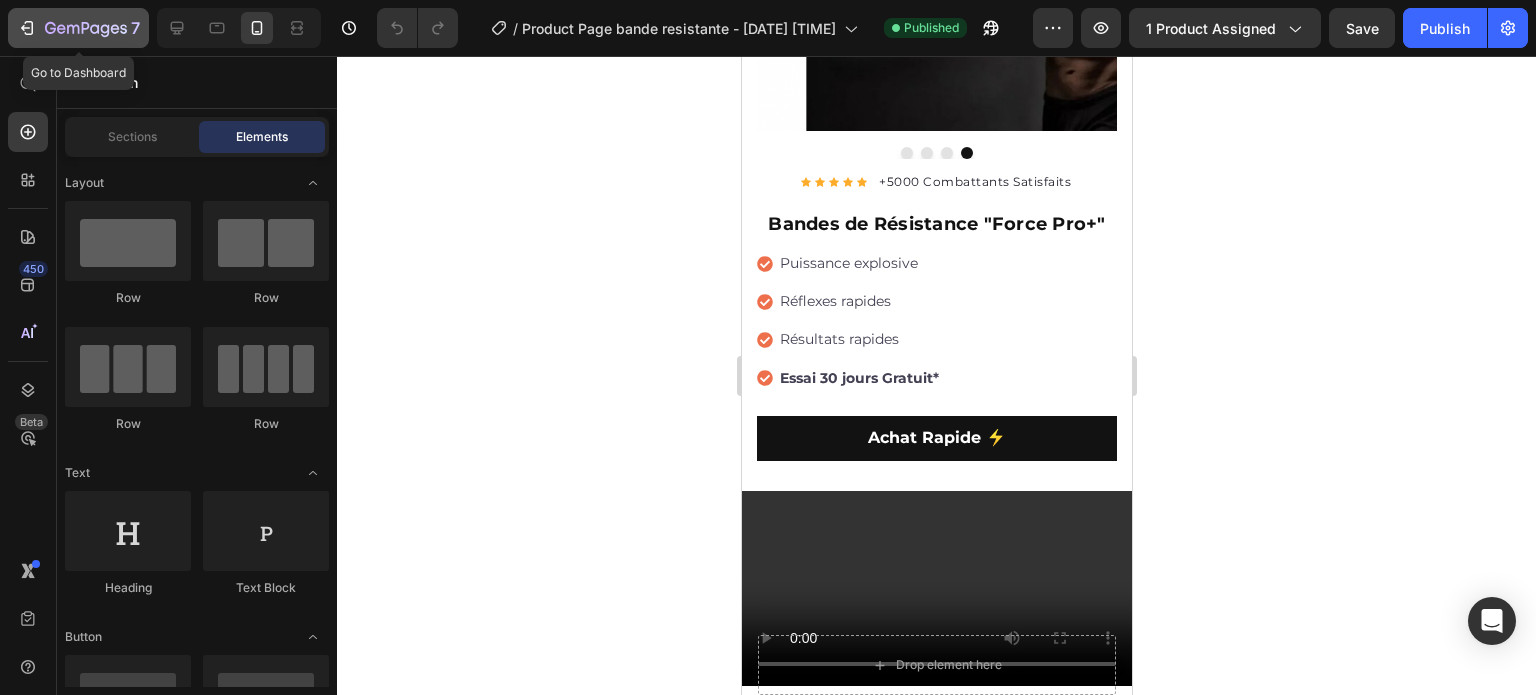 click on "7" 